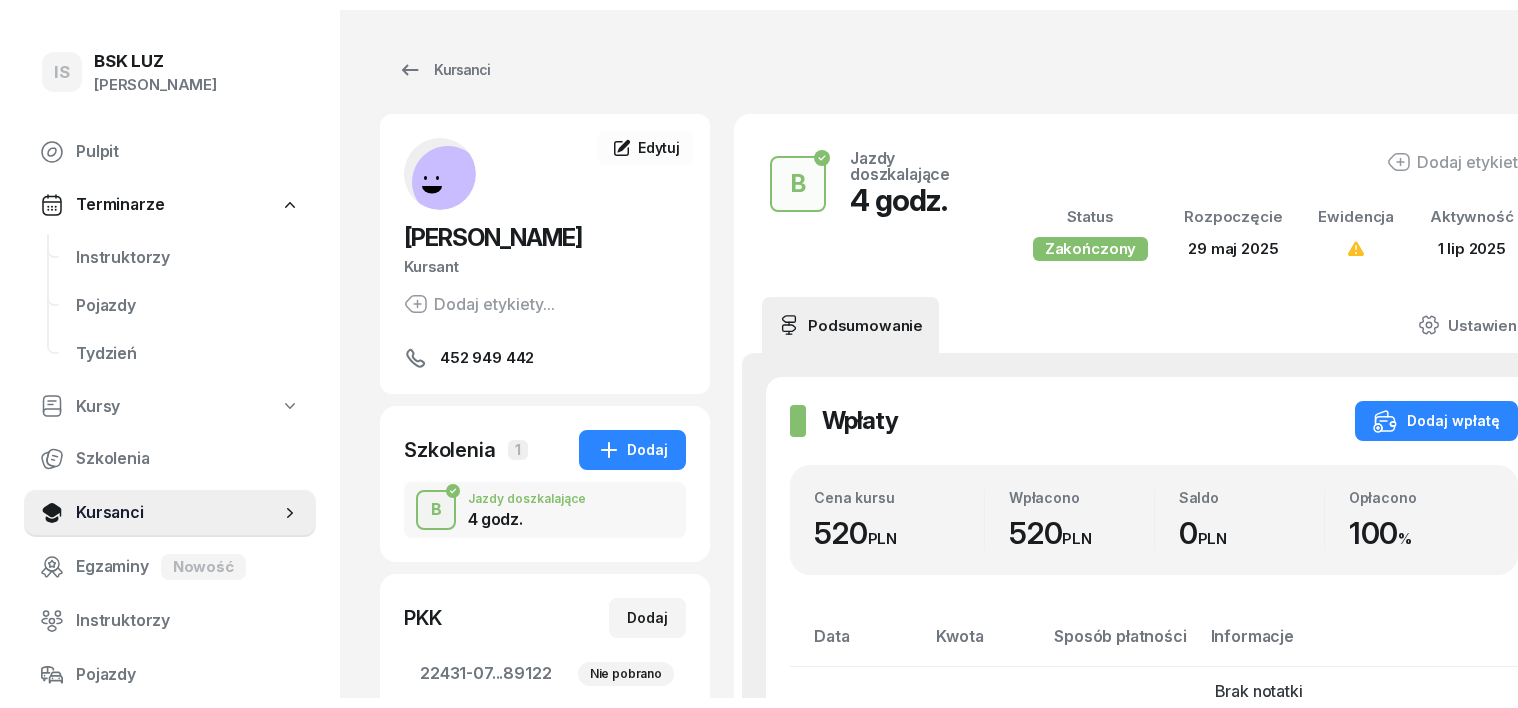 scroll, scrollTop: 0, scrollLeft: 0, axis: both 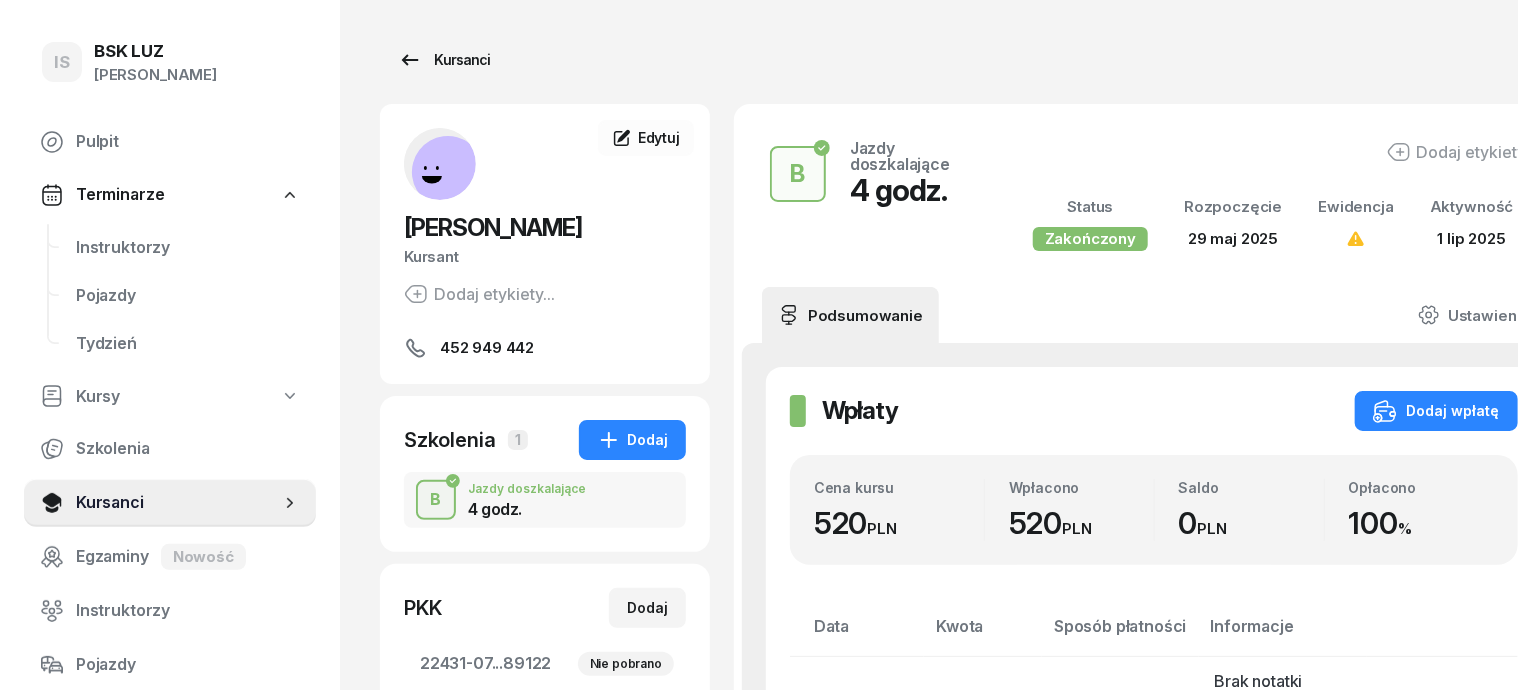 click on "Kursanci" at bounding box center (444, 60) 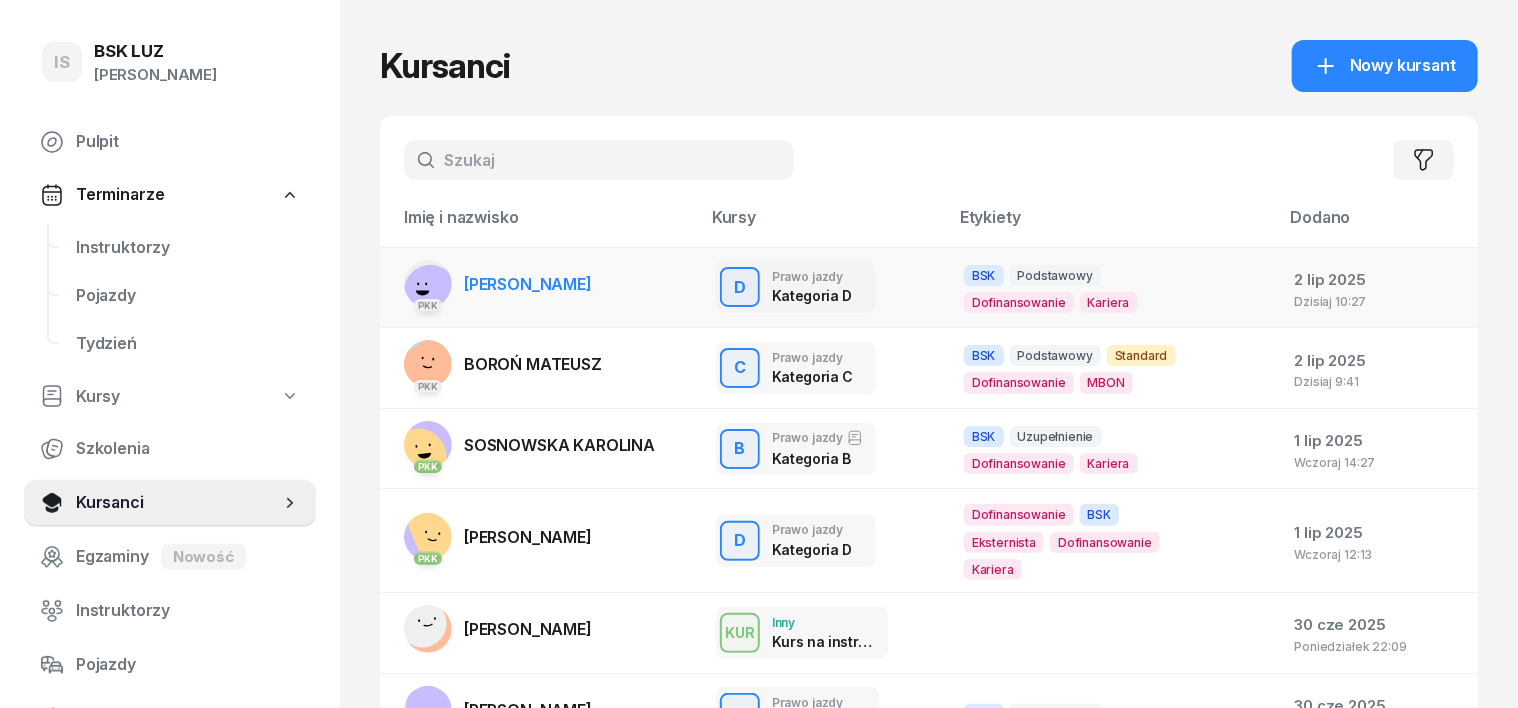 click 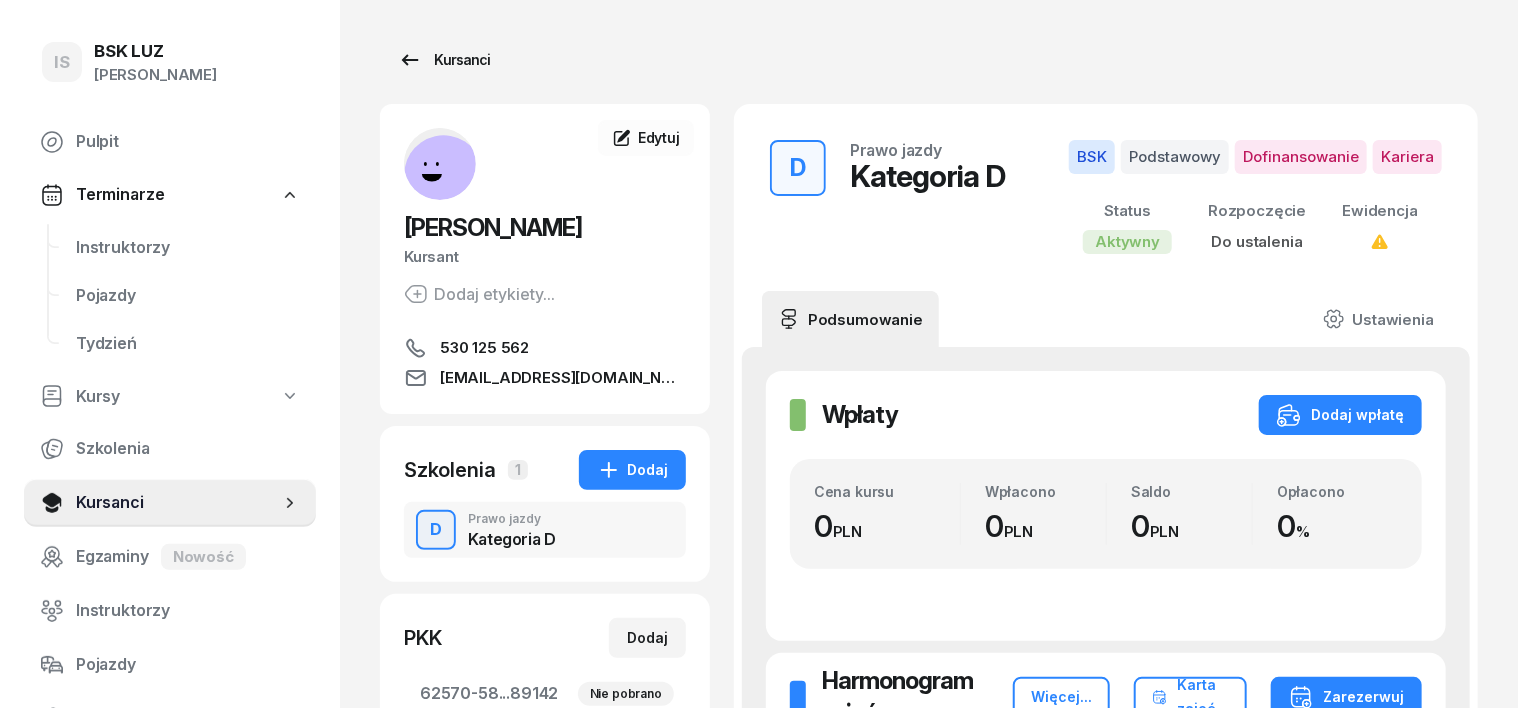 click on "Kursanci" at bounding box center [444, 60] 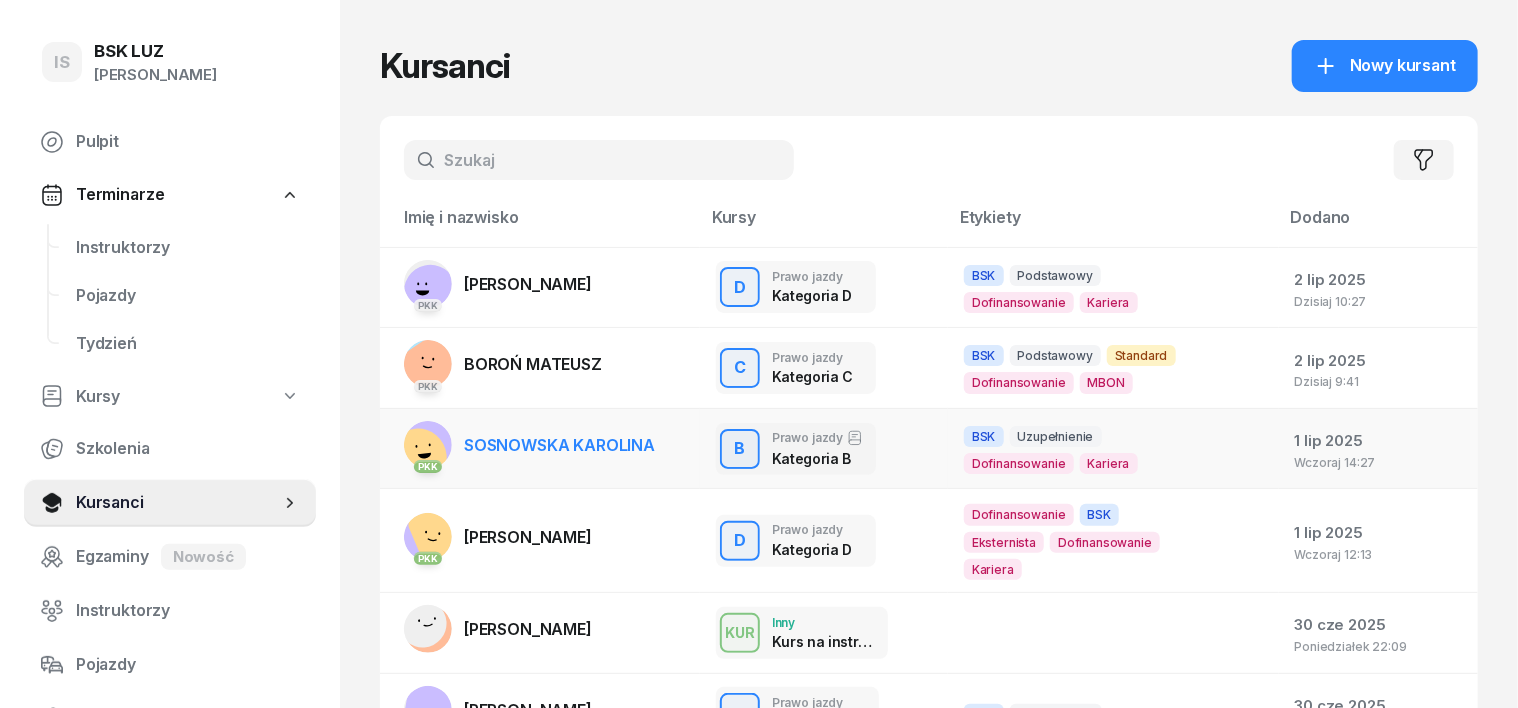 click on "SOSNOWSKA KAROLINA" at bounding box center (559, 445) 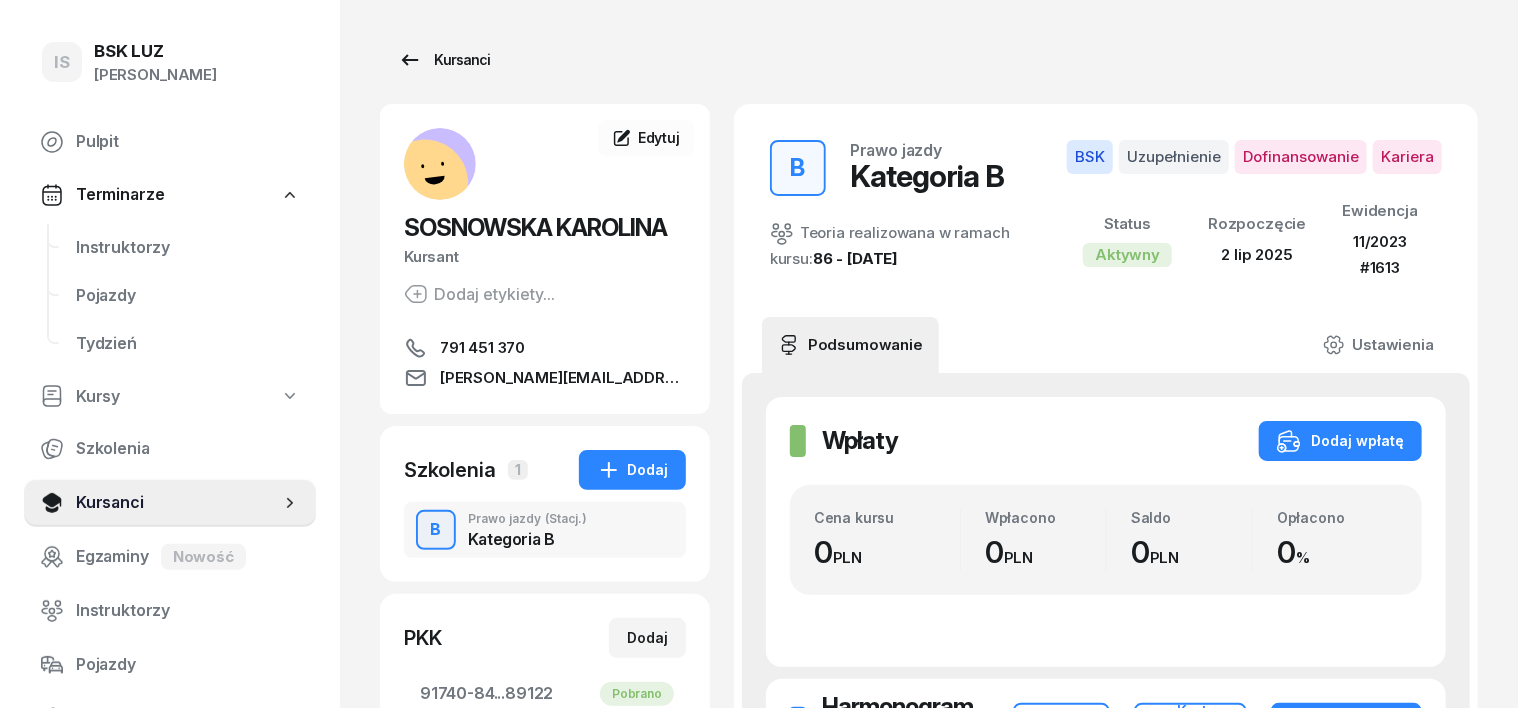 click on "Kursanci" at bounding box center [444, 60] 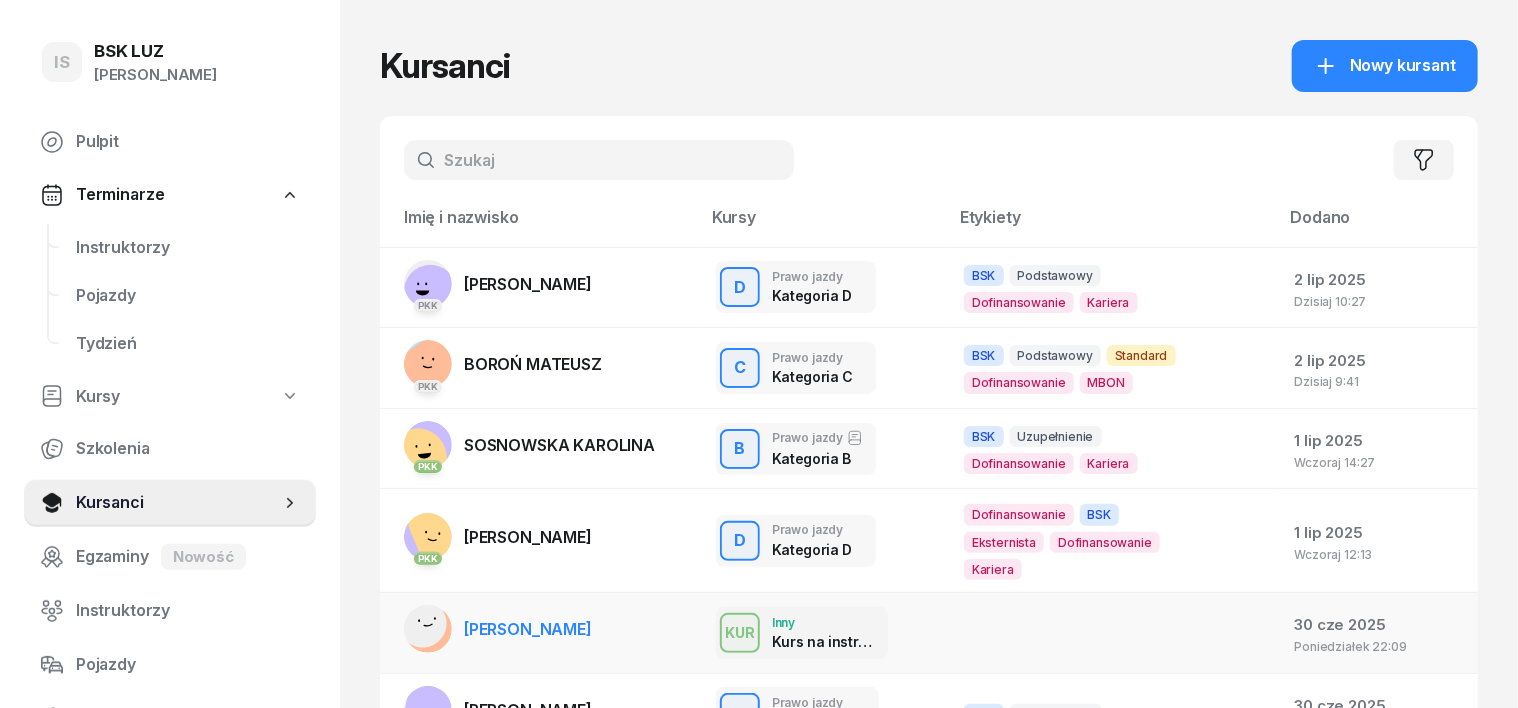 click on "[PERSON_NAME]" at bounding box center (528, 629) 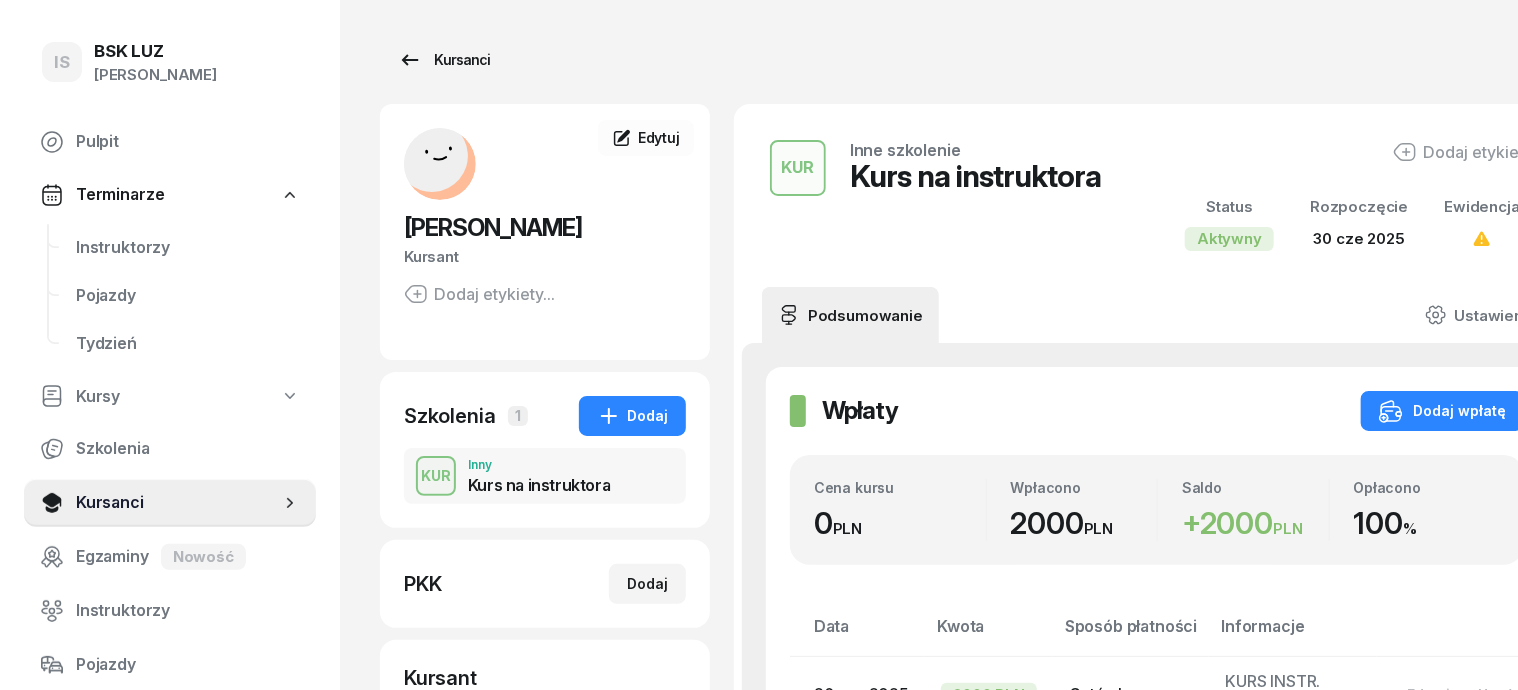 click on "Kursanci" at bounding box center (444, 60) 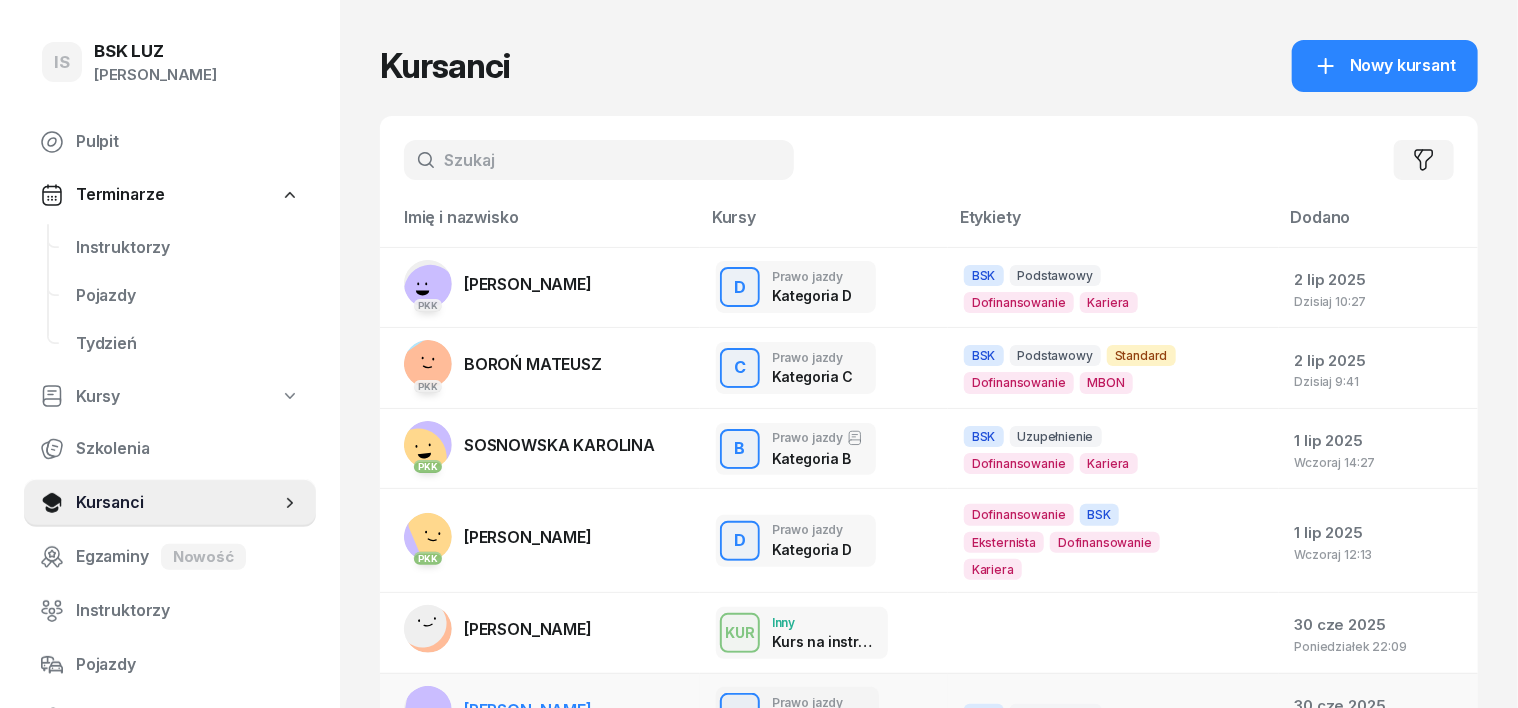 click on "[PERSON_NAME]" at bounding box center (528, 710) 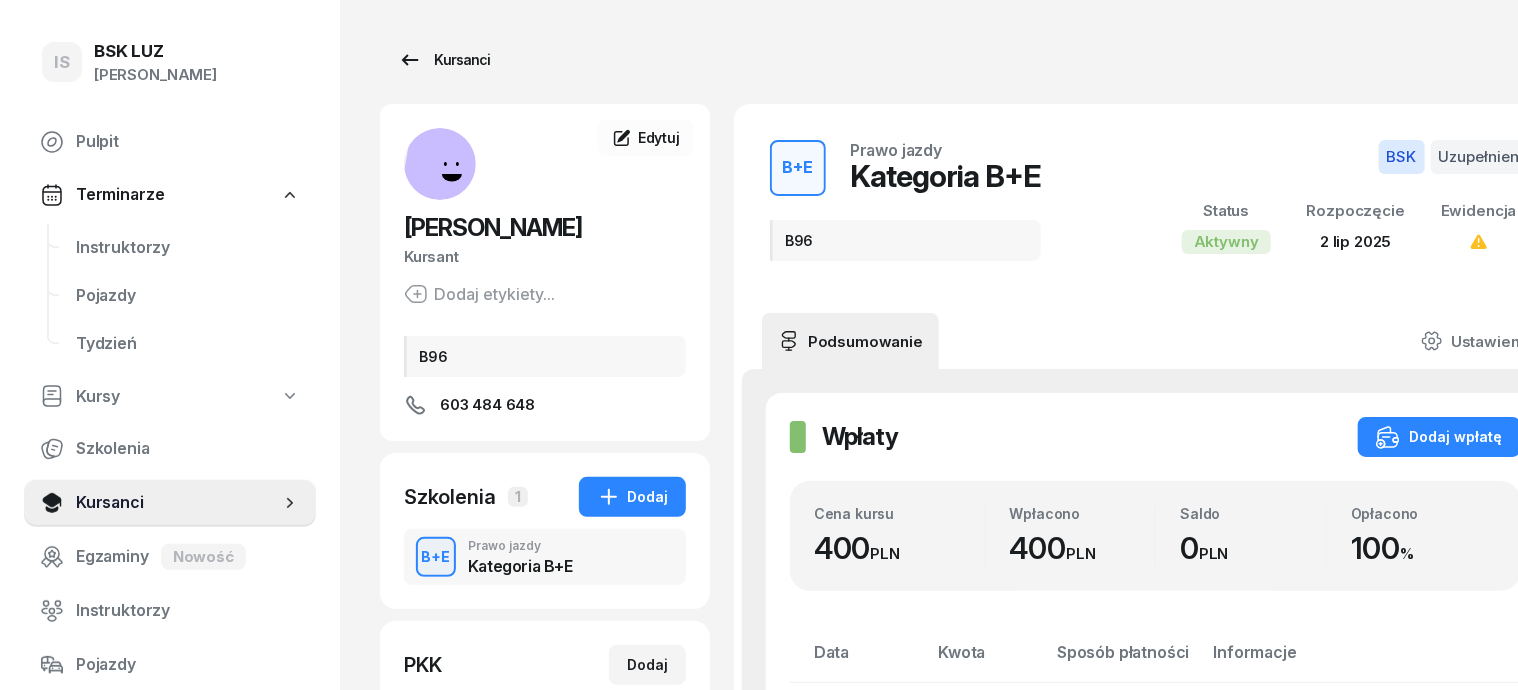 click on "Kursanci" at bounding box center (444, 60) 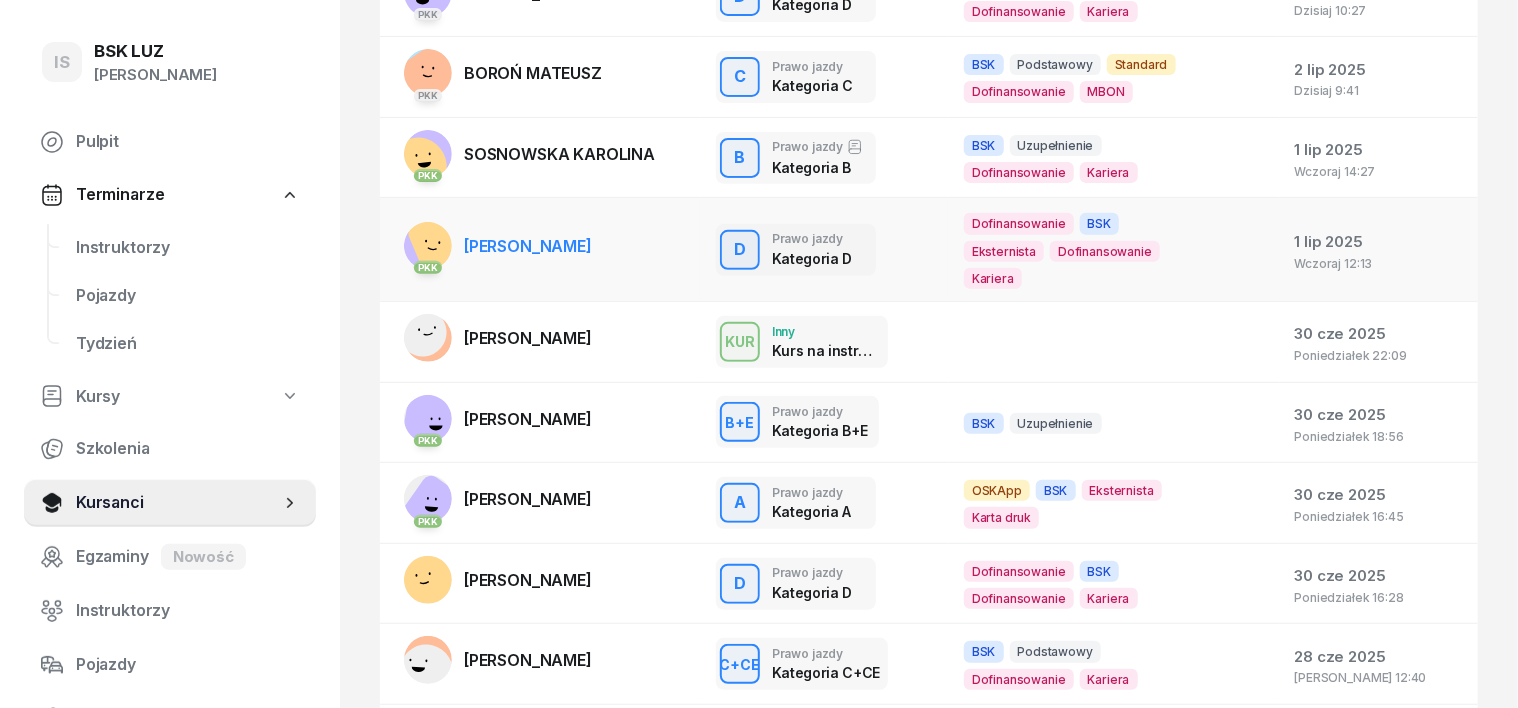 scroll, scrollTop: 375, scrollLeft: 0, axis: vertical 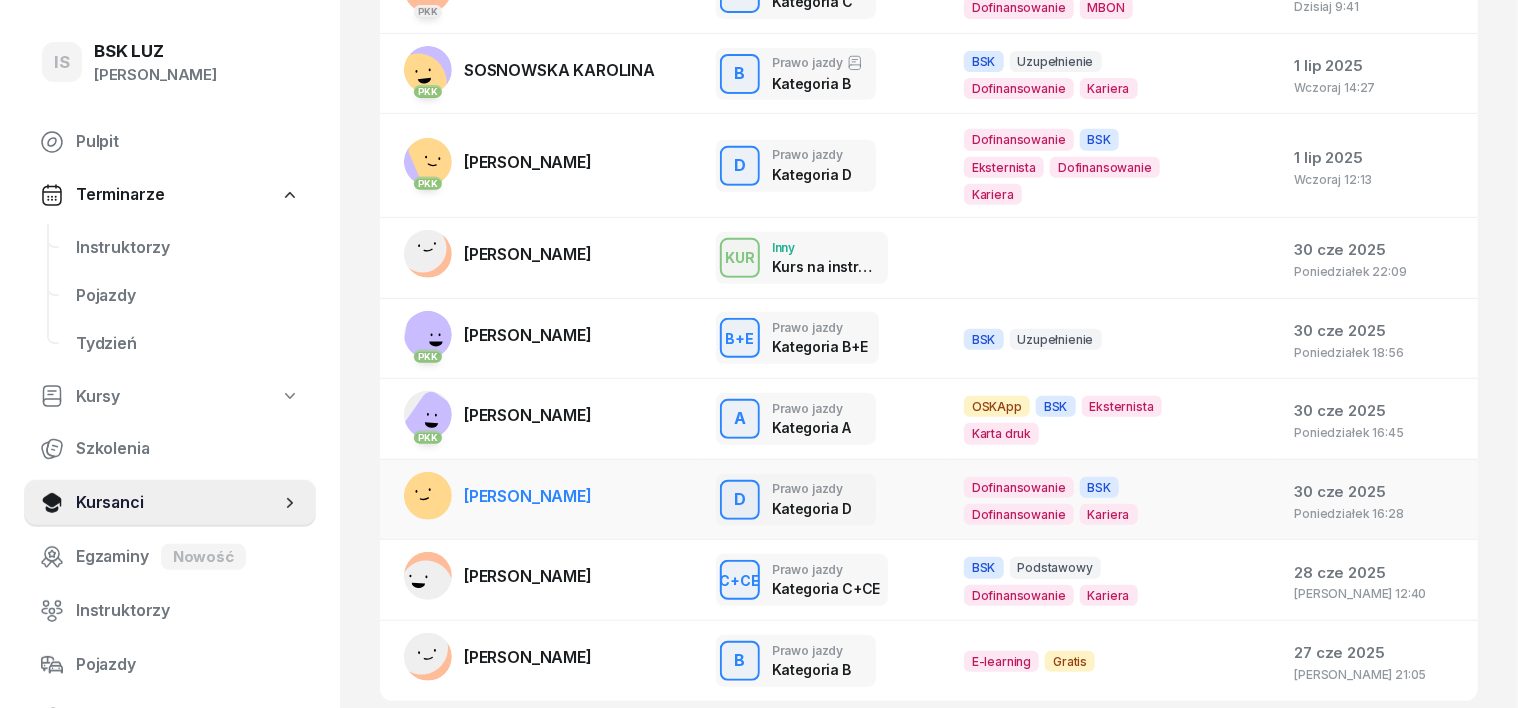 click on "[PERSON_NAME]" at bounding box center [528, 496] 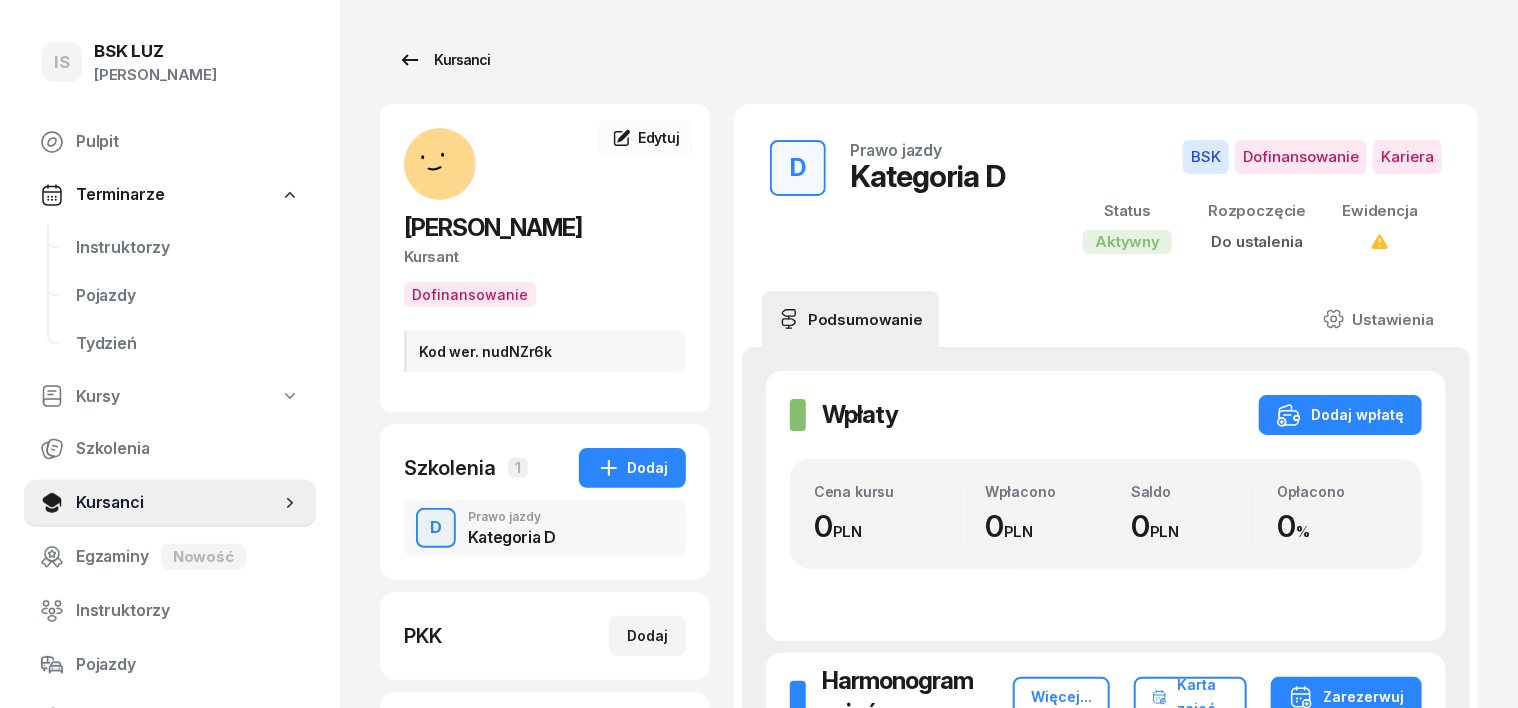 click on "Kursanci" at bounding box center [444, 60] 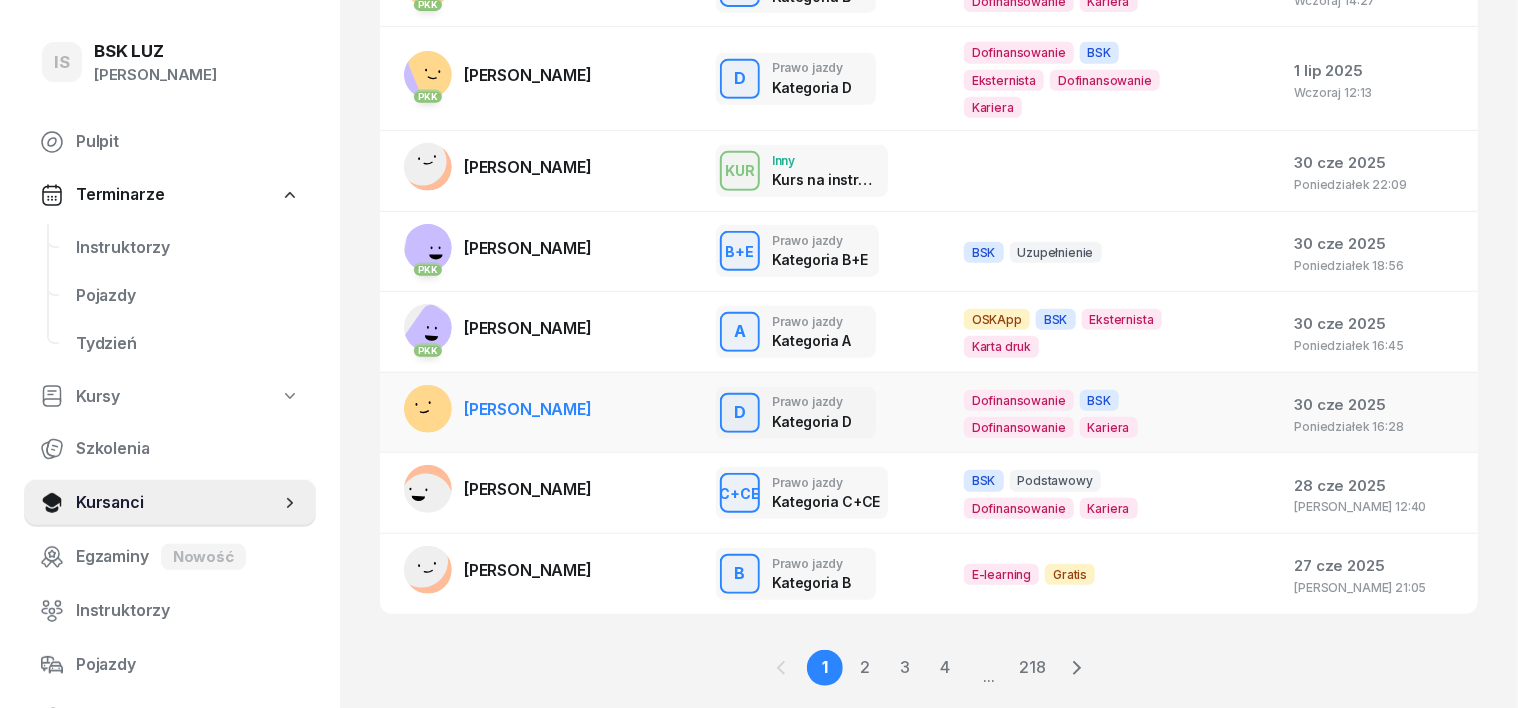 scroll, scrollTop: 487, scrollLeft: 0, axis: vertical 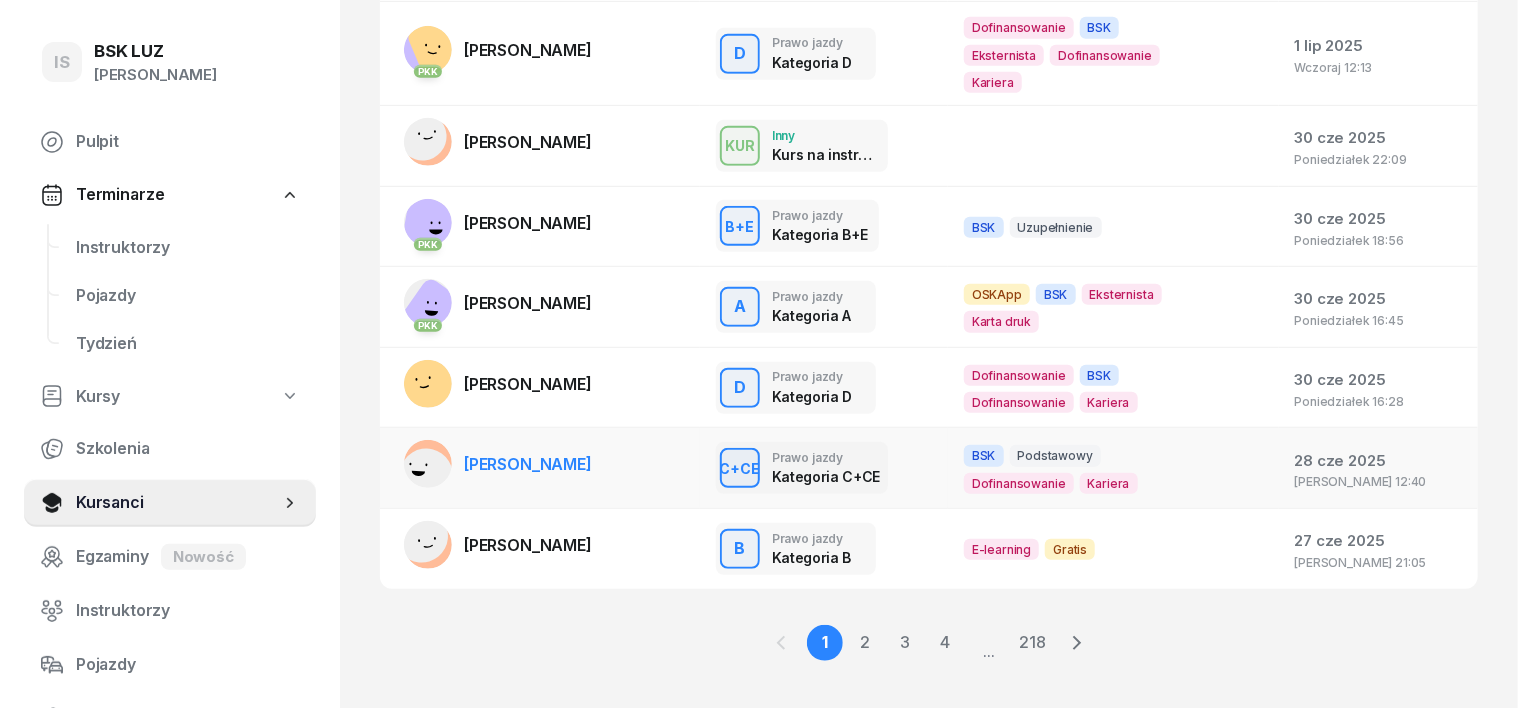 click on "[PERSON_NAME]" at bounding box center (528, 464) 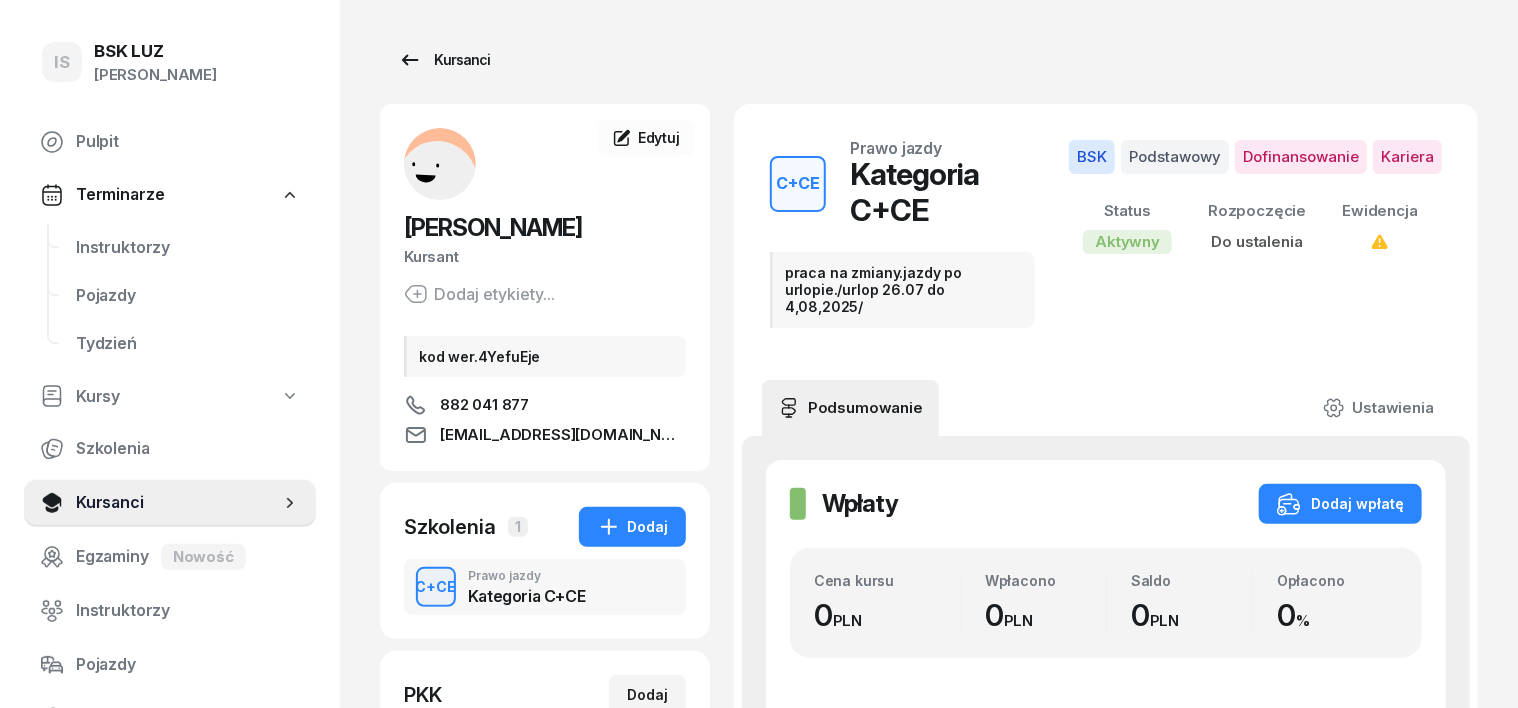 click on "Kursanci" at bounding box center (444, 60) 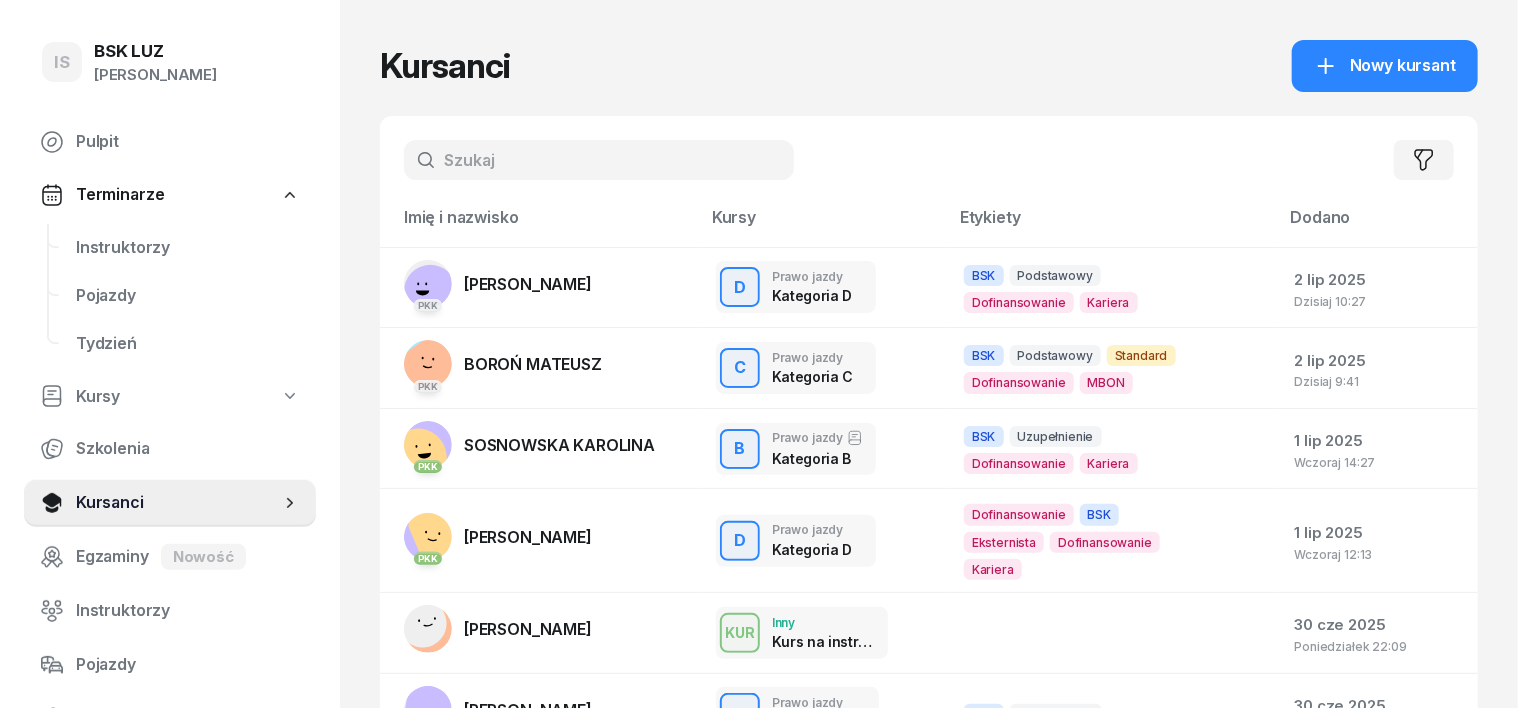 click at bounding box center (599, 160) 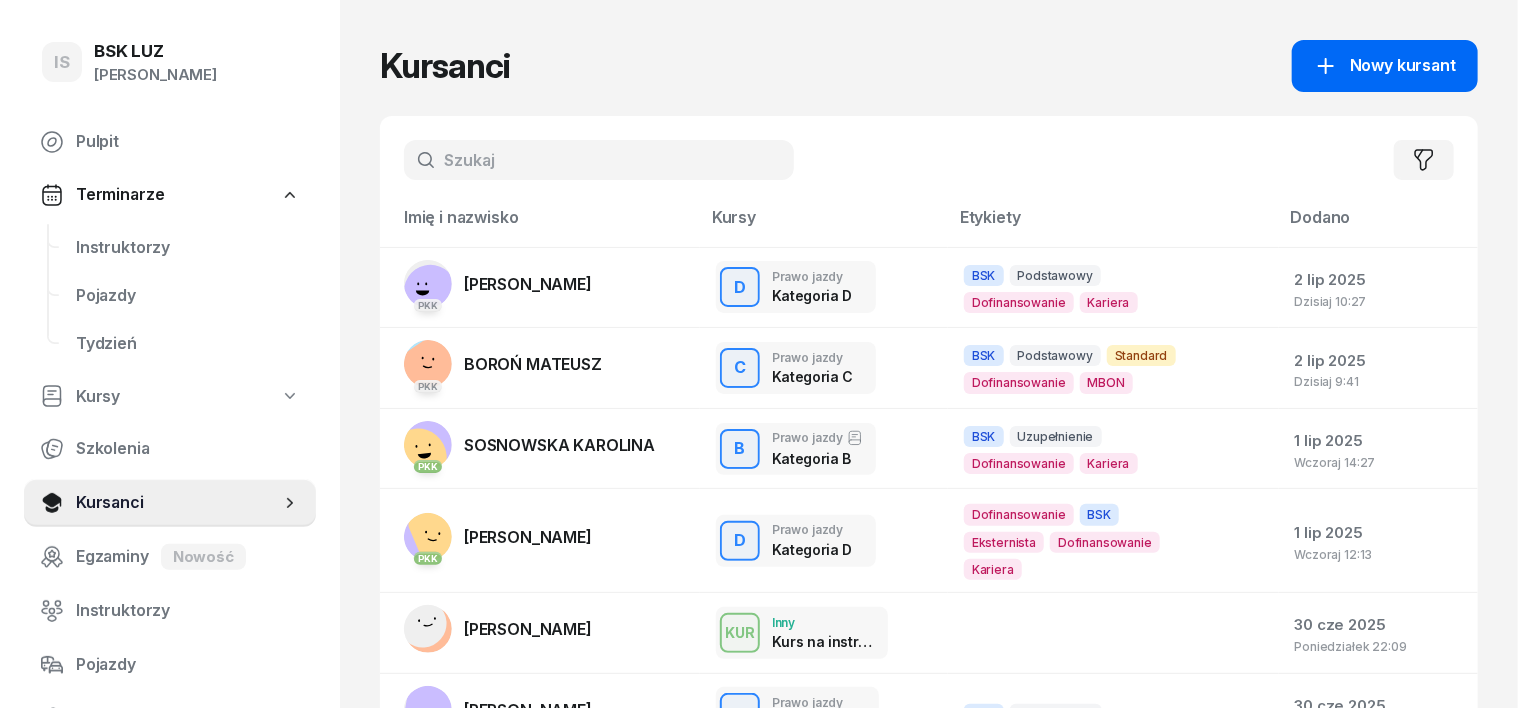 click on "Nowy kursant" 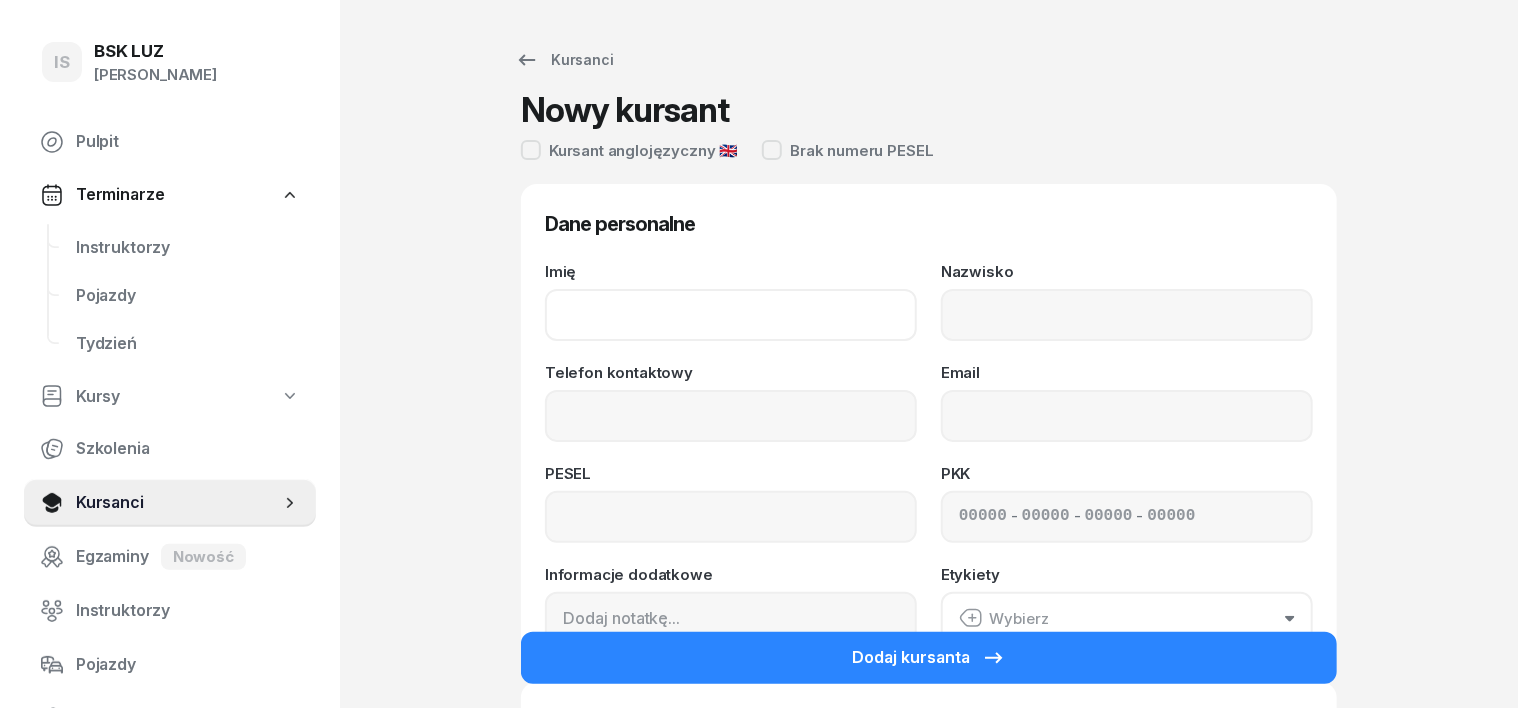 click on "Imię" 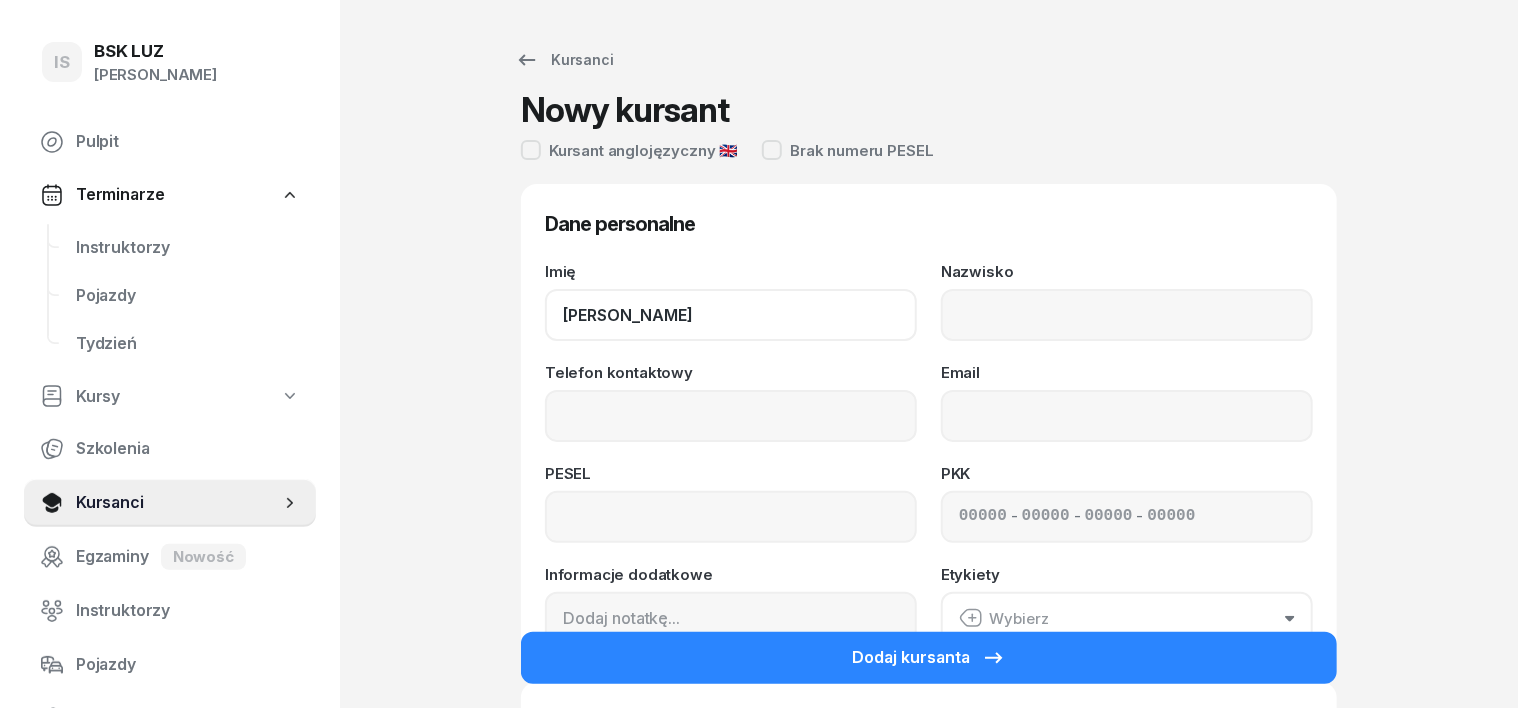 type on "[PERSON_NAME]" 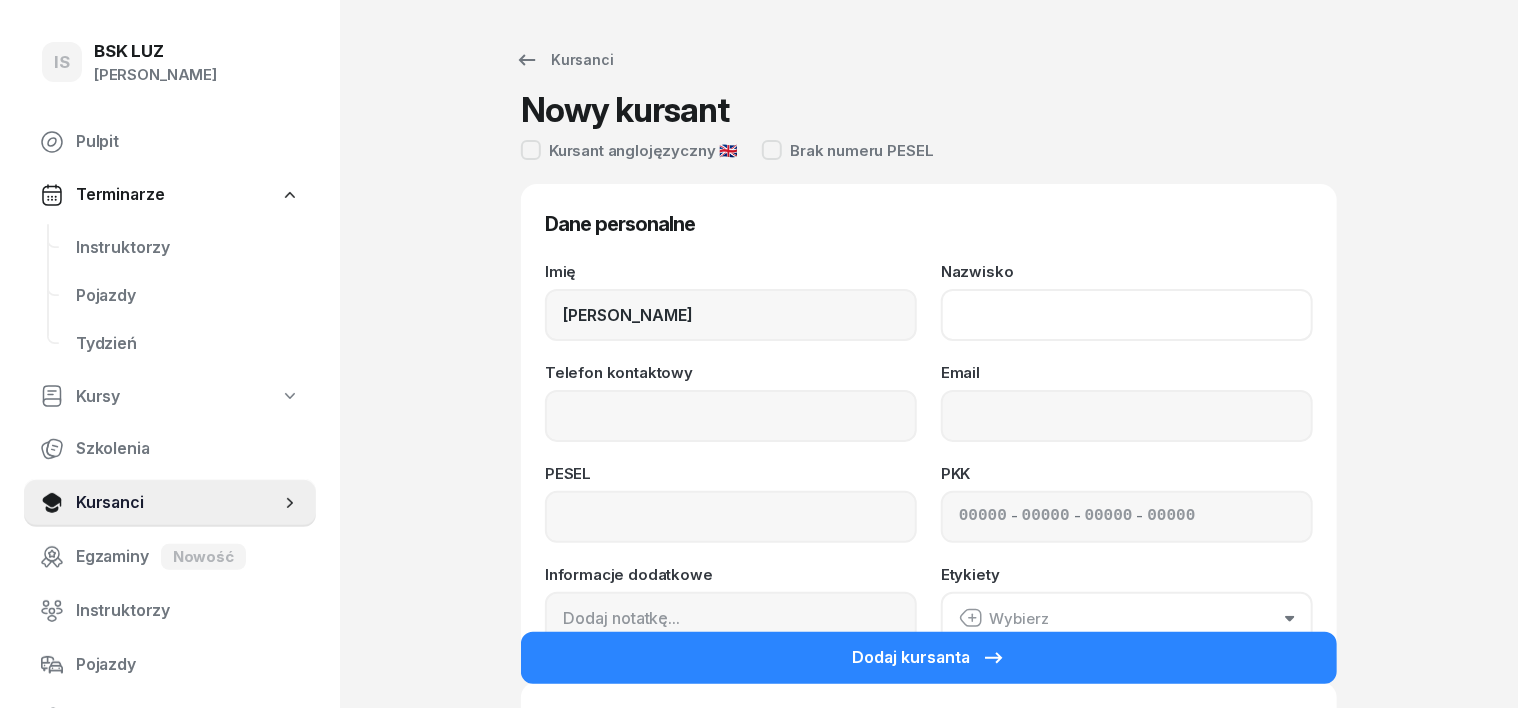 click on "Nazwisko" 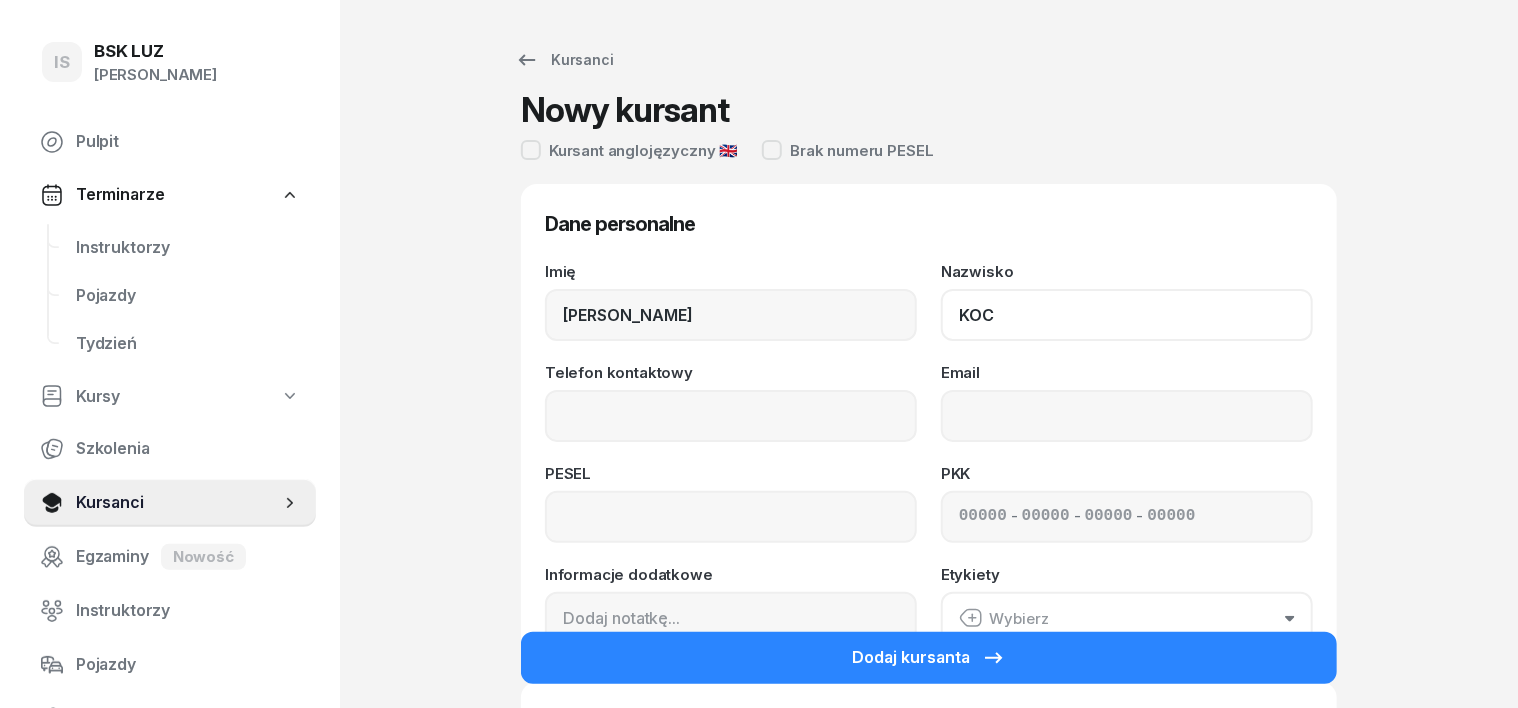 type on "KOC" 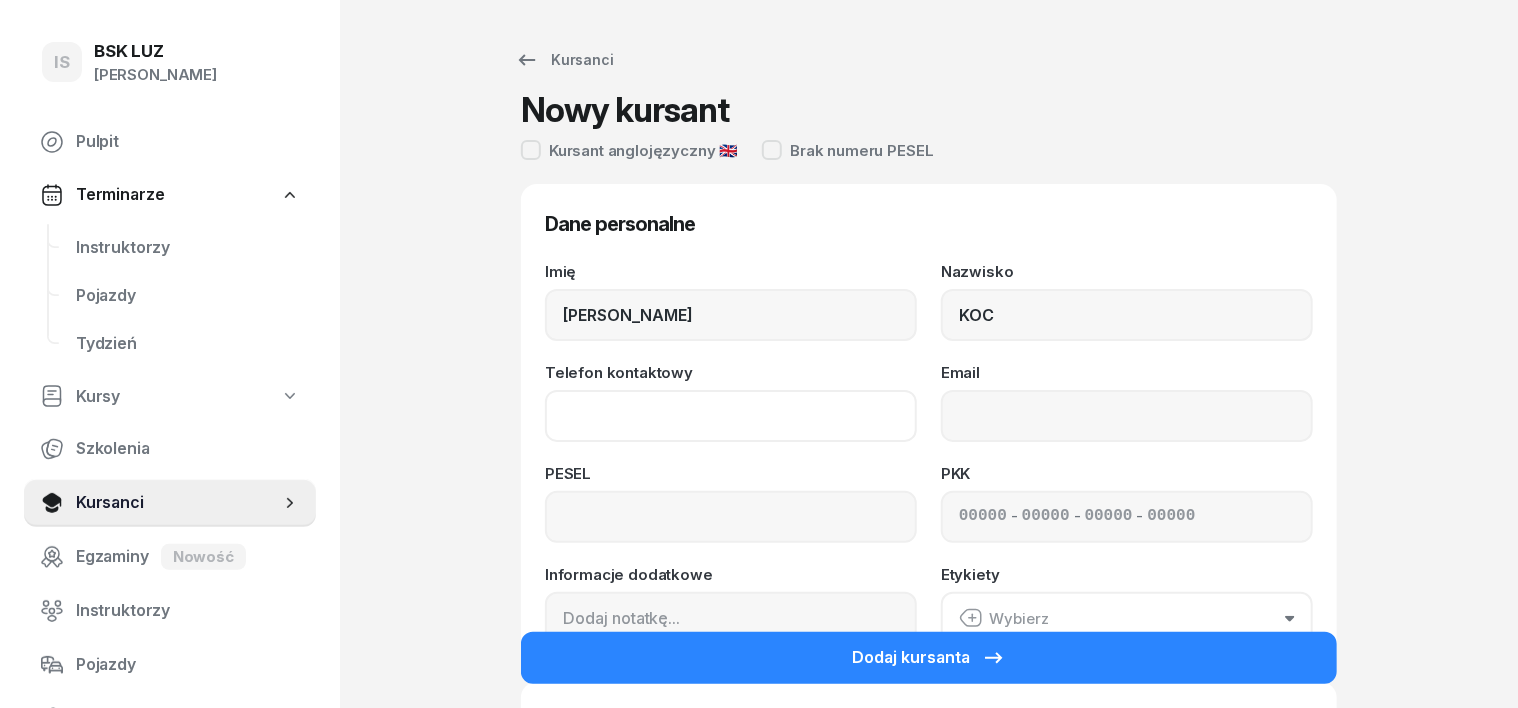 click on "Telefon kontaktowy" 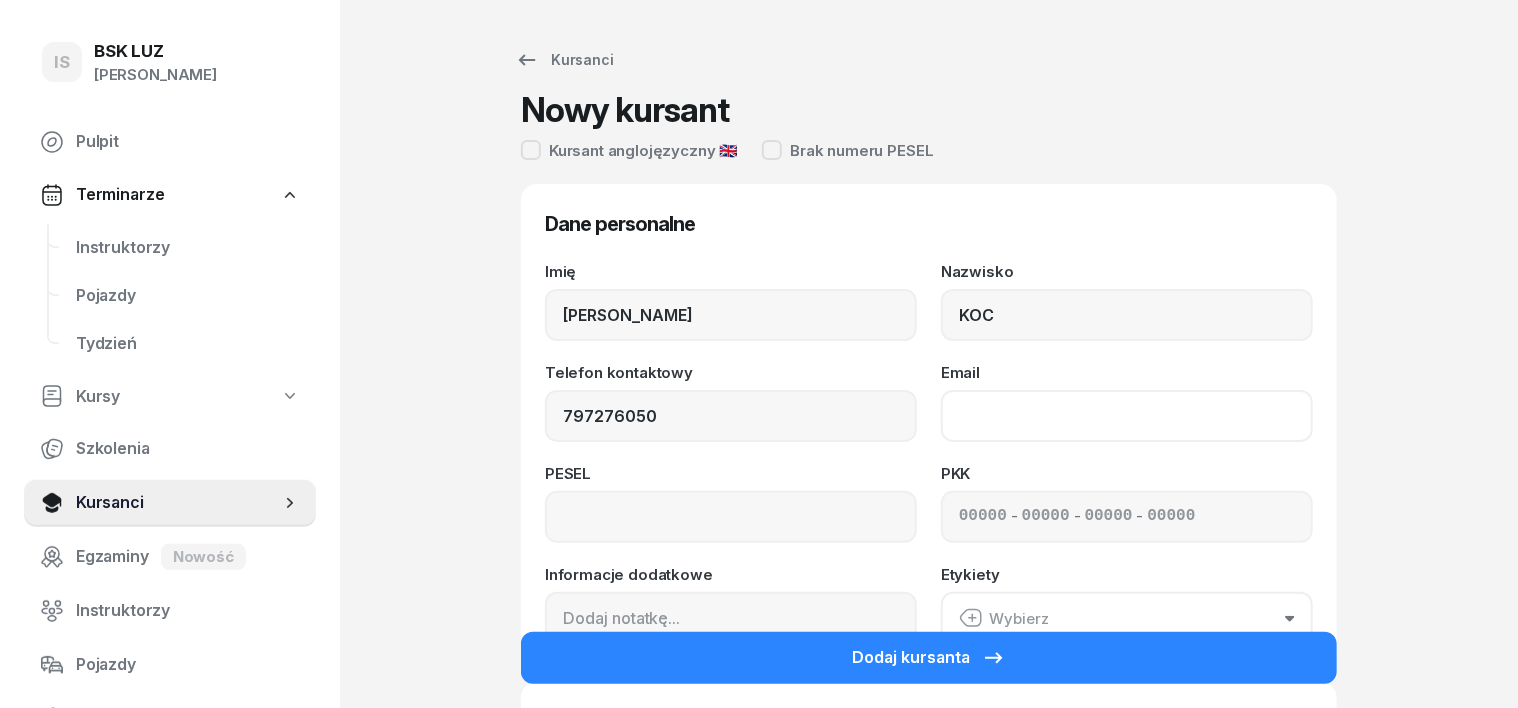 type on "797 276 050" 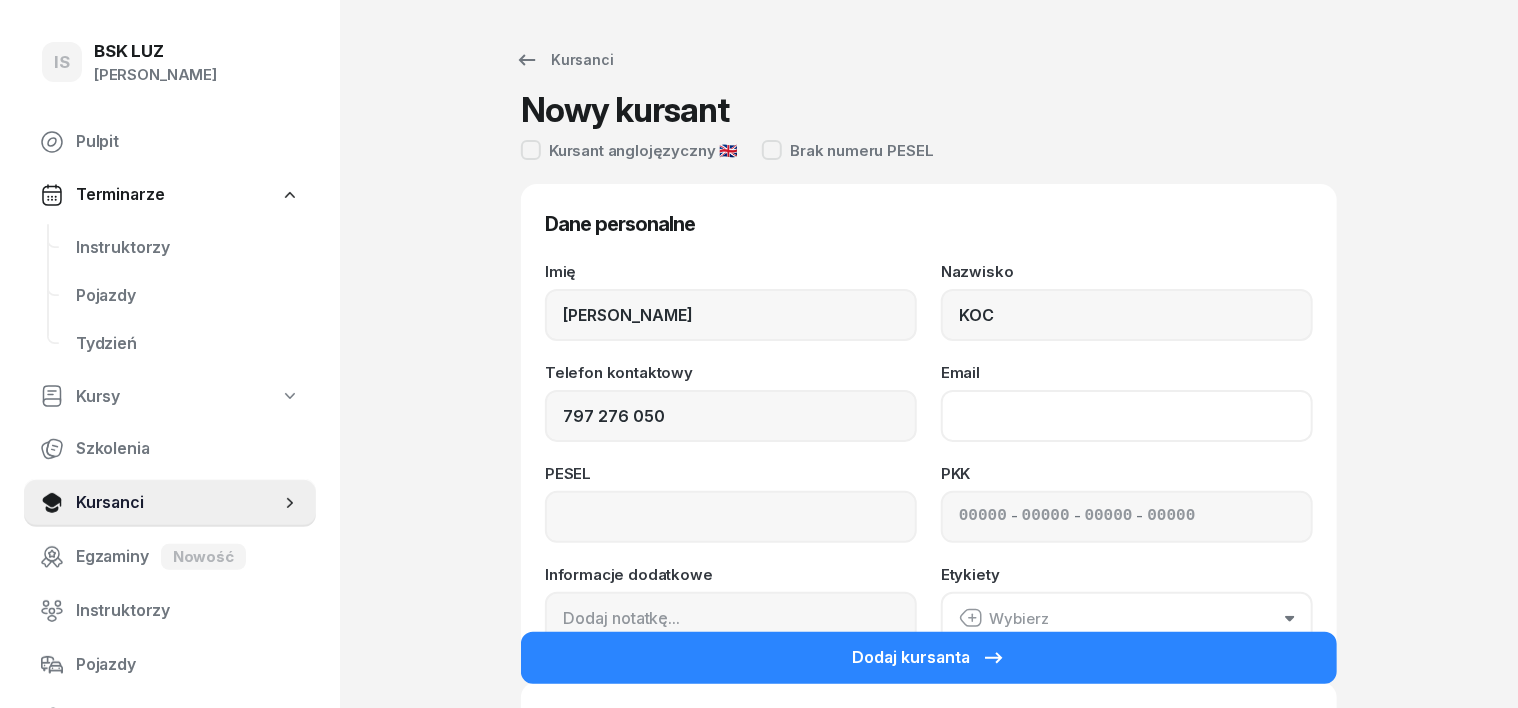 click on "Email" 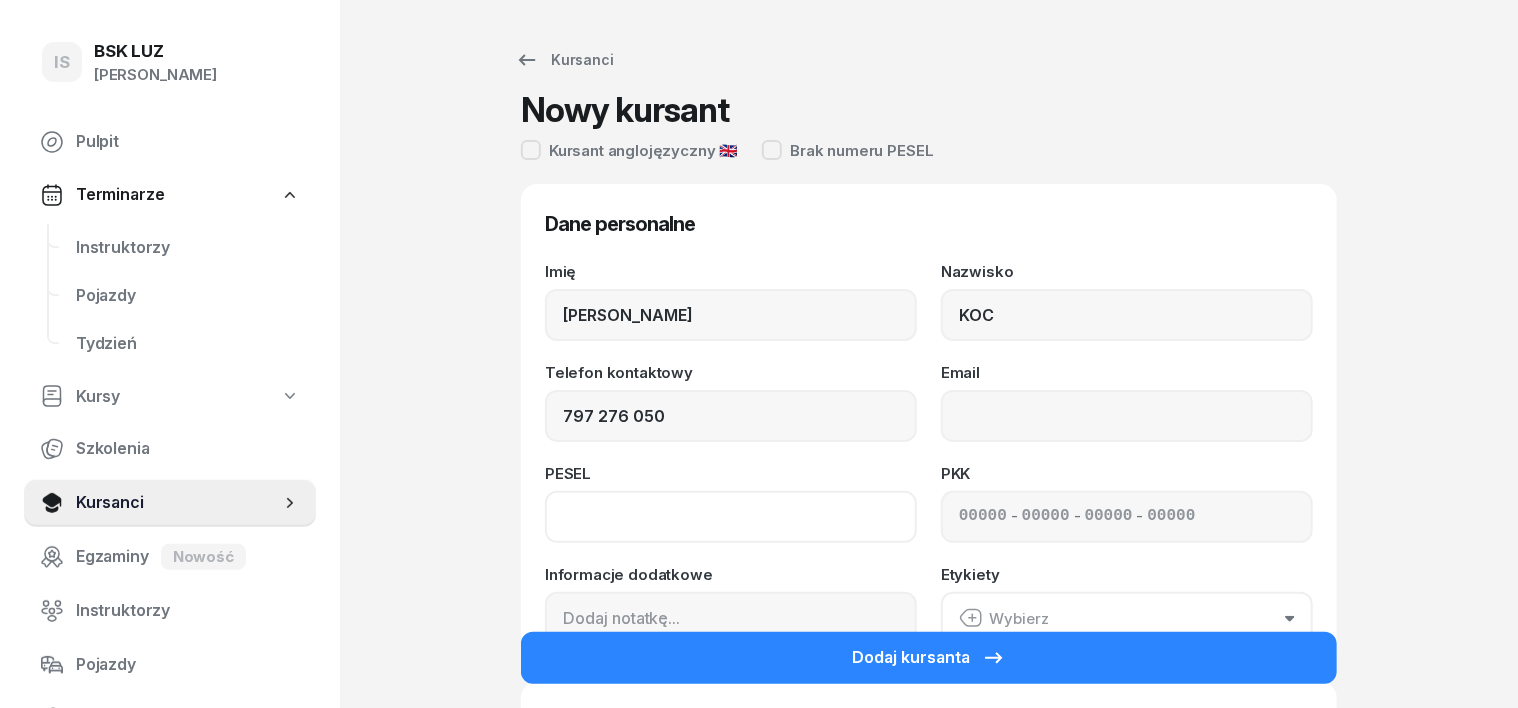click 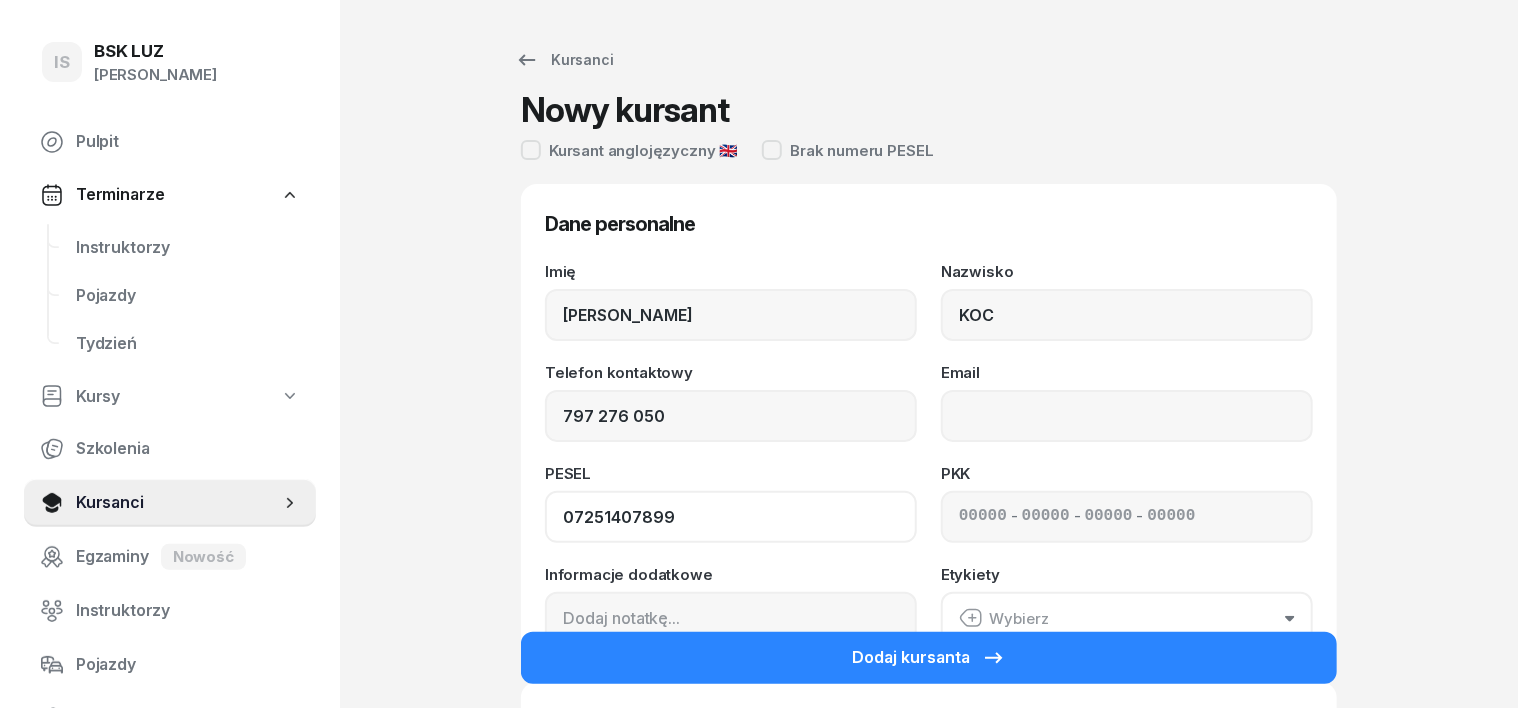 type on "07251407899" 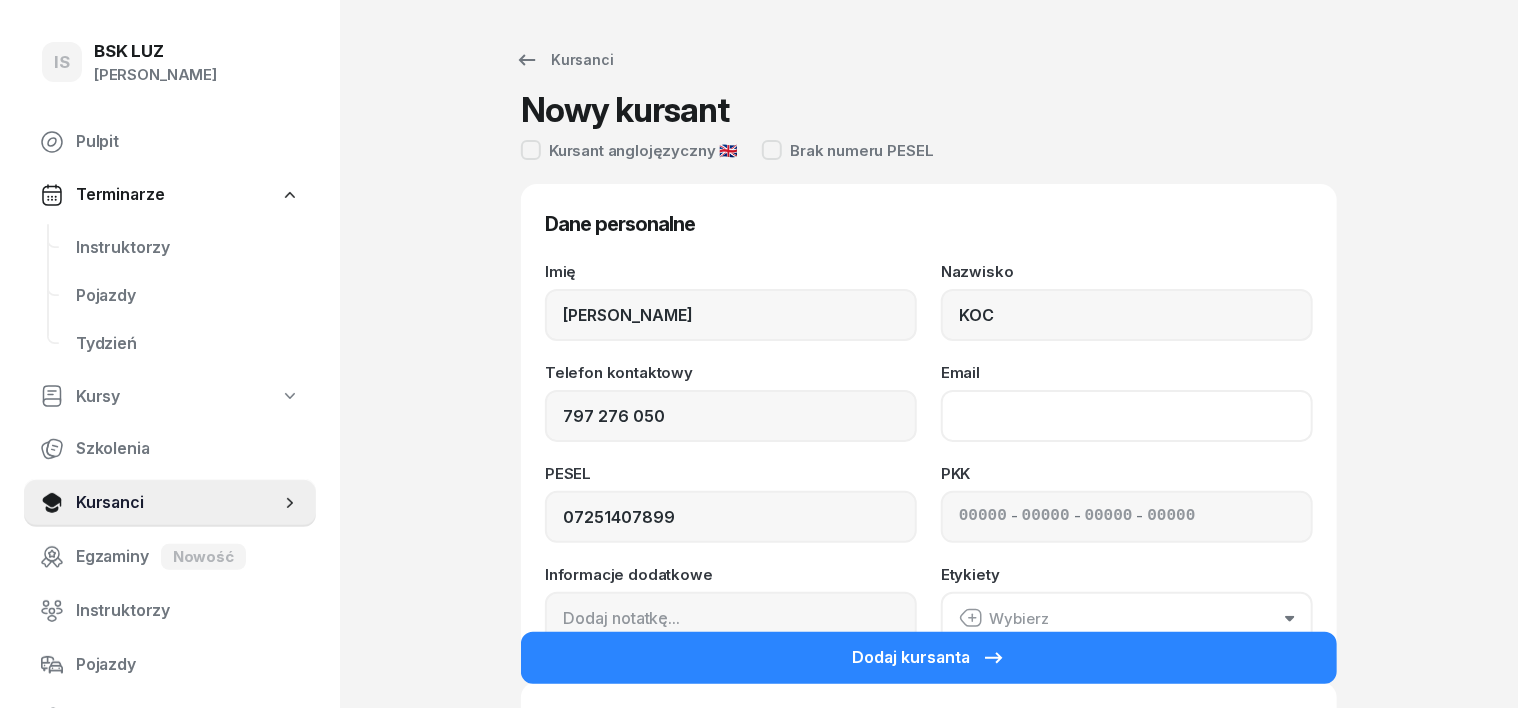 click on "Email" 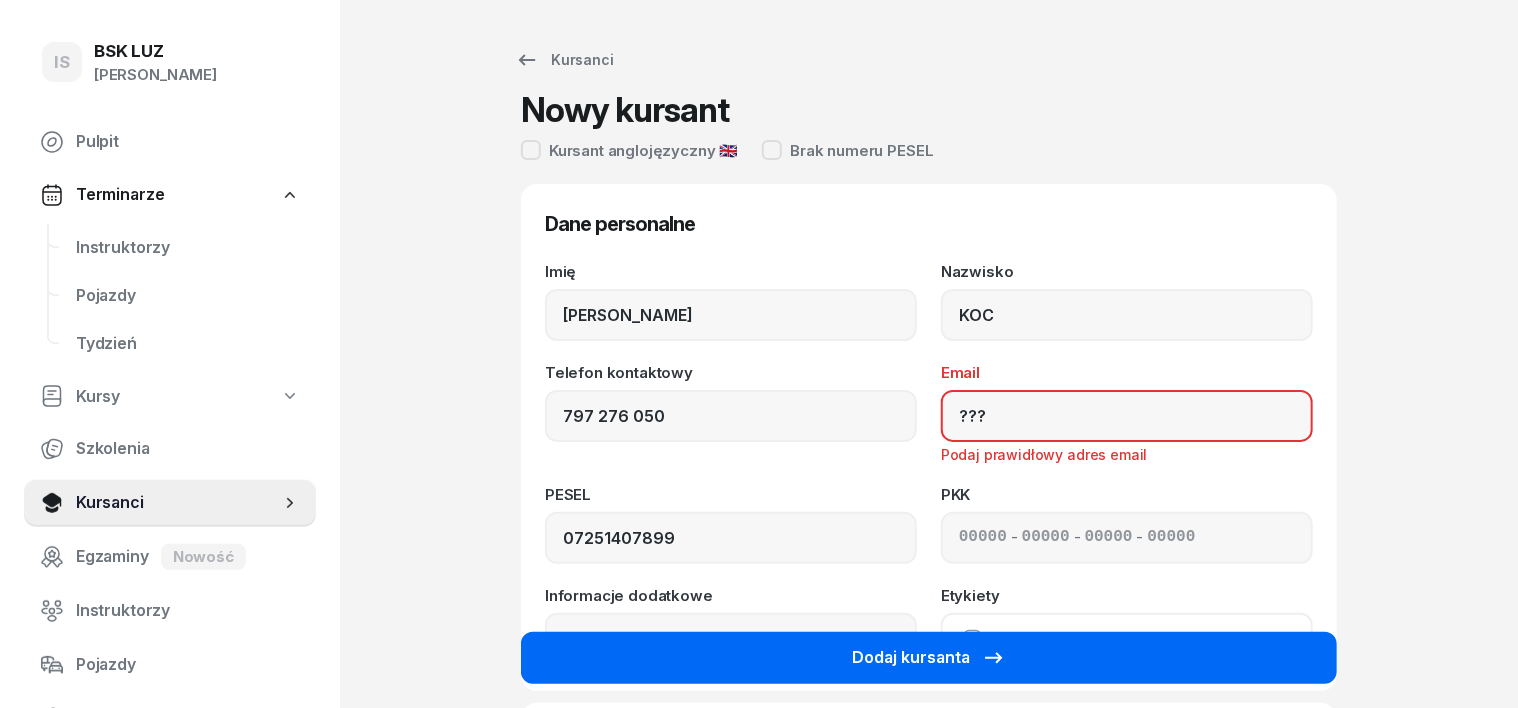 click on "Dodaj kursanta" at bounding box center (929, 658) 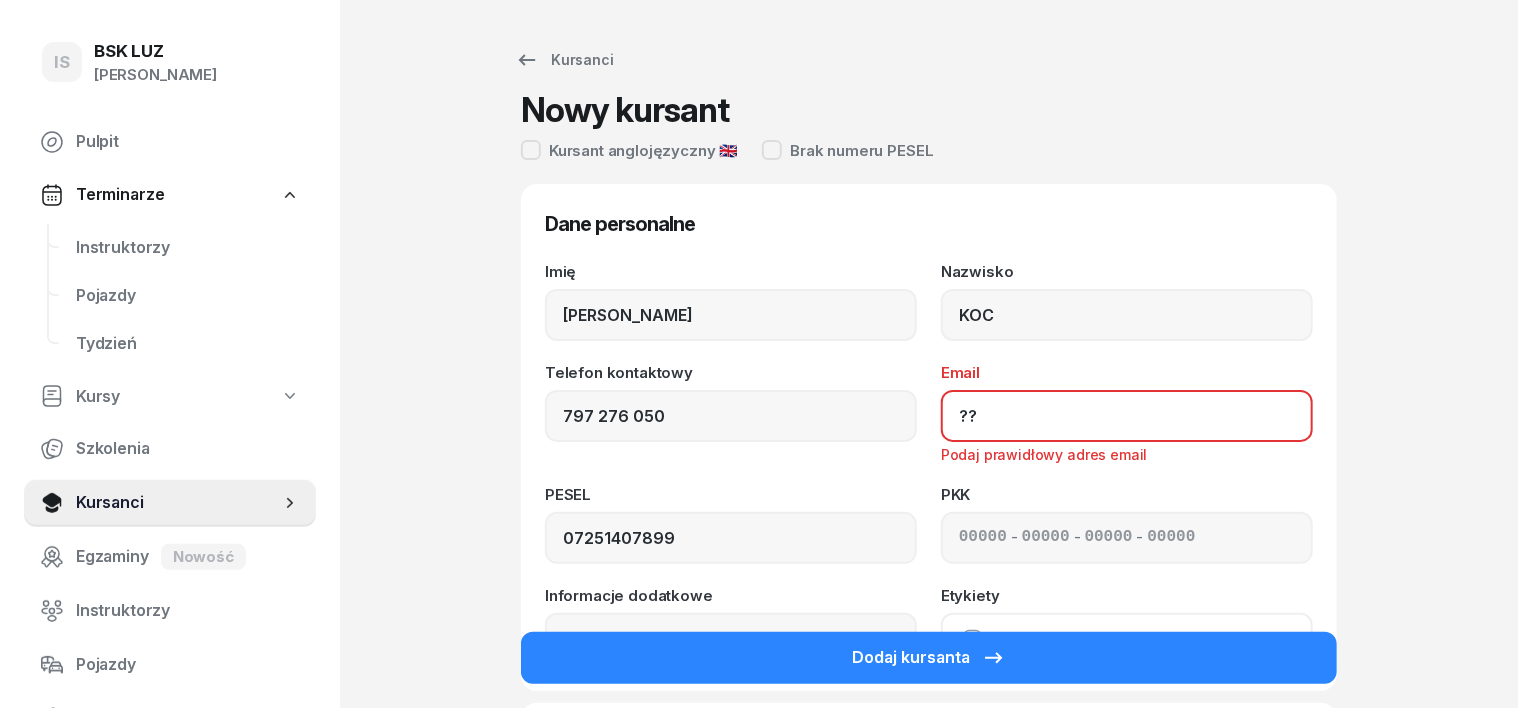 type on "?" 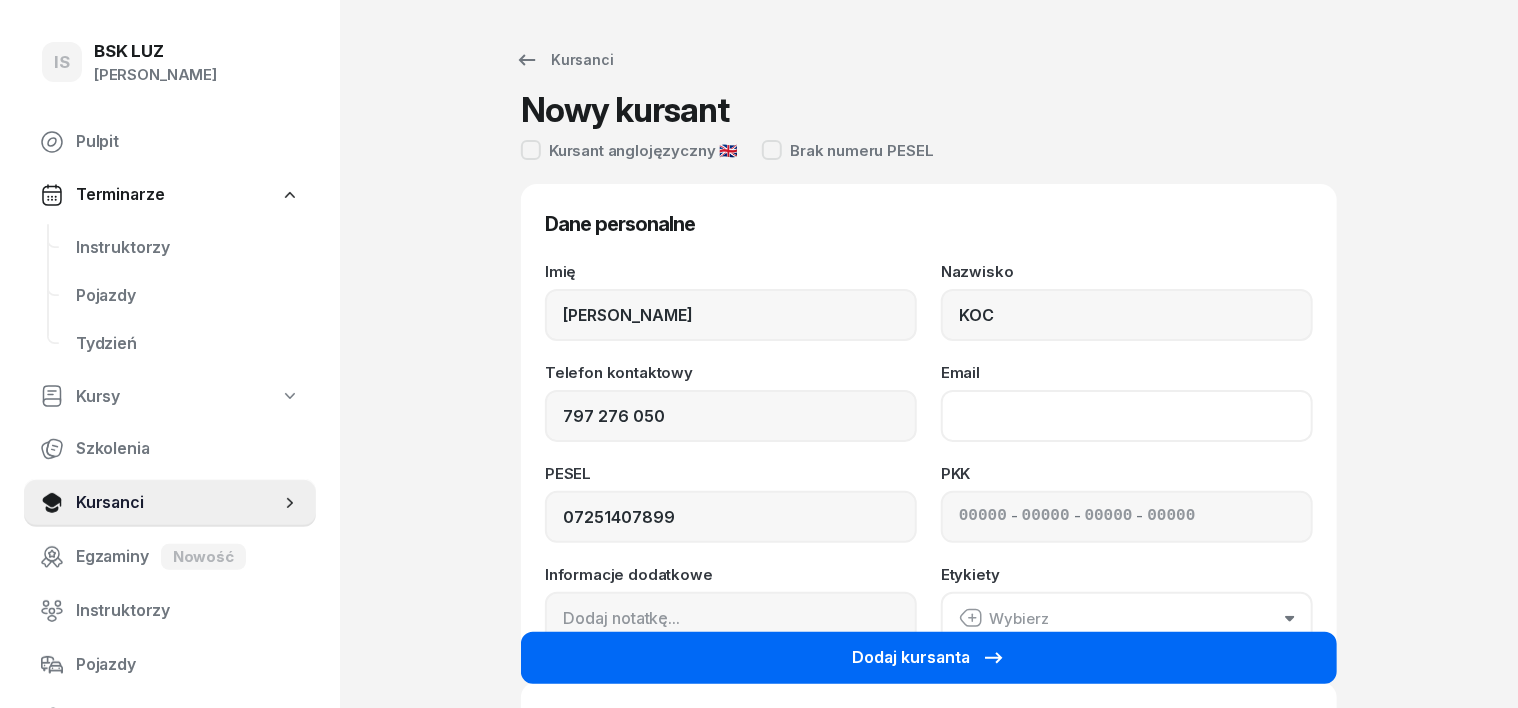 type 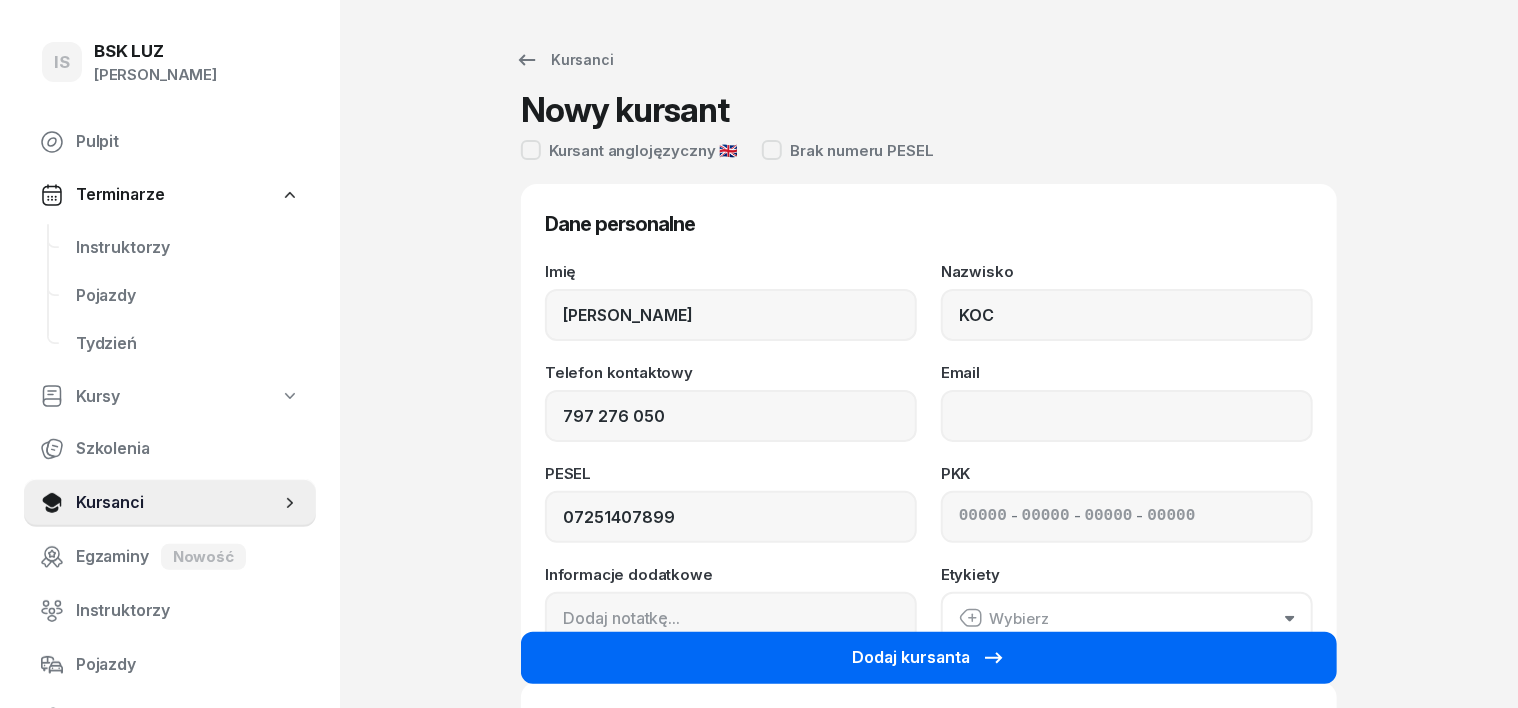 click on "Dodaj kursanta" at bounding box center (929, 658) 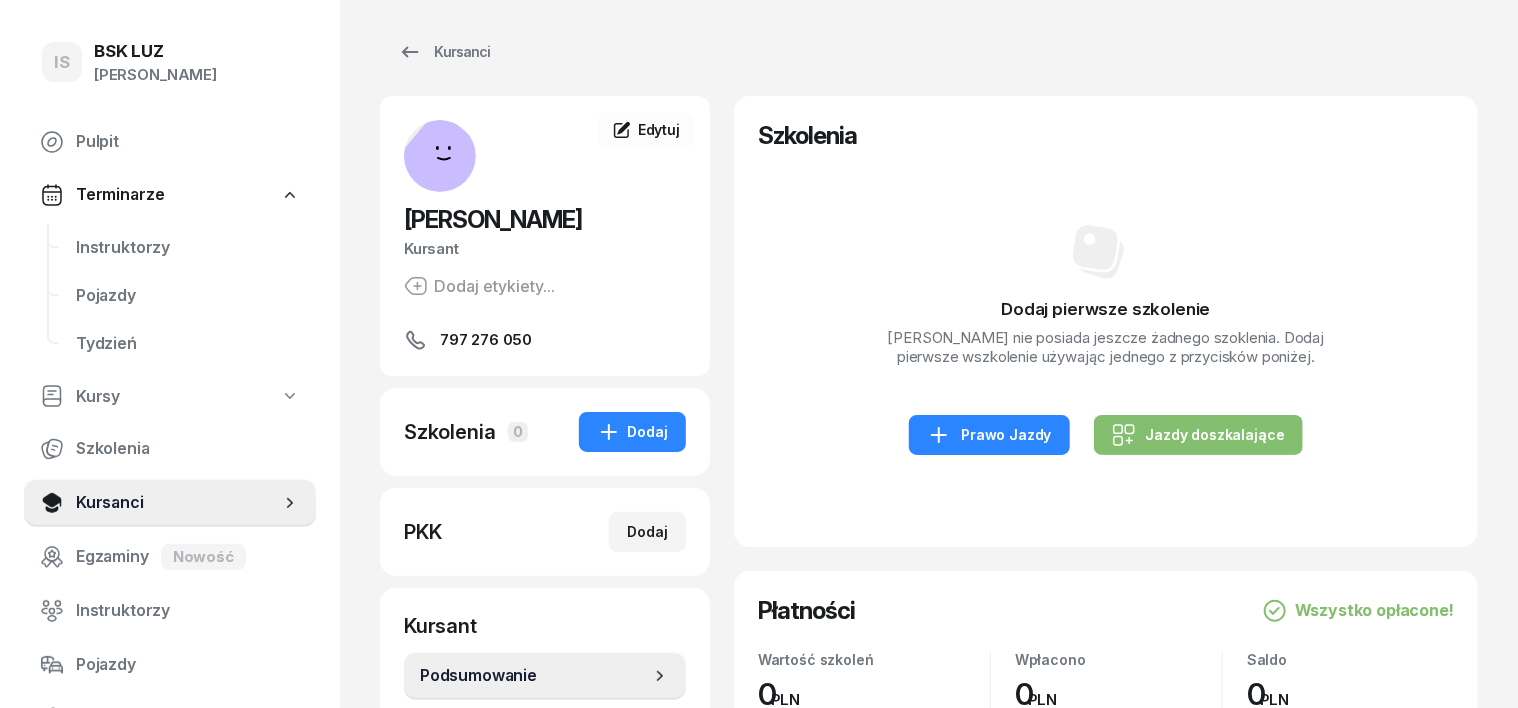 scroll, scrollTop: 124, scrollLeft: 0, axis: vertical 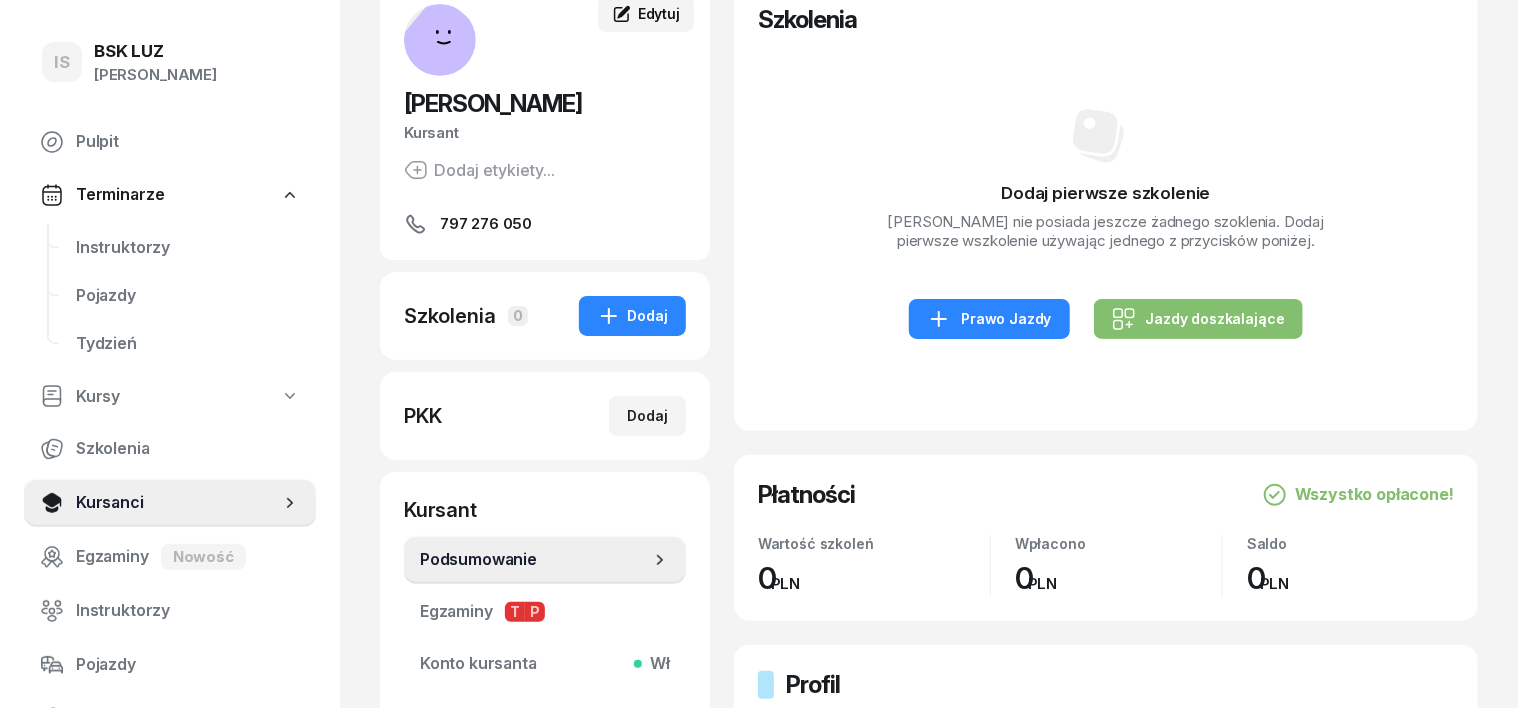 click on "Edytuj" 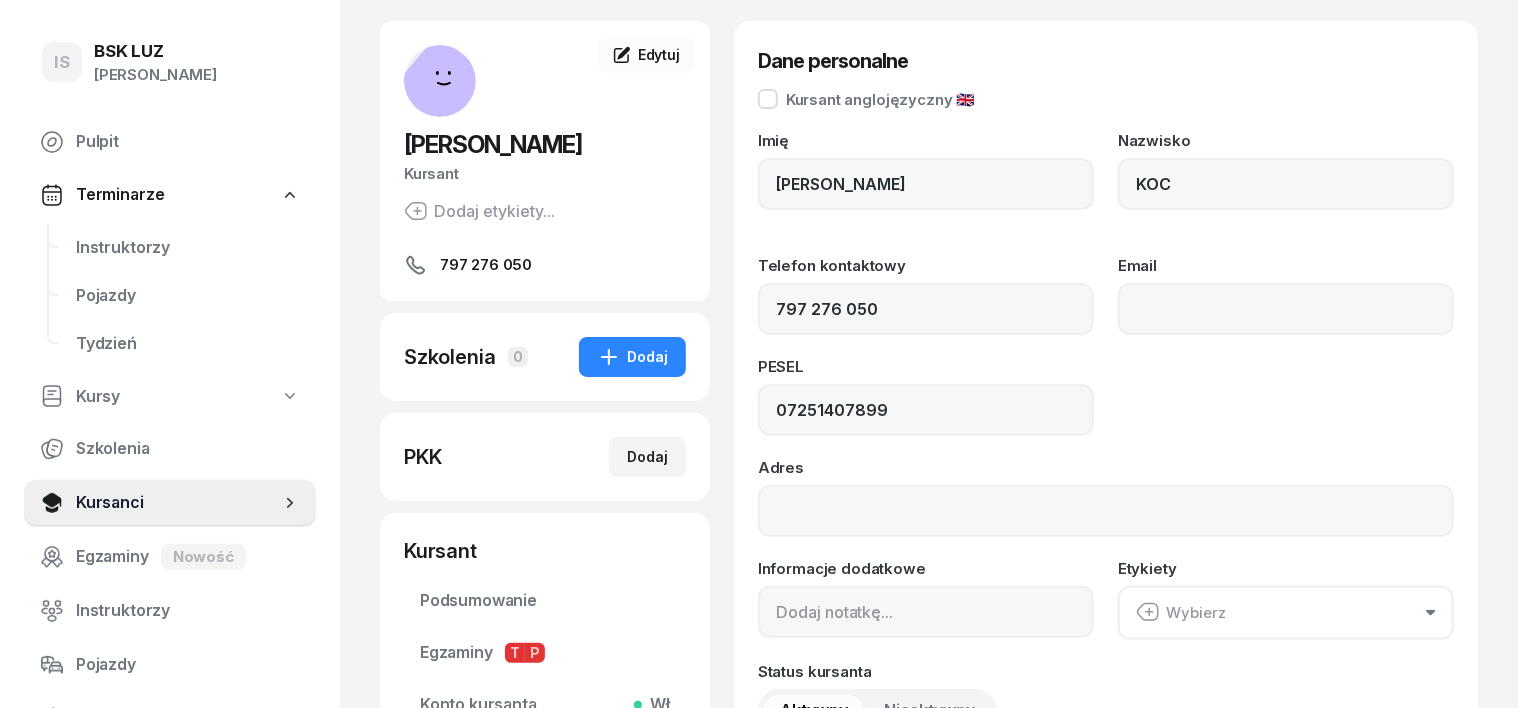 scroll, scrollTop: 0, scrollLeft: 0, axis: both 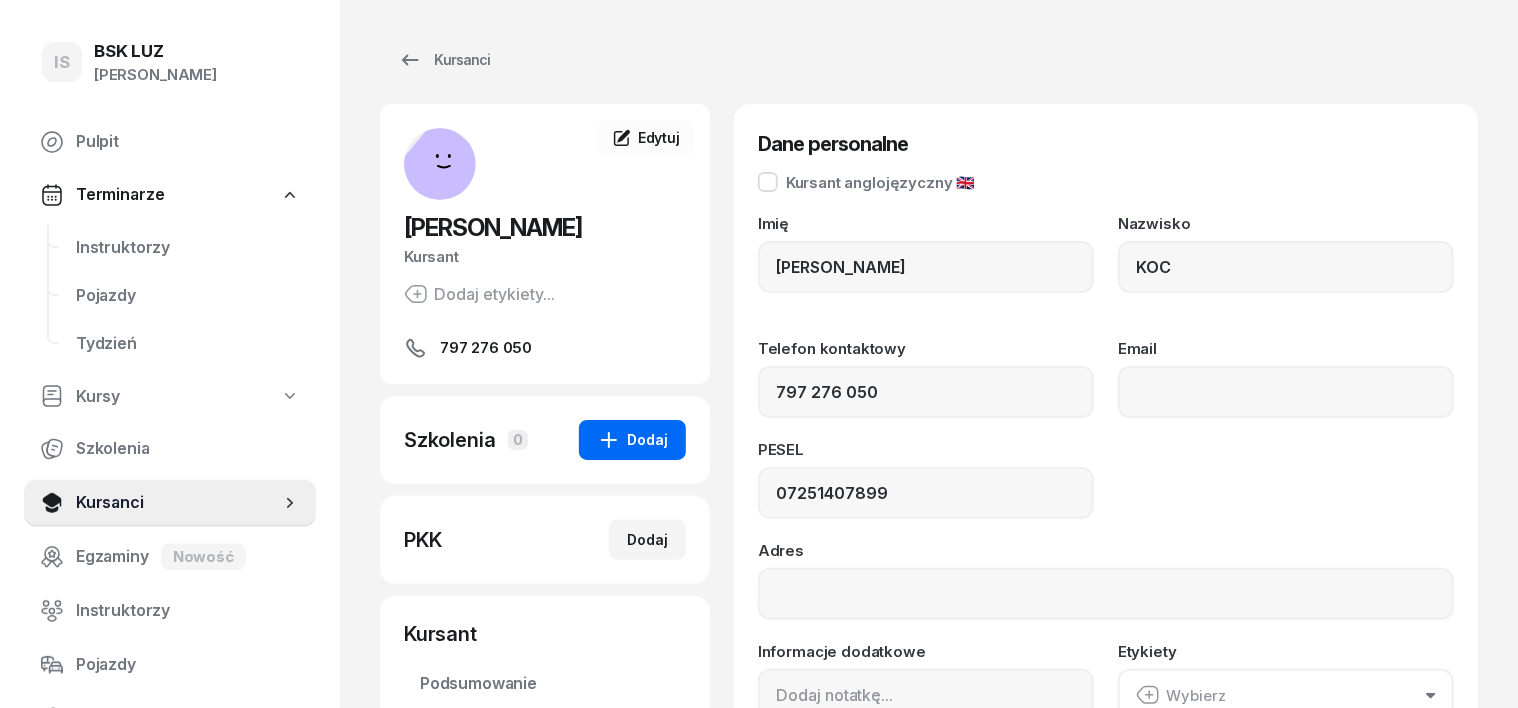 click on "Dodaj" at bounding box center (632, 440) 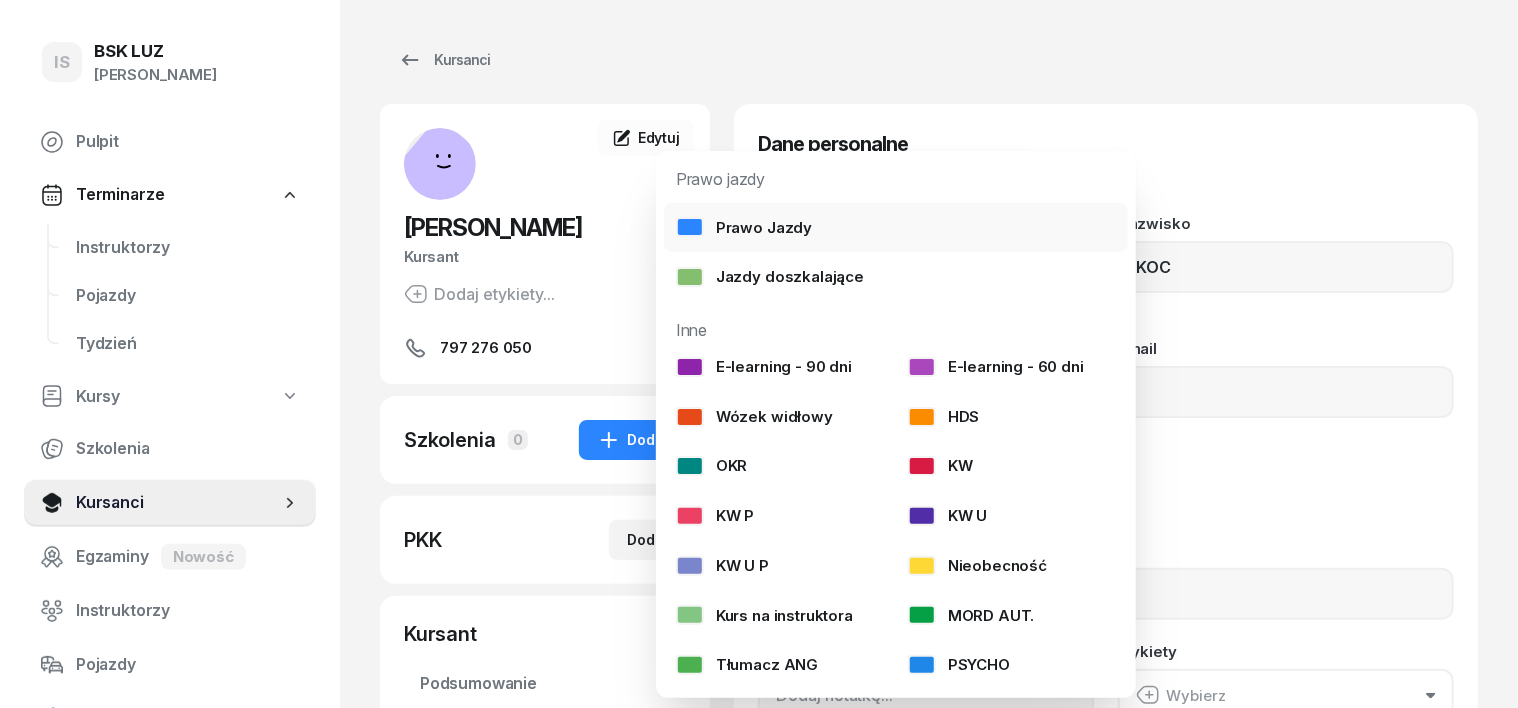 click at bounding box center (690, 227) 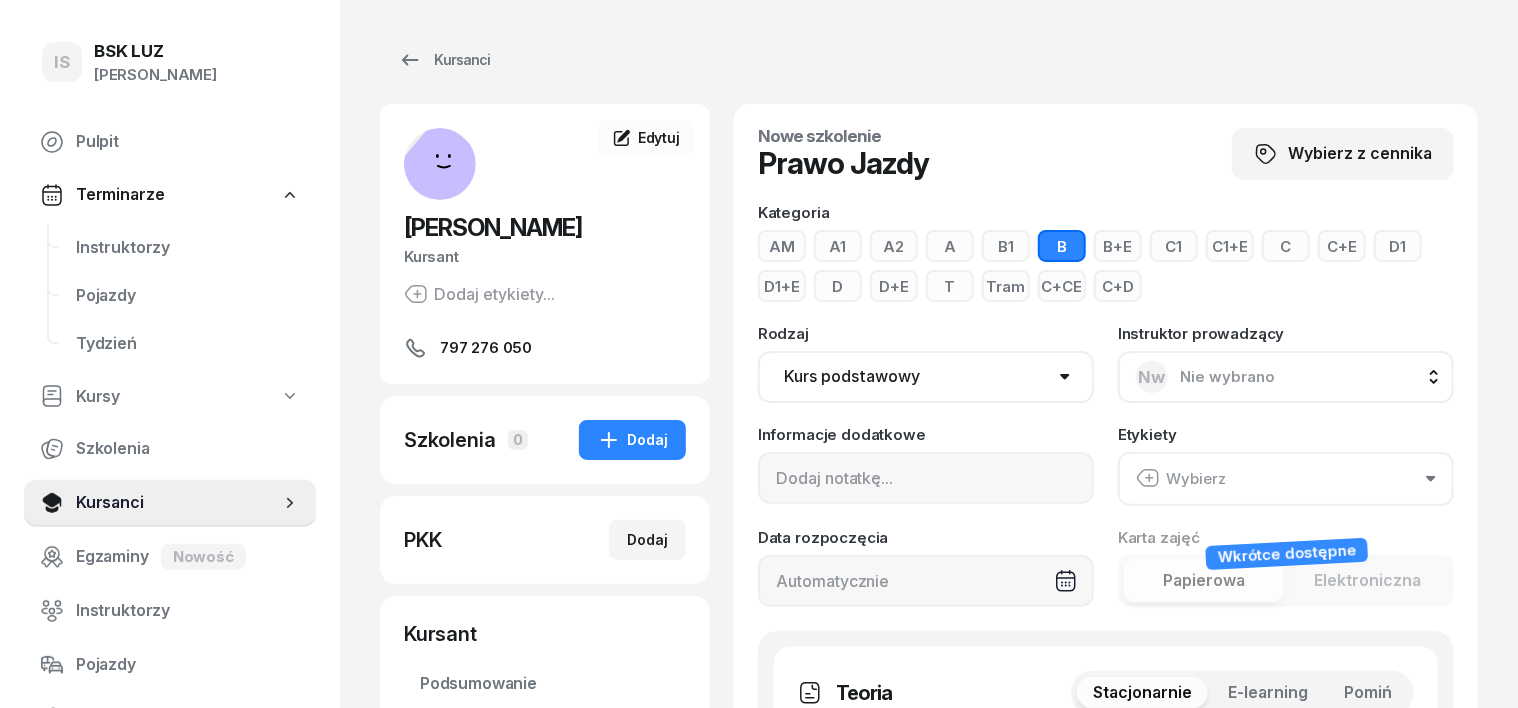 click on "B" at bounding box center (1062, 246) 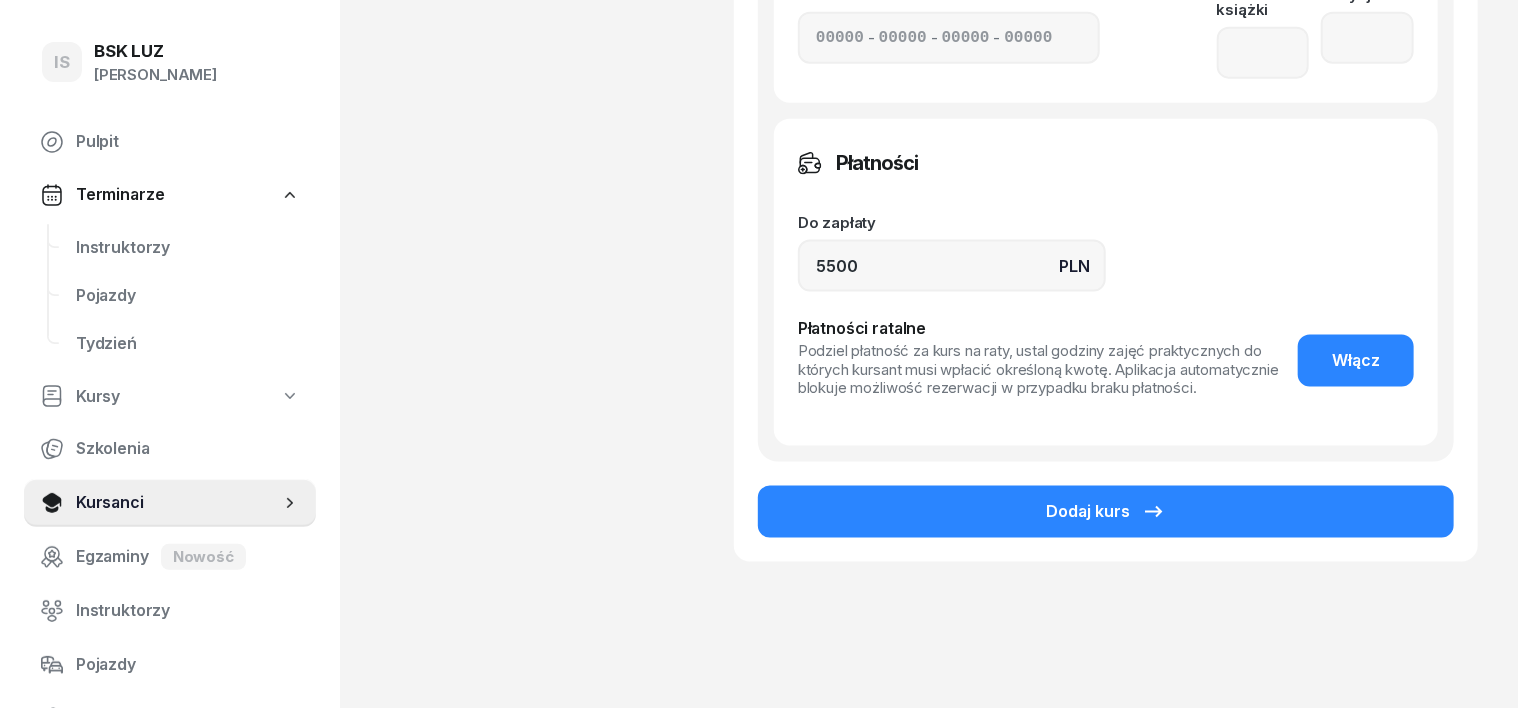 scroll, scrollTop: 1304, scrollLeft: 0, axis: vertical 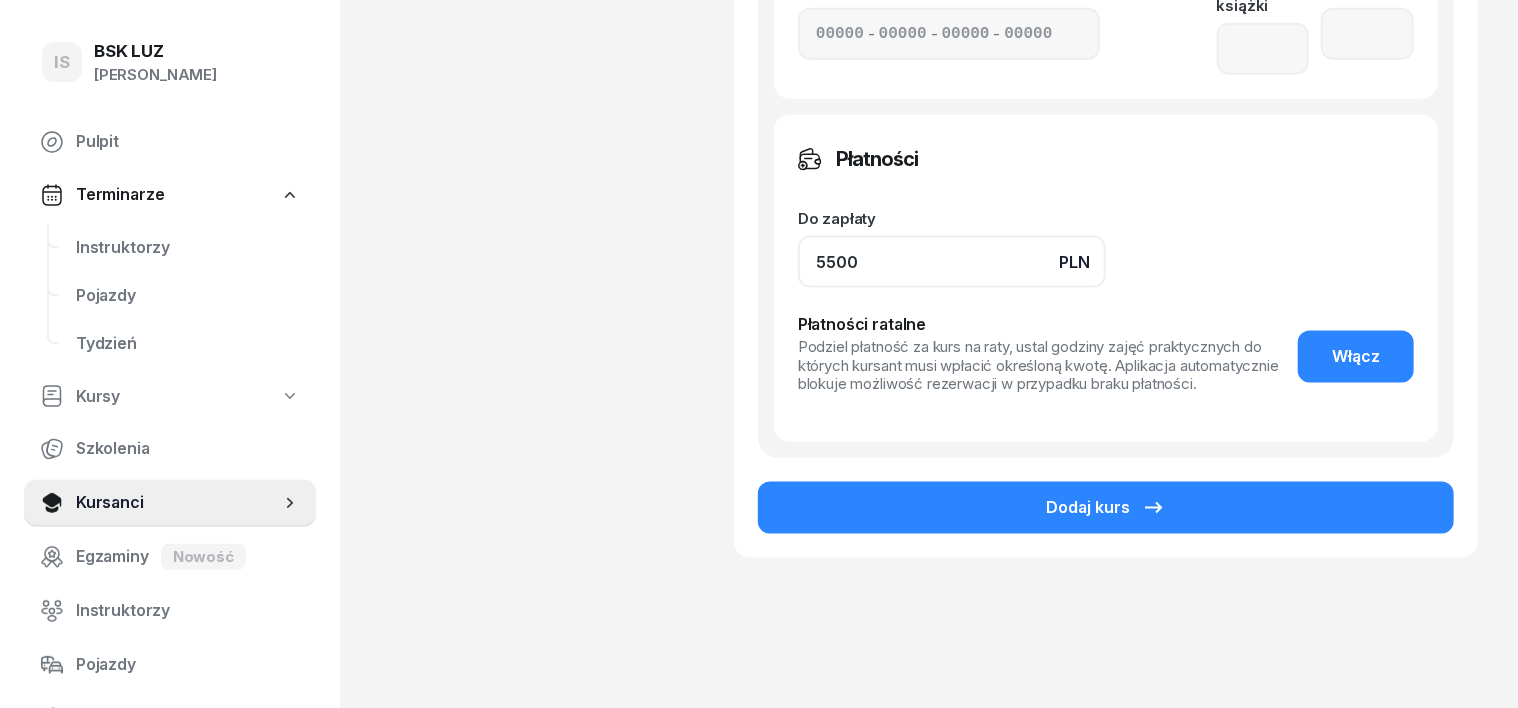 click on "5500" 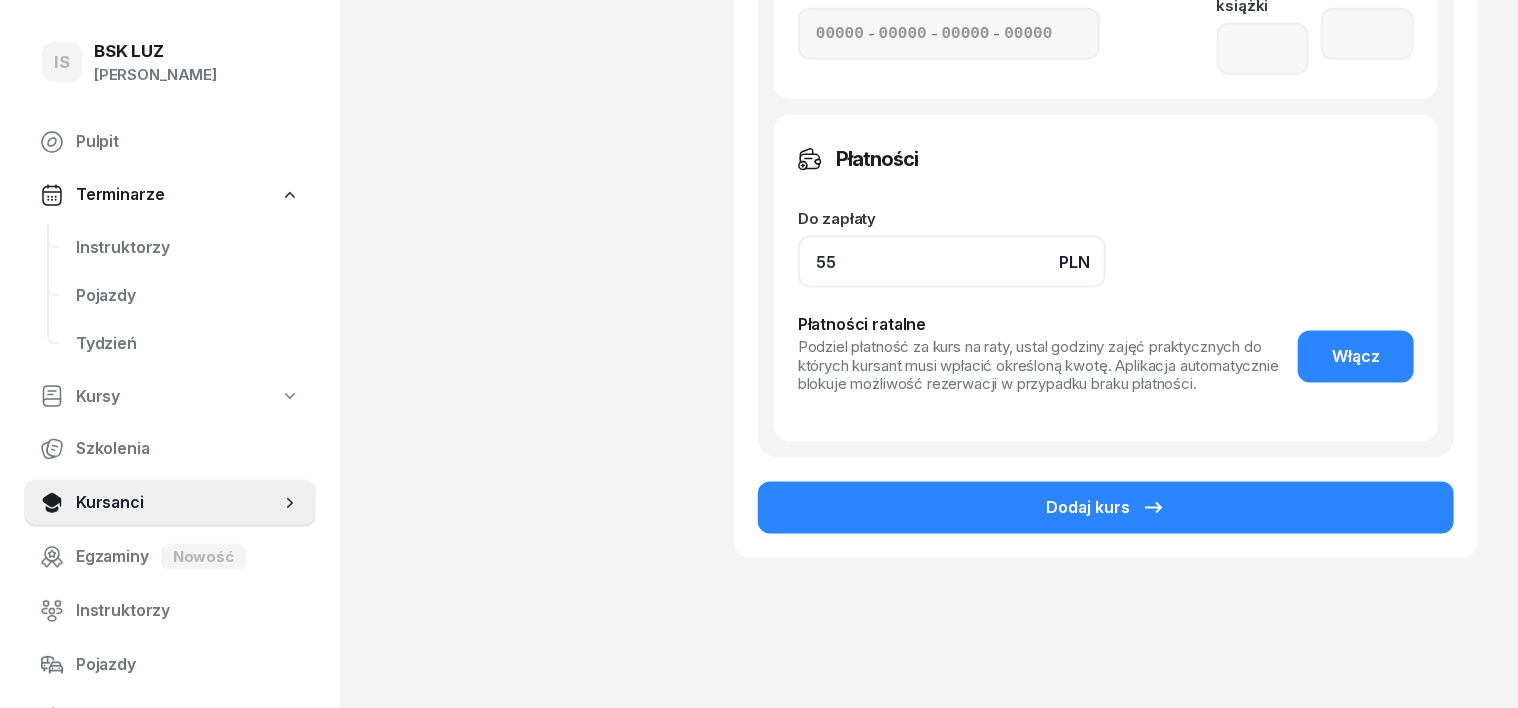 type on "5" 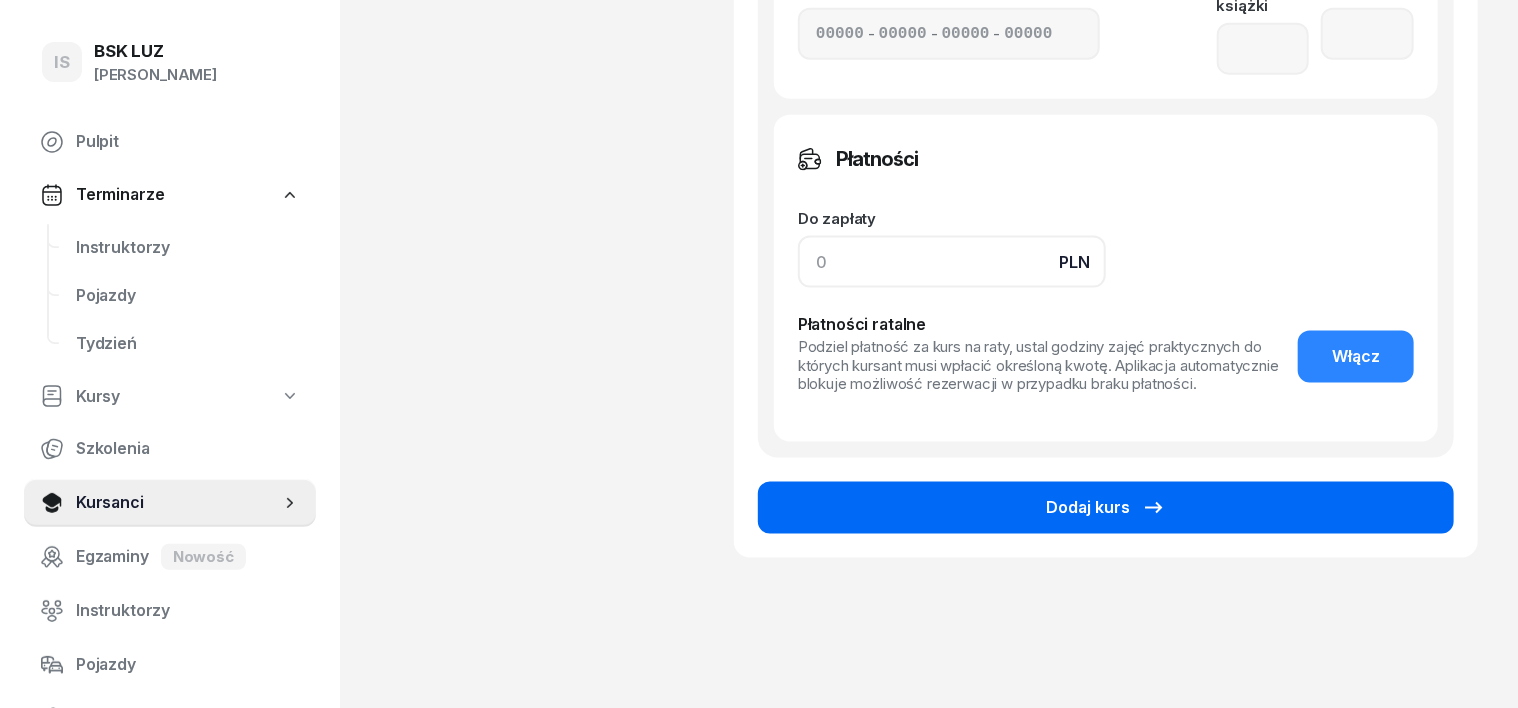 type 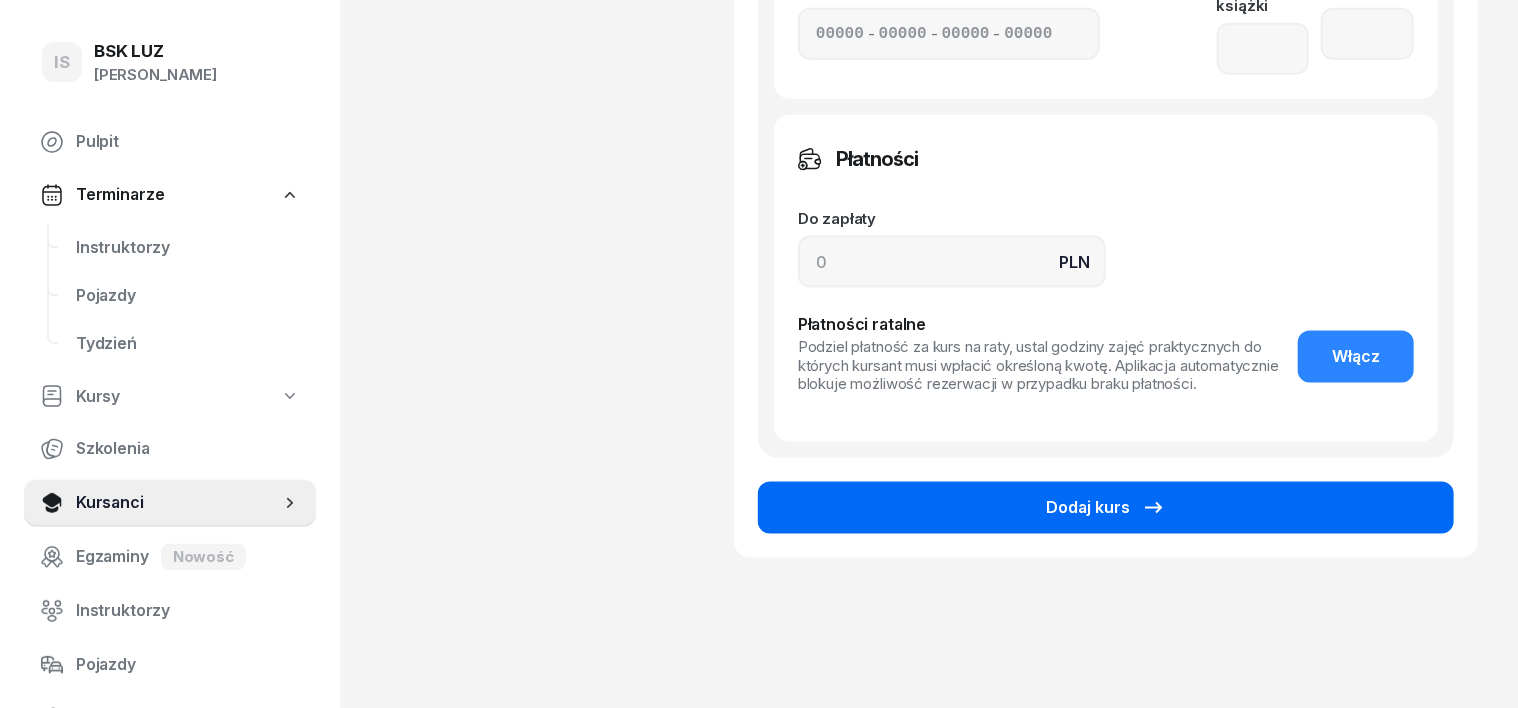 click on "Dodaj kurs" at bounding box center [1106, 508] 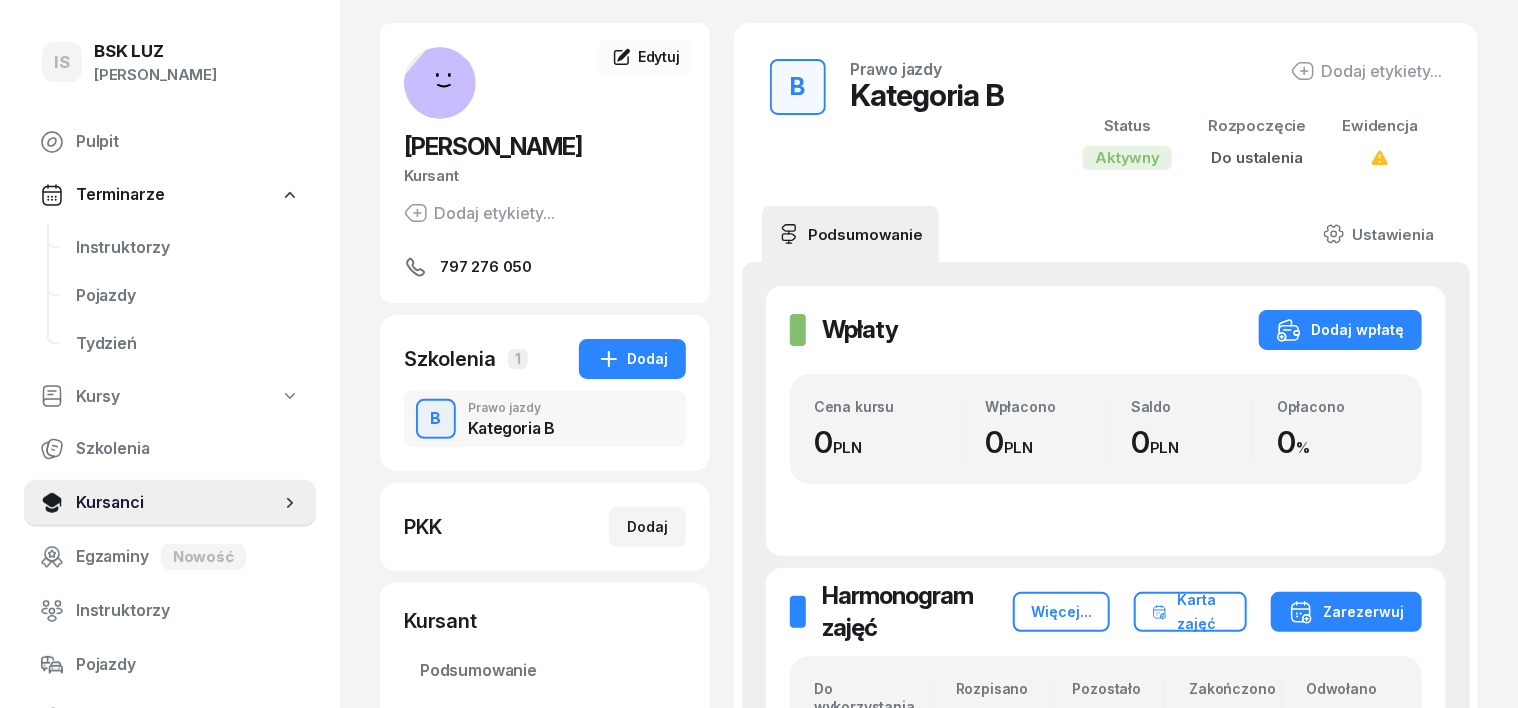 scroll, scrollTop: 0, scrollLeft: 0, axis: both 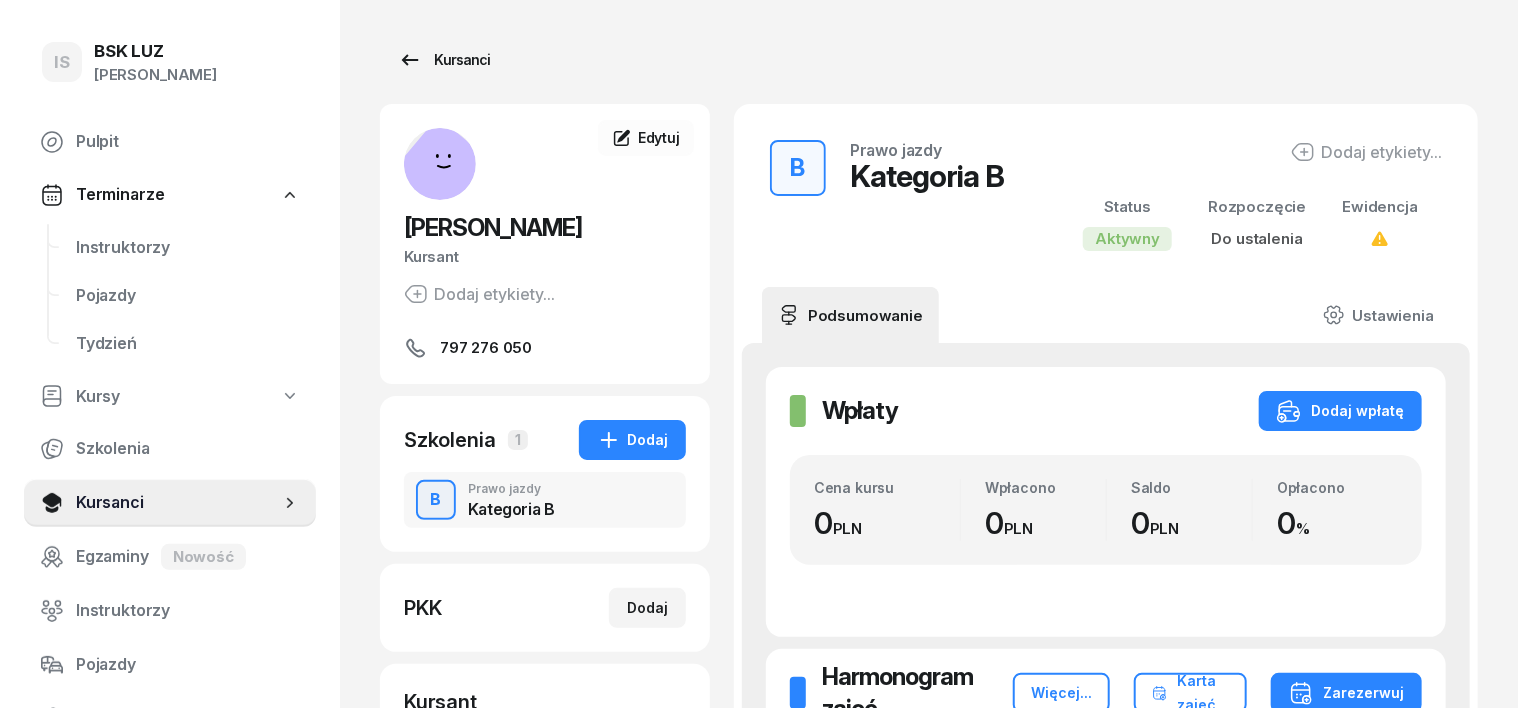 click on "Kursanci" at bounding box center (444, 60) 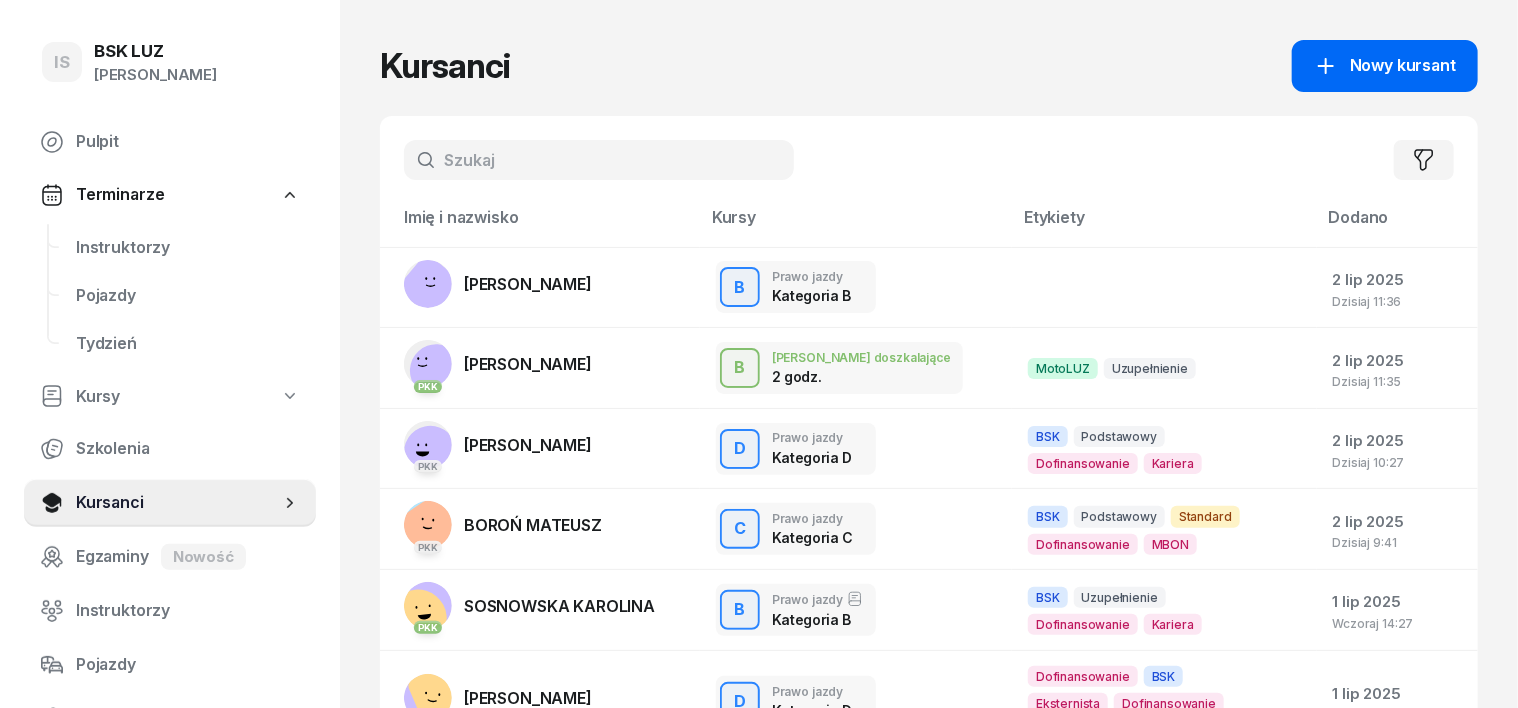 click on "Nowy kursant" 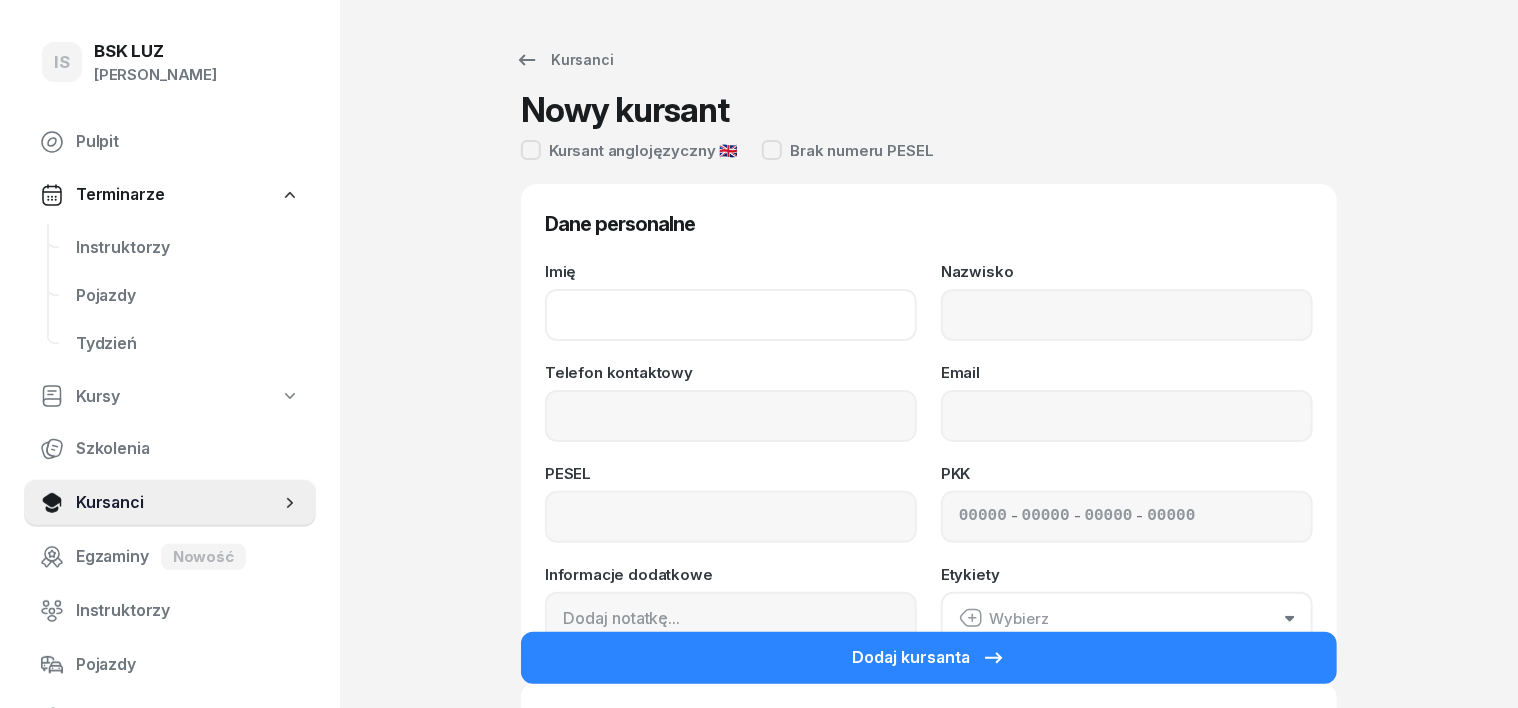 click on "Imię" 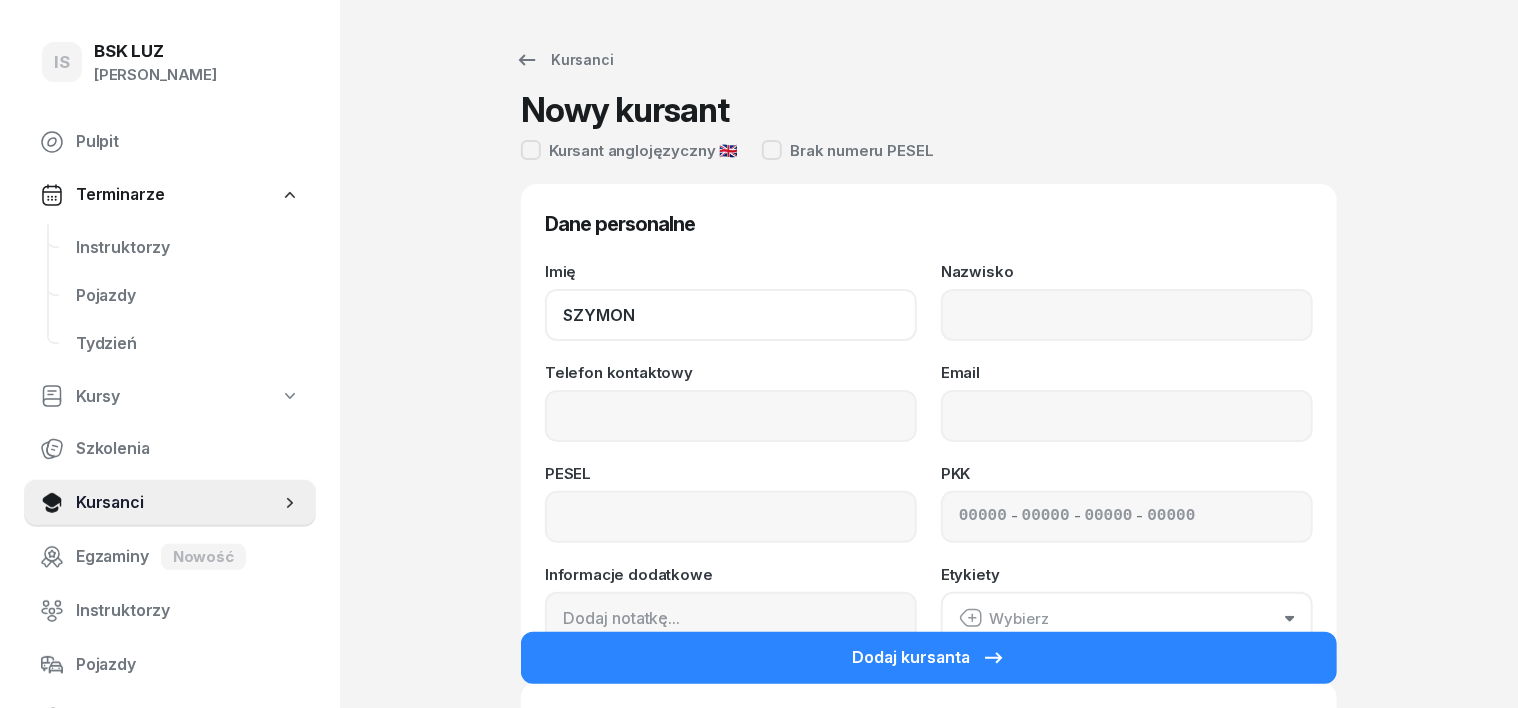 type on "SZYMON" 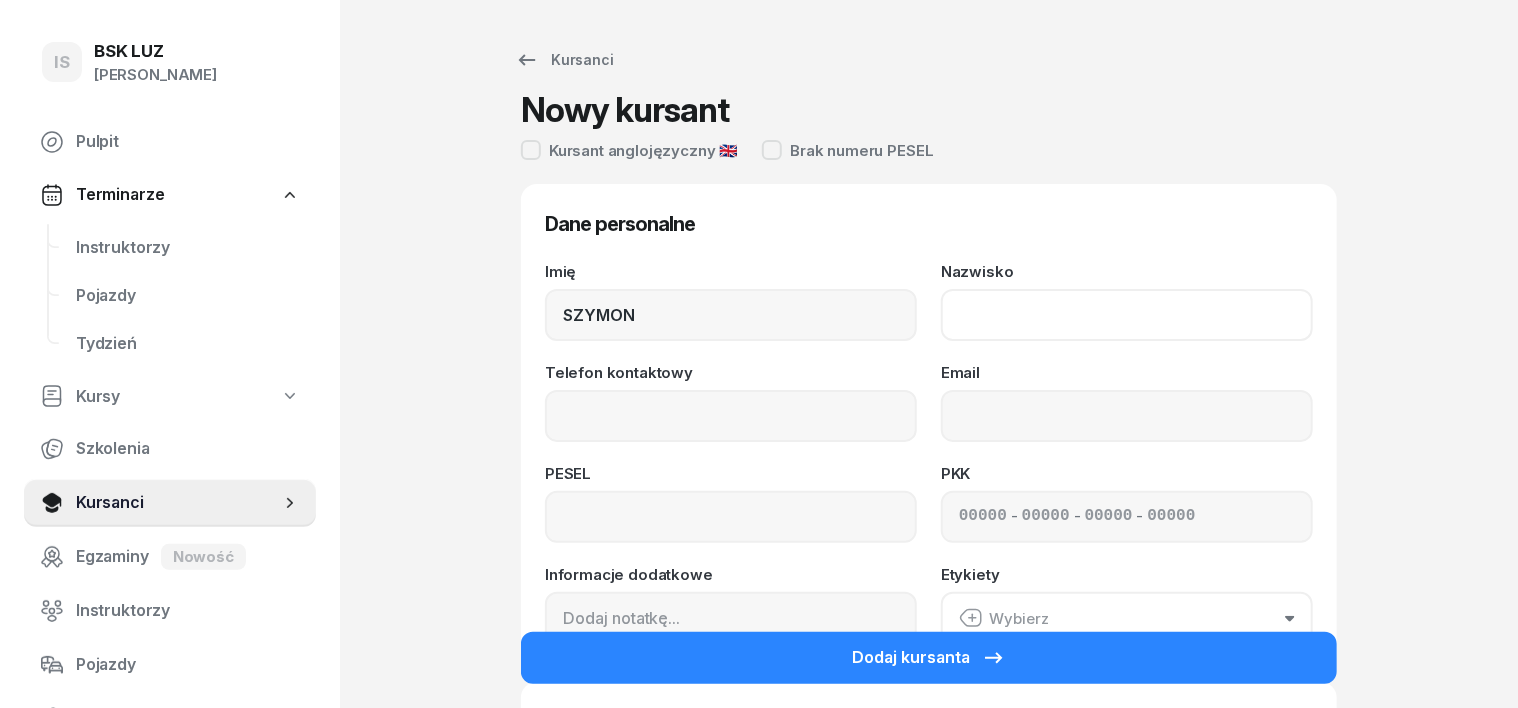 click on "Nazwisko" 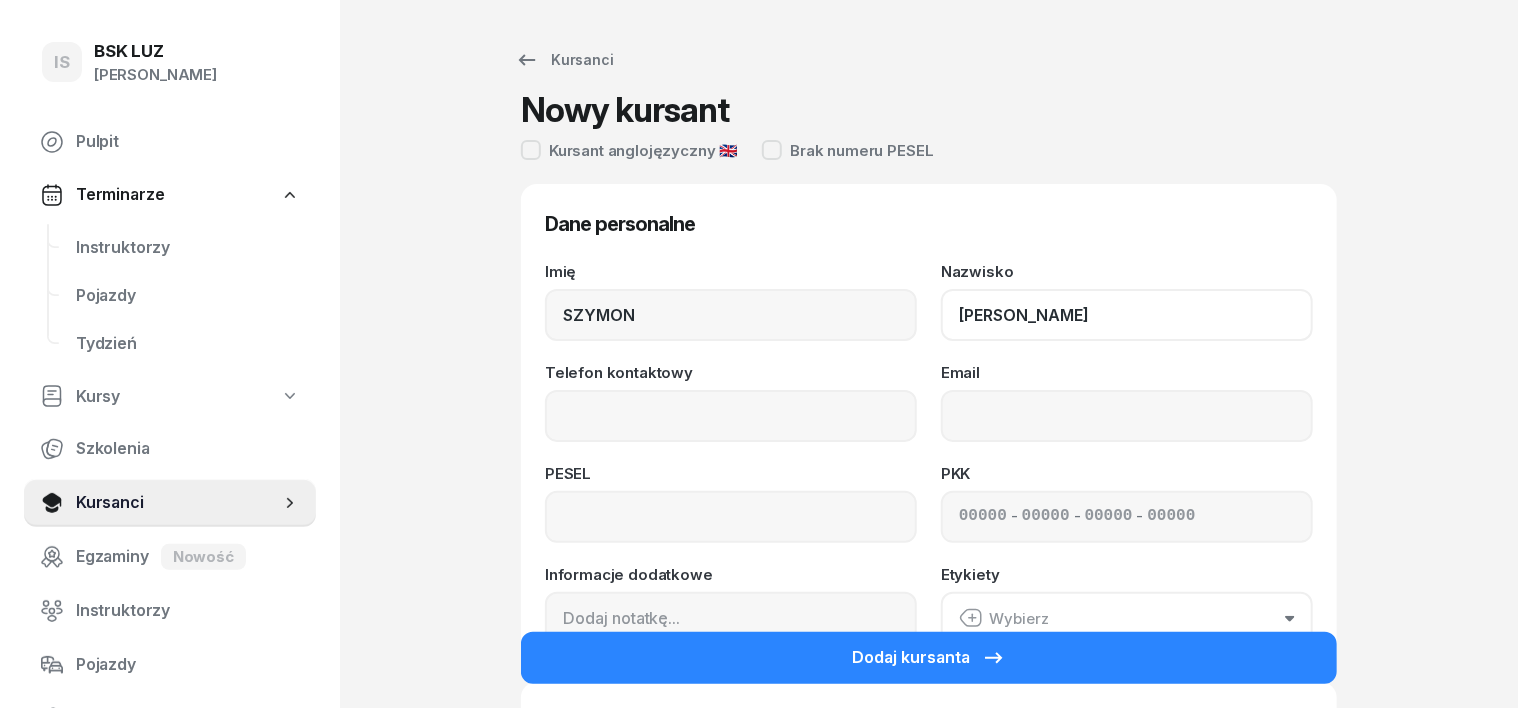 type on "[PERSON_NAME]" 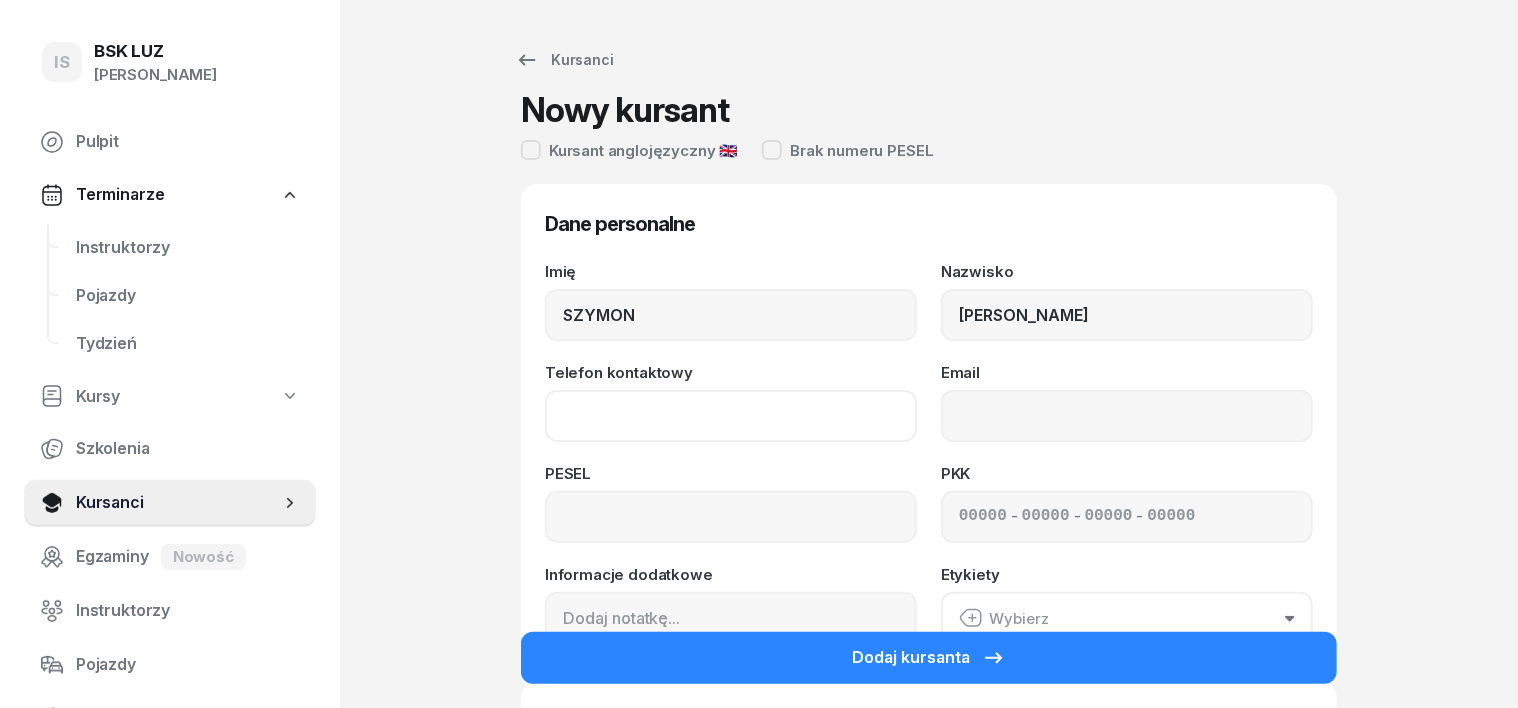 click on "Telefon kontaktowy" 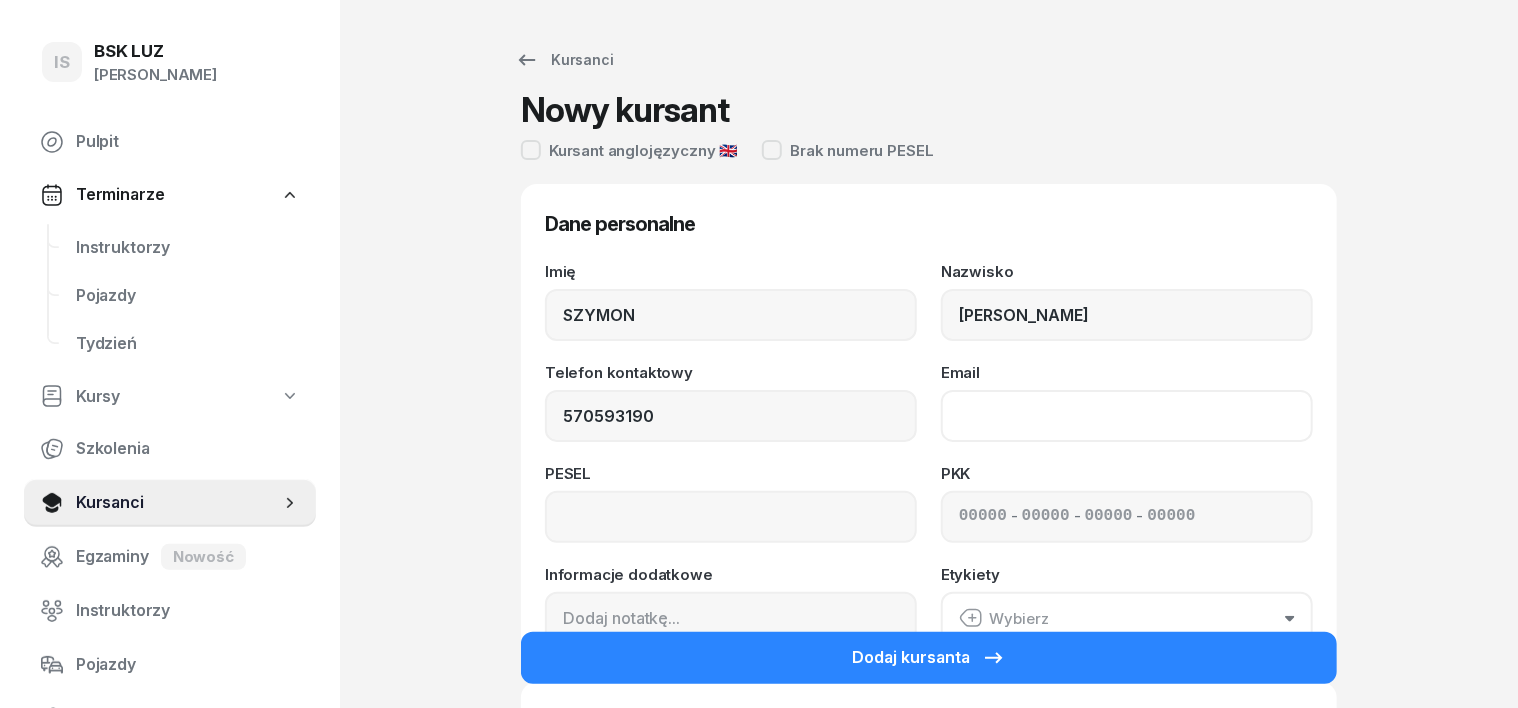 type on "570 593 190" 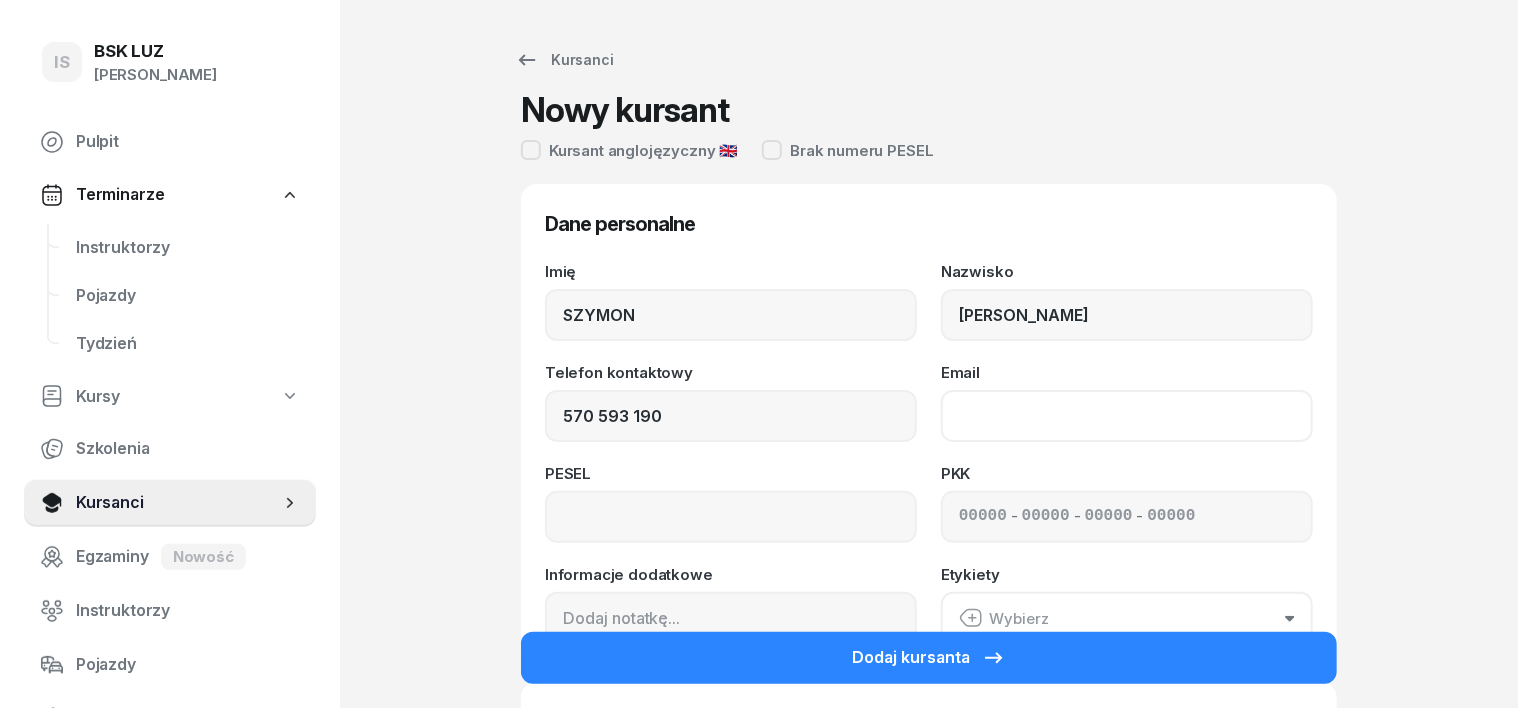 click on "Email" 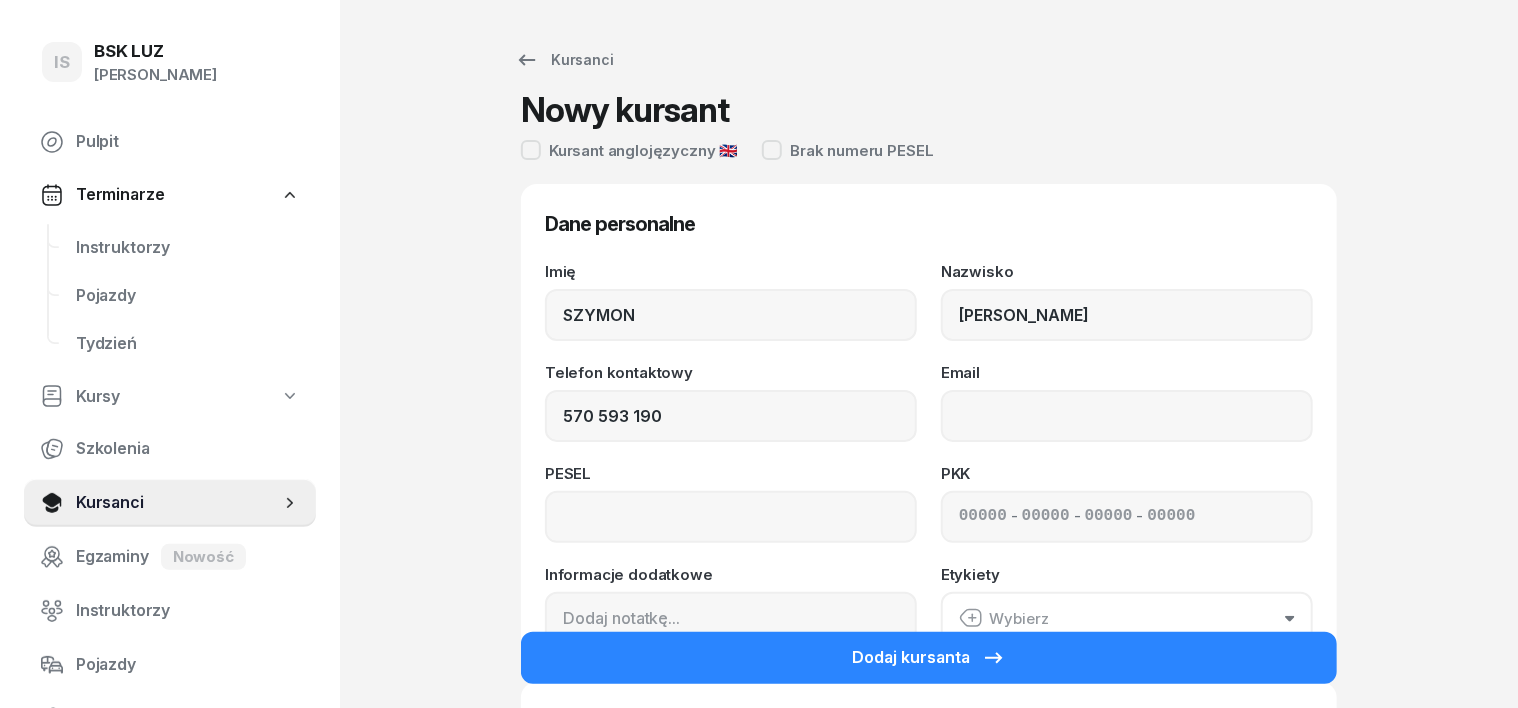 click on "Imię SZYMON Nazwisko [PERSON_NAME] Telefon kontaktowy [PHONE_NUMBER] Email PESEL PKK - - - Informacje dodatkowe Etykiety  Wybierz" at bounding box center (929, 455) 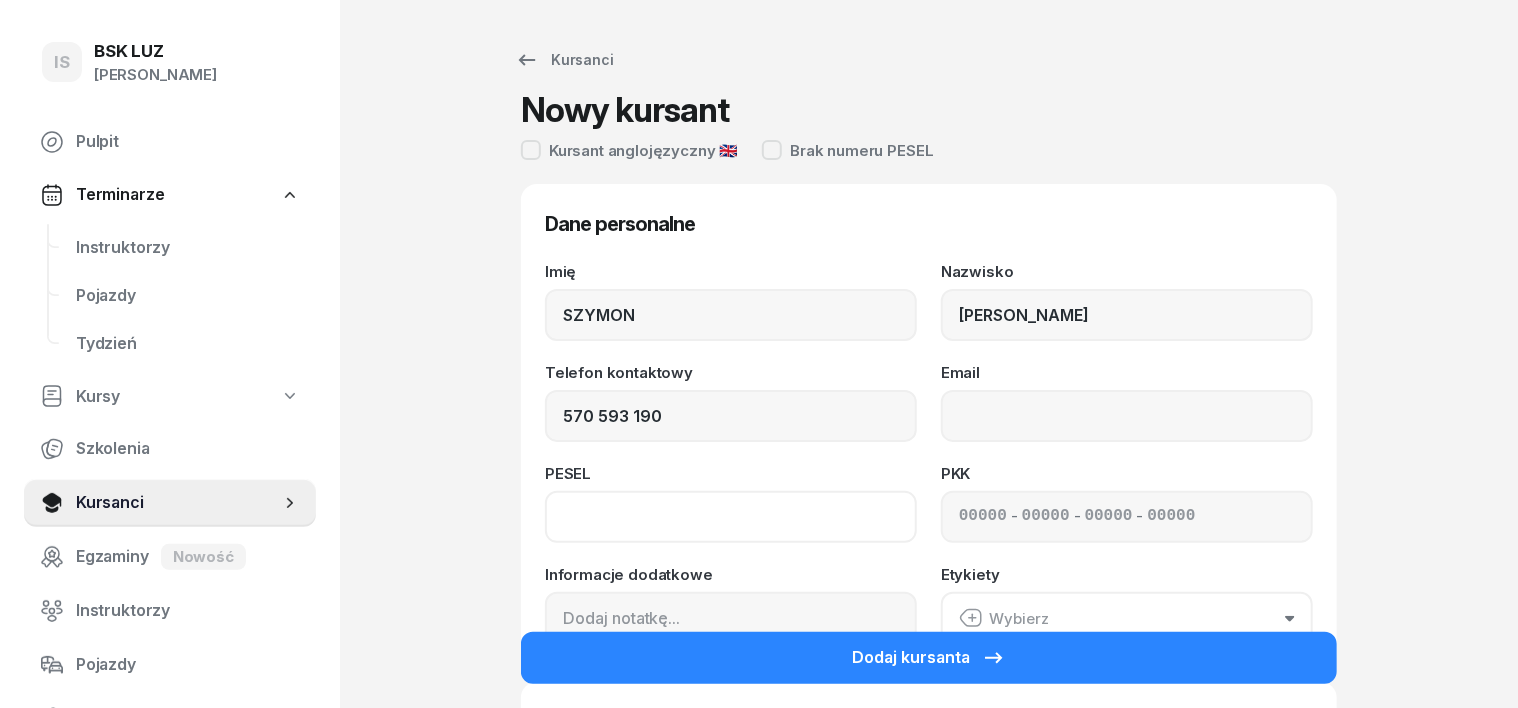click 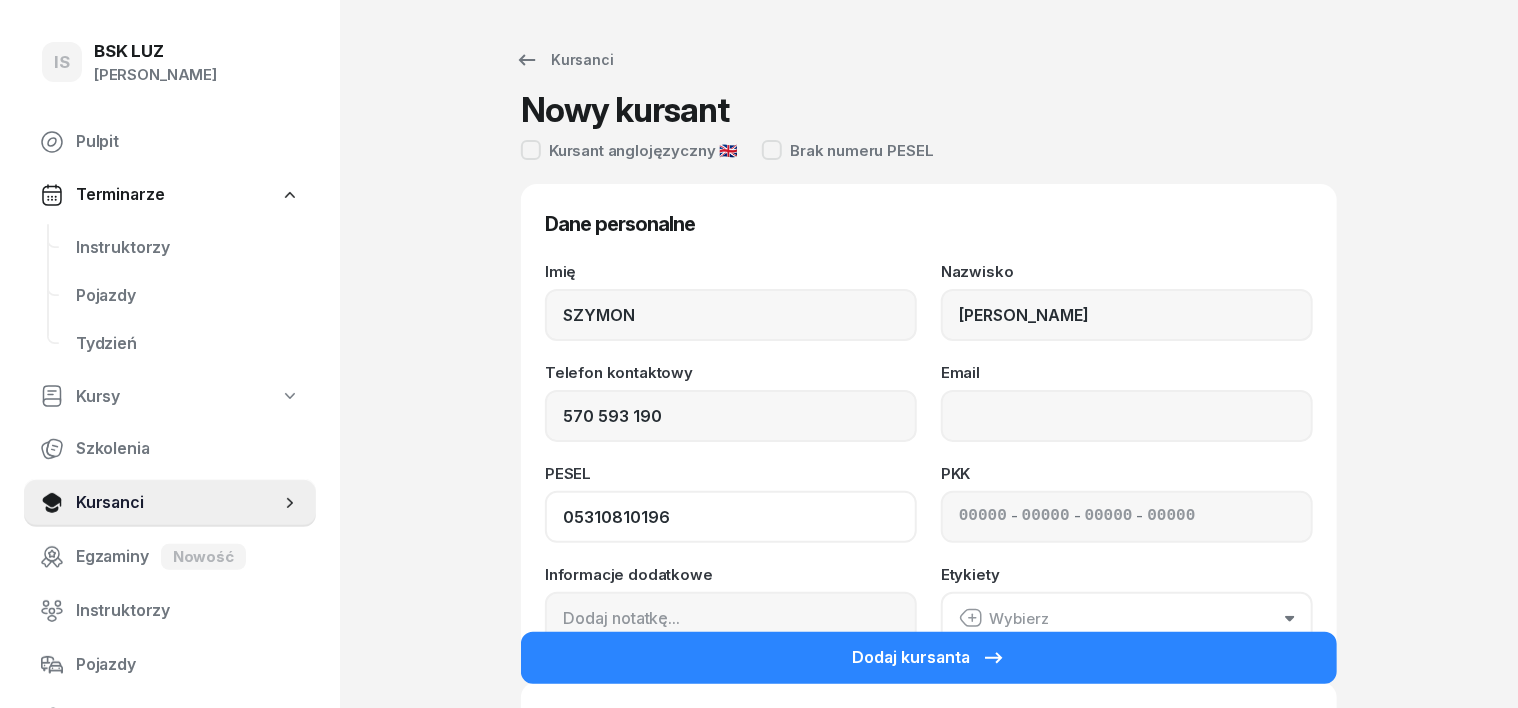 type on "05310810196" 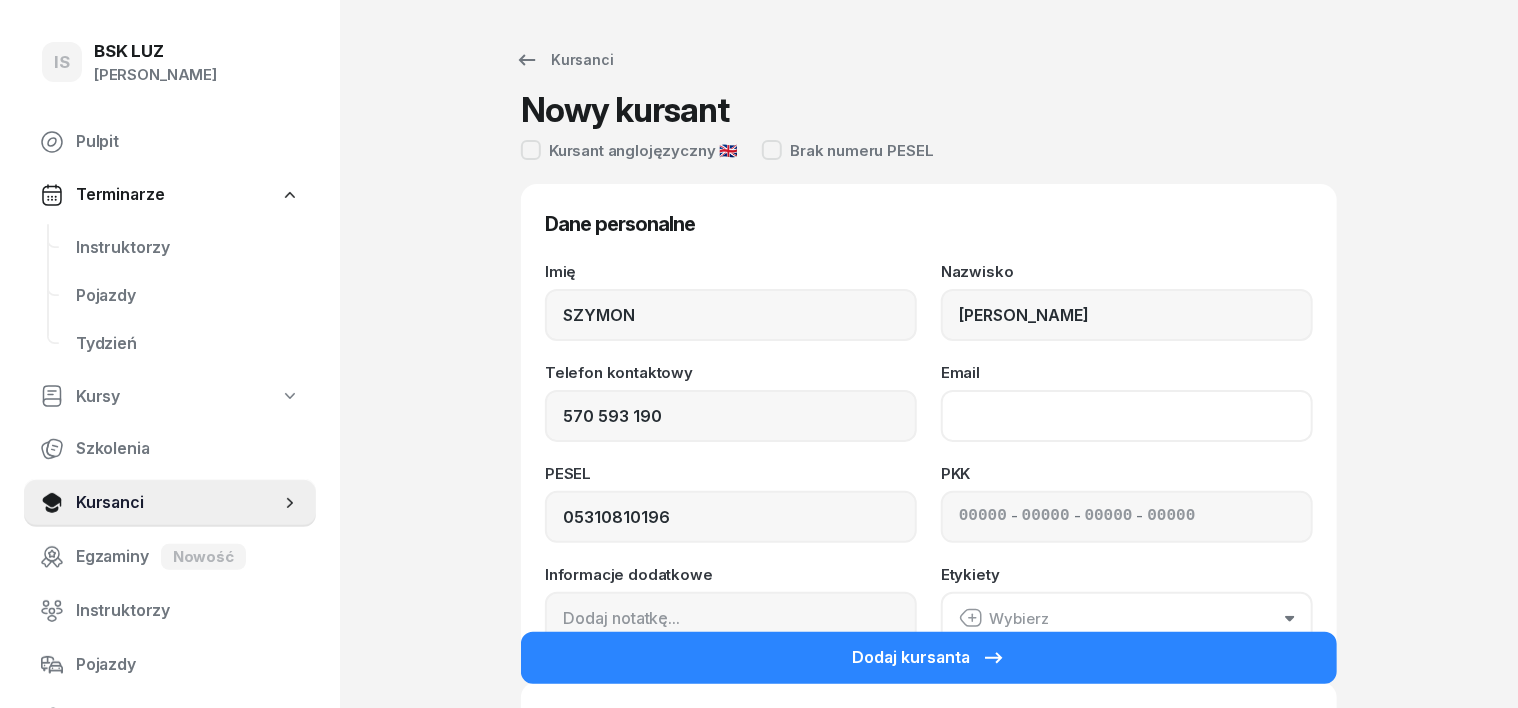 click on "Email" 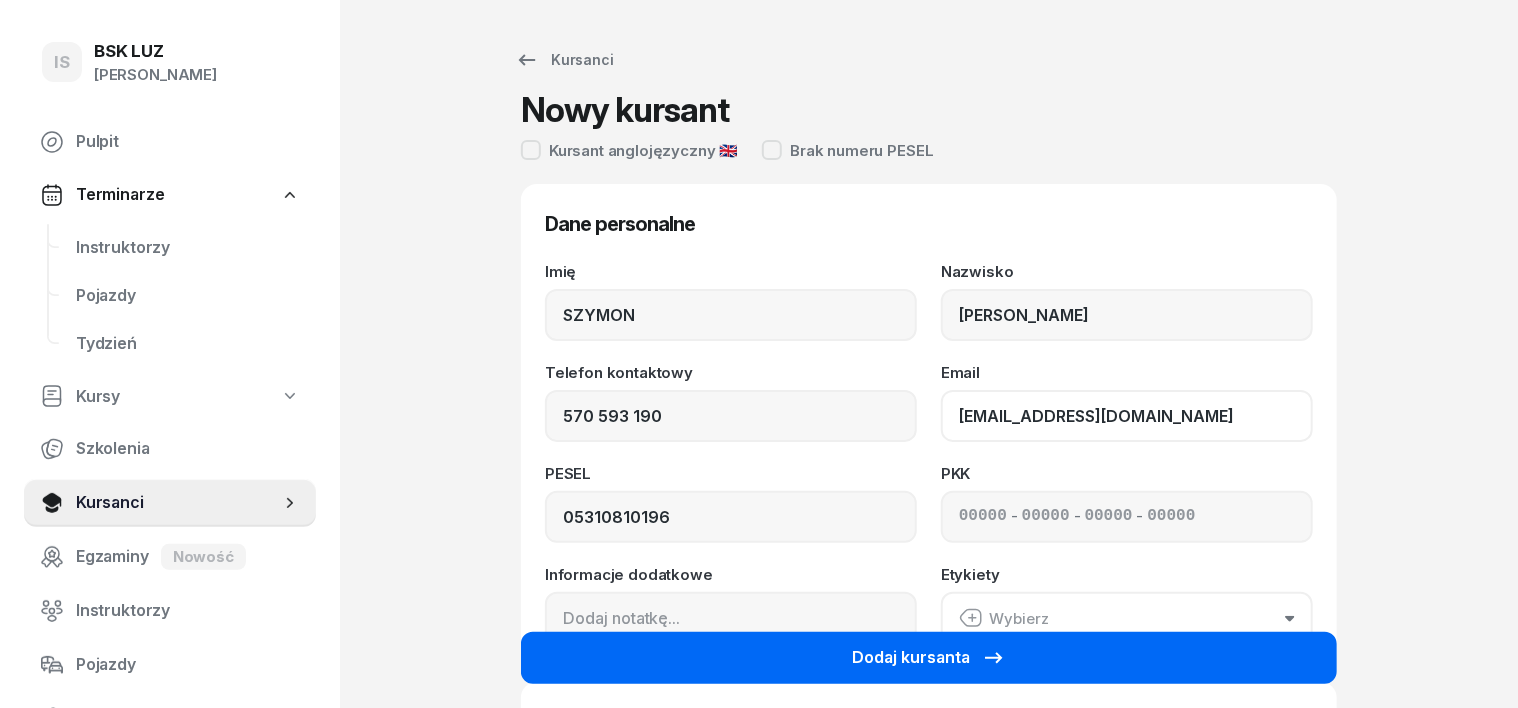 type on "[EMAIL_ADDRESS][DOMAIN_NAME]" 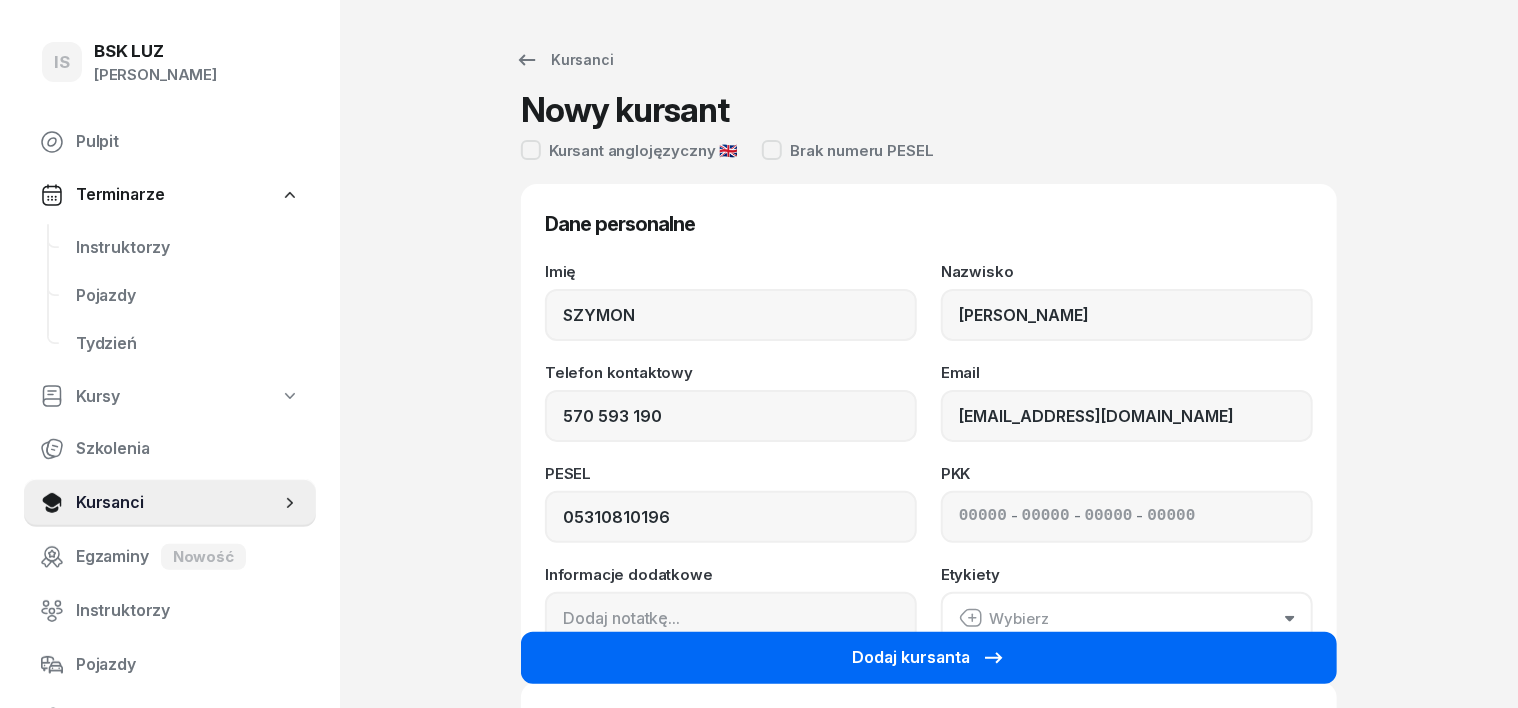 click on "Dodaj kursanta" at bounding box center (929, 658) 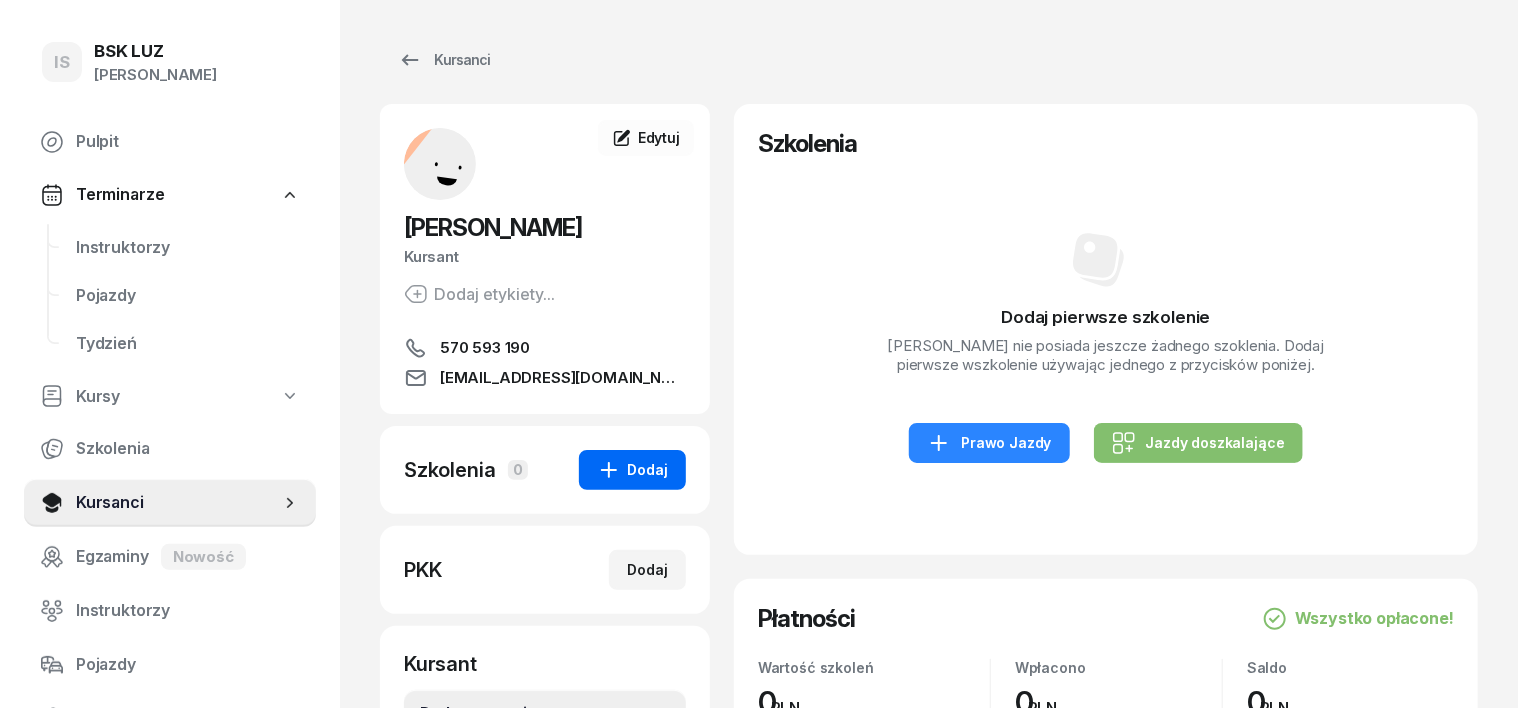 click on "Dodaj" at bounding box center (632, 470) 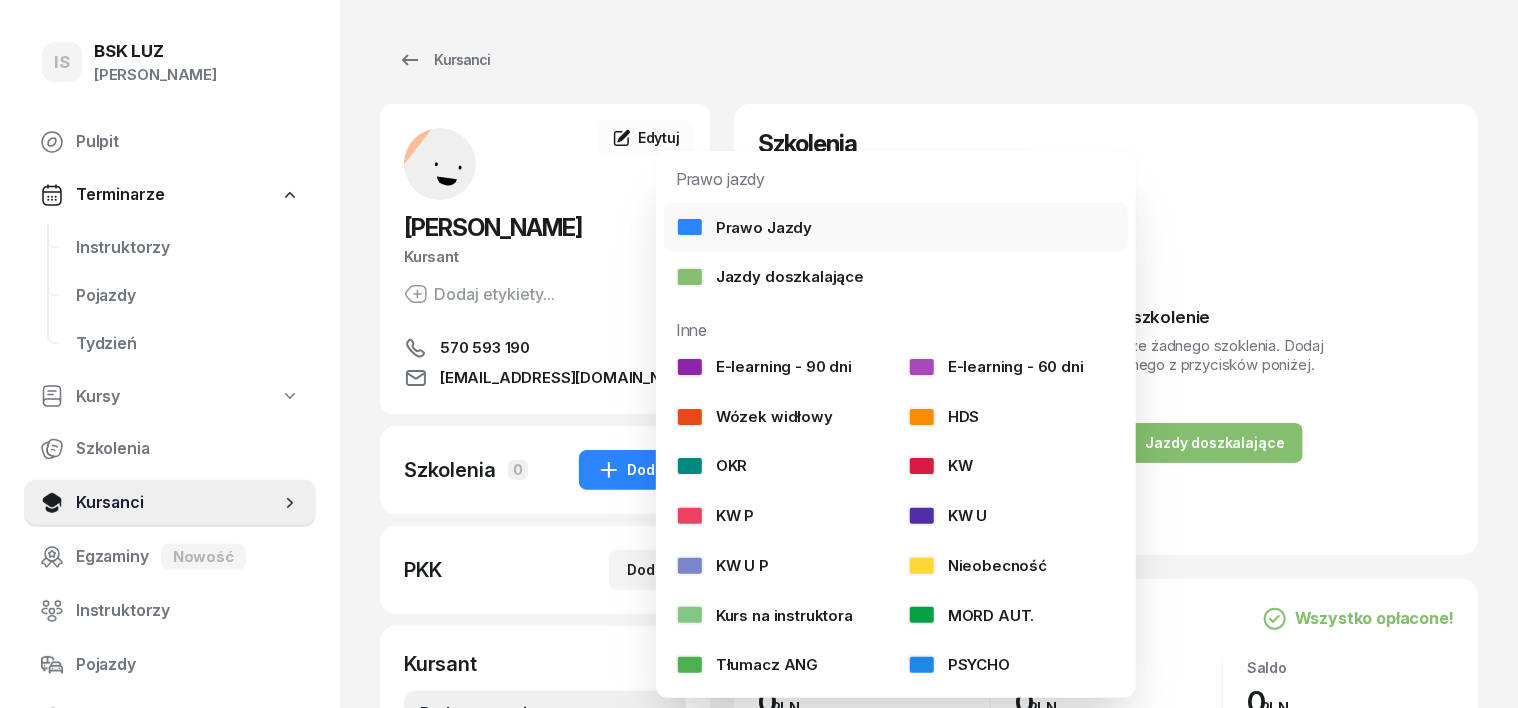 click at bounding box center [690, 227] 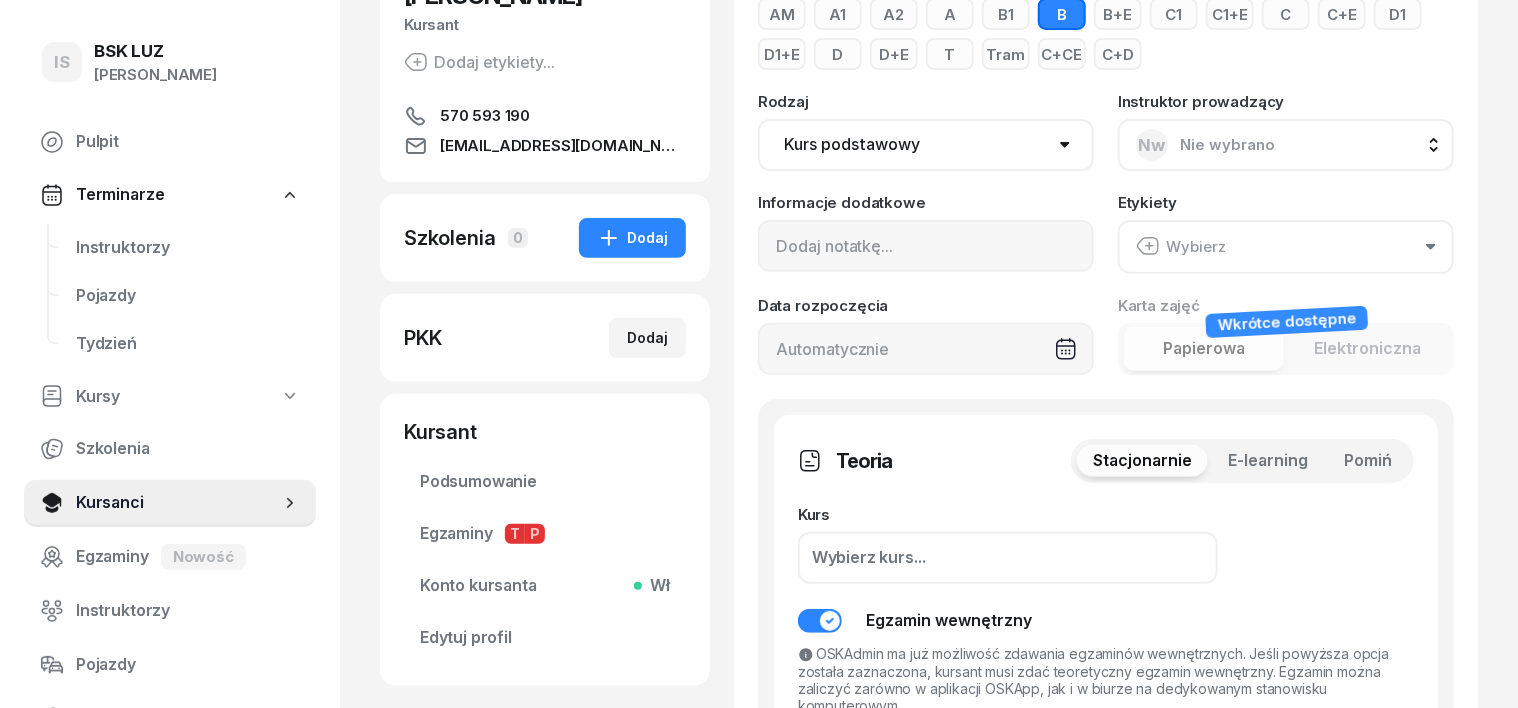 scroll, scrollTop: 250, scrollLeft: 0, axis: vertical 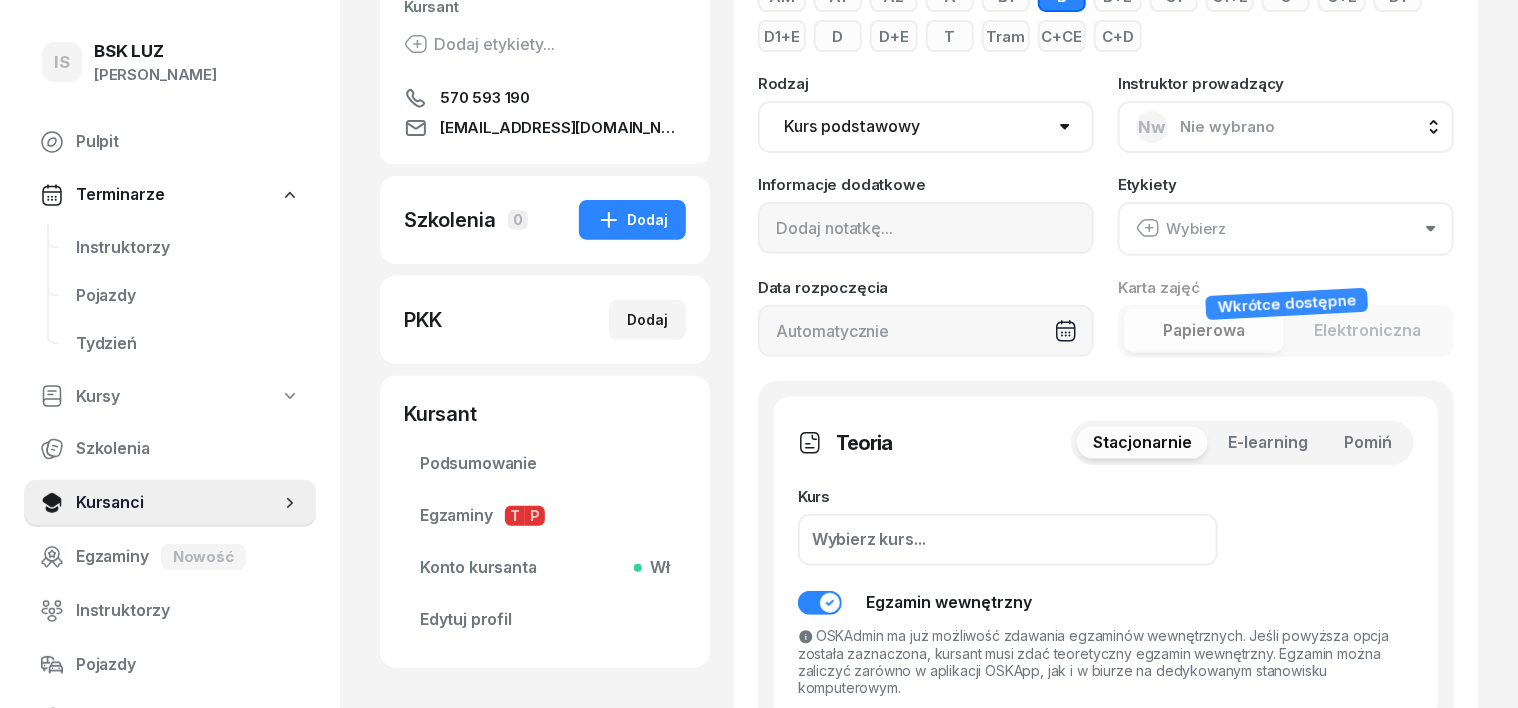 click on "Wybierz kurs..." at bounding box center (869, 540) 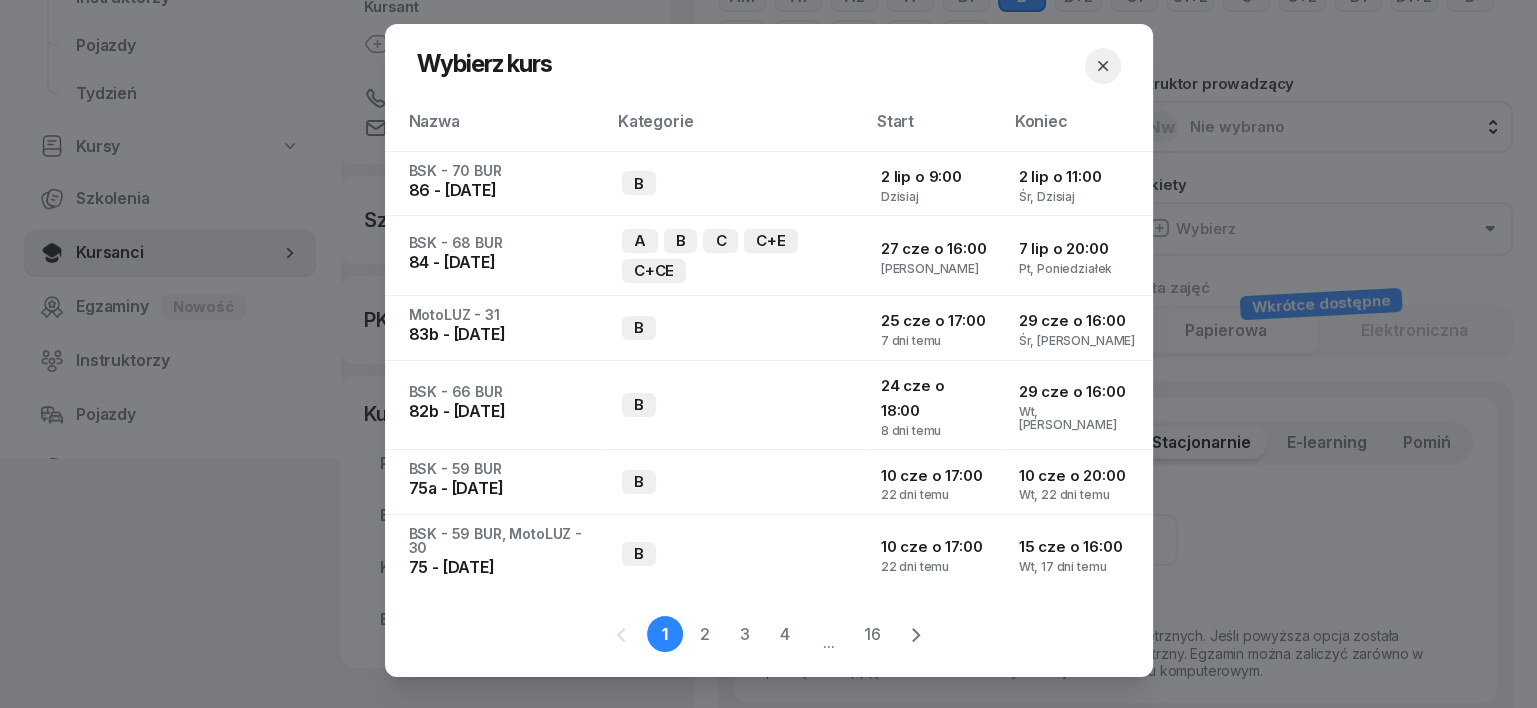 click 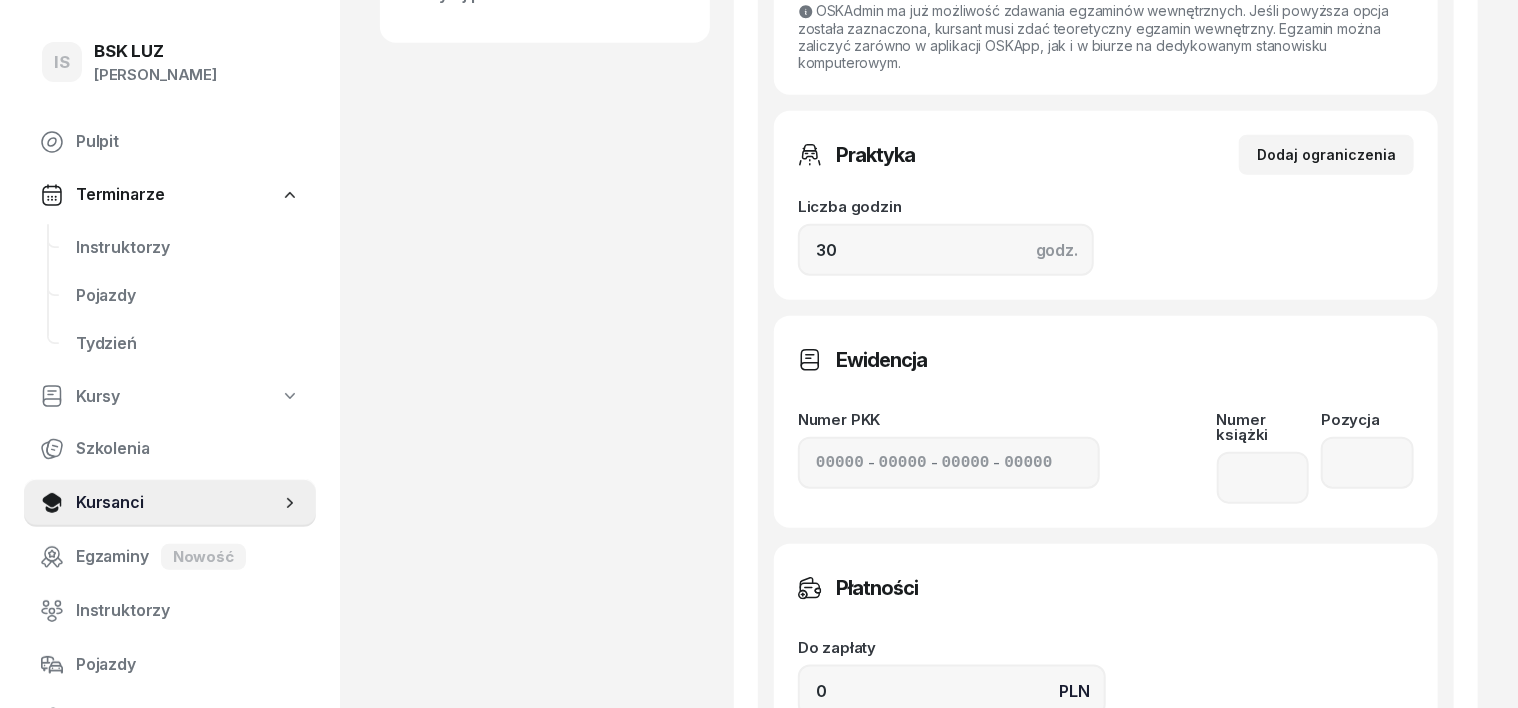 scroll, scrollTop: 1124, scrollLeft: 0, axis: vertical 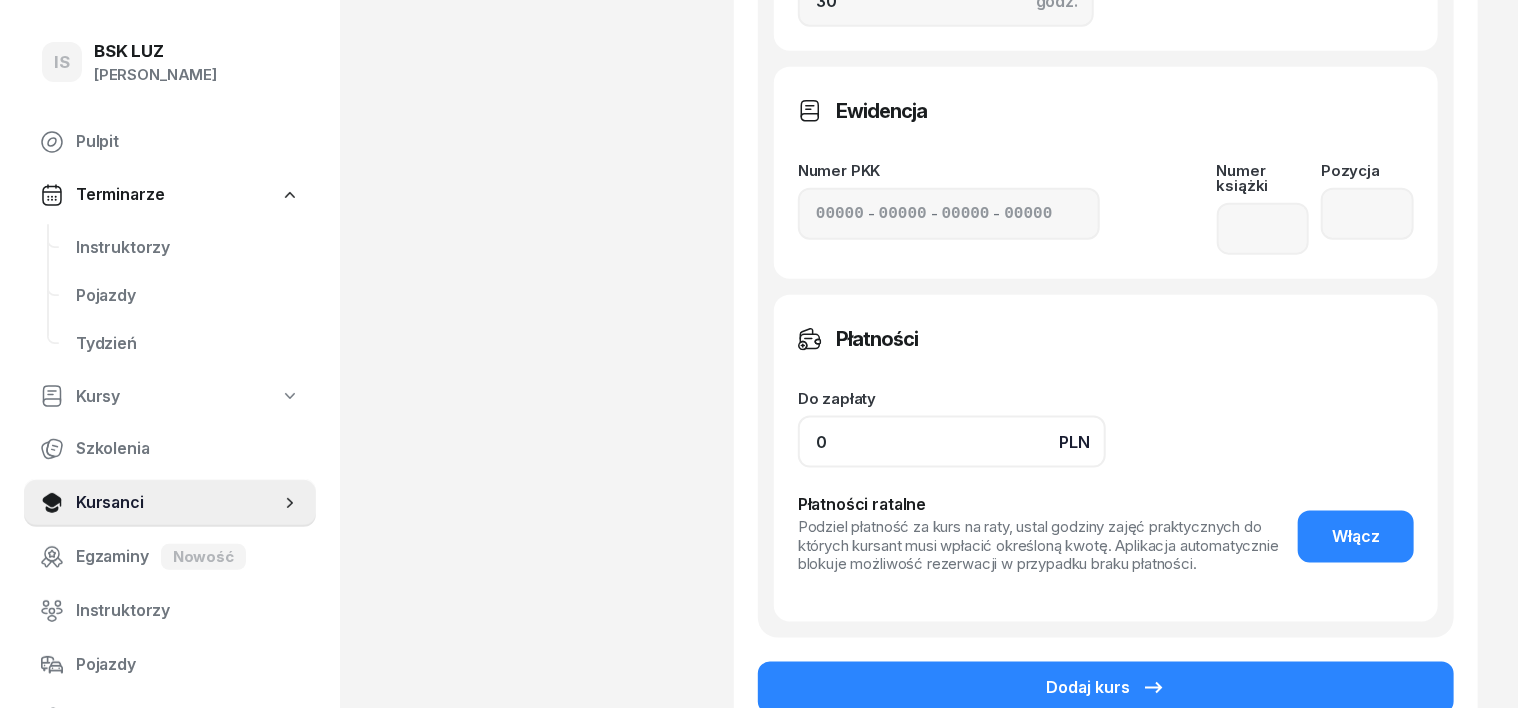 click on "0" 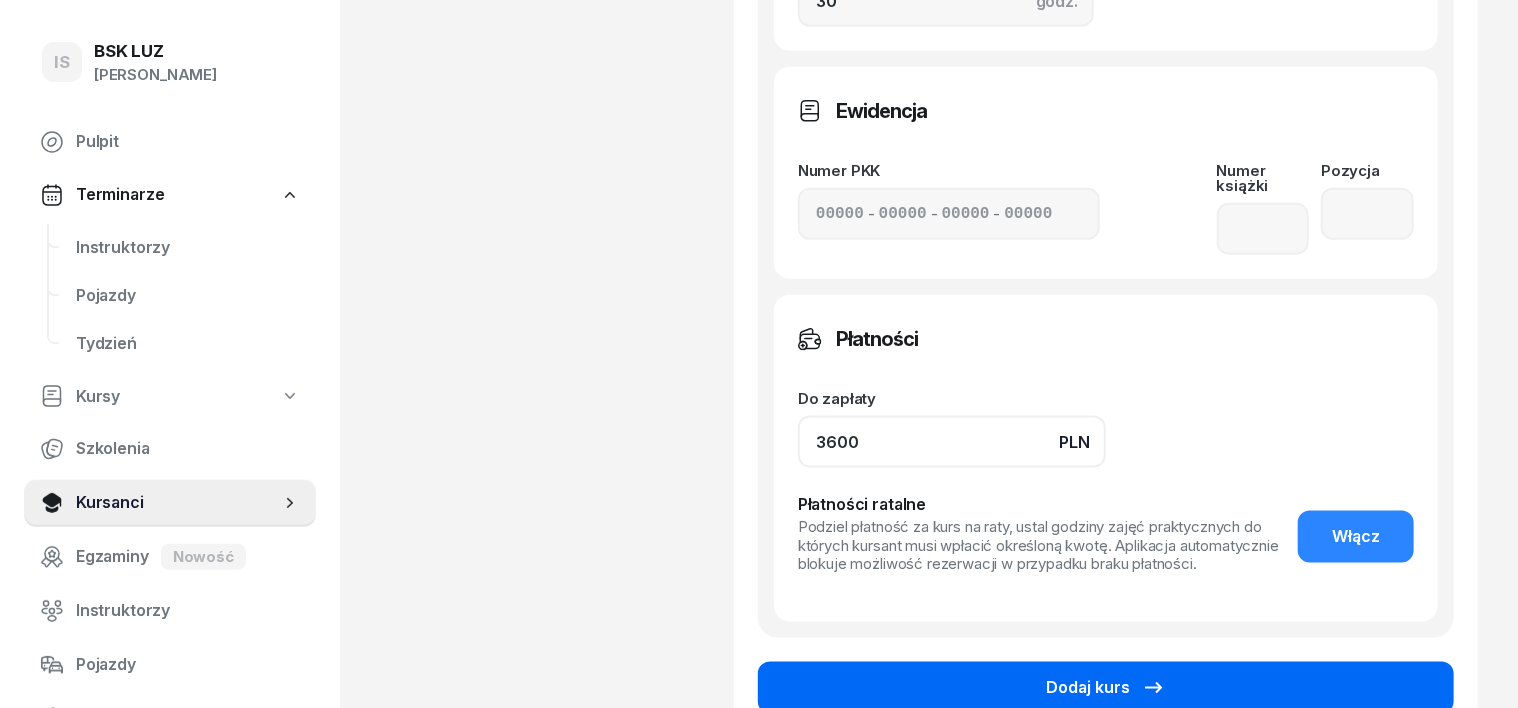 type on "3600" 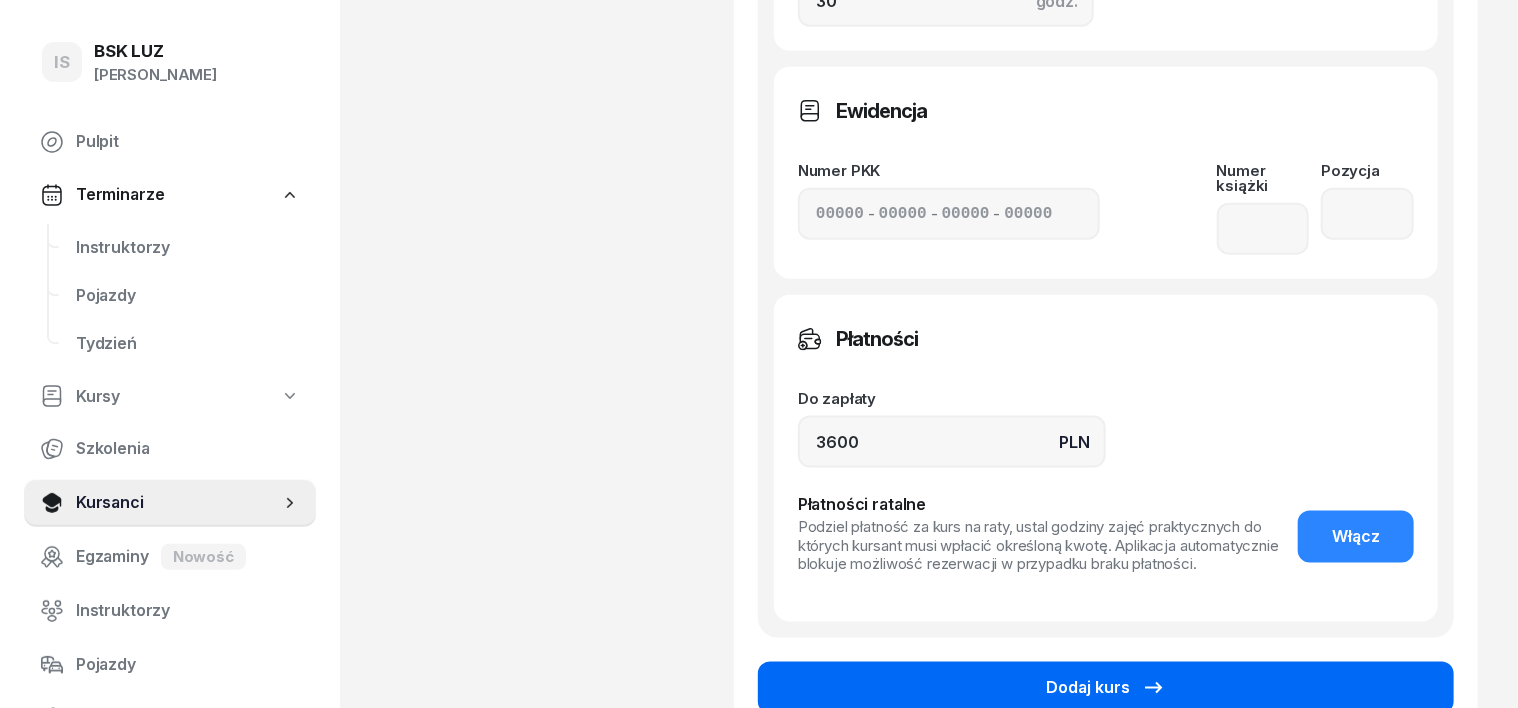 click on "Dodaj kurs" at bounding box center [1106, 688] 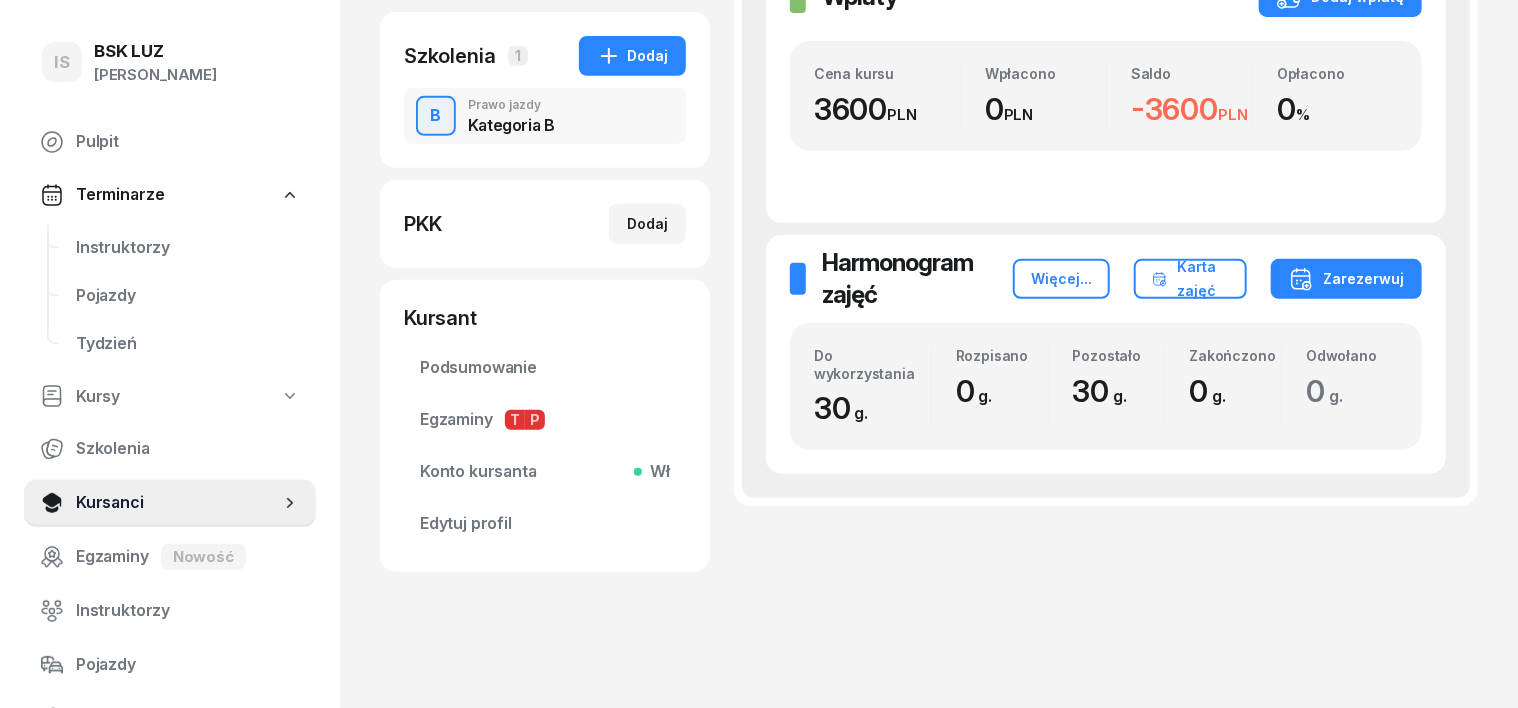 scroll, scrollTop: 0, scrollLeft: 0, axis: both 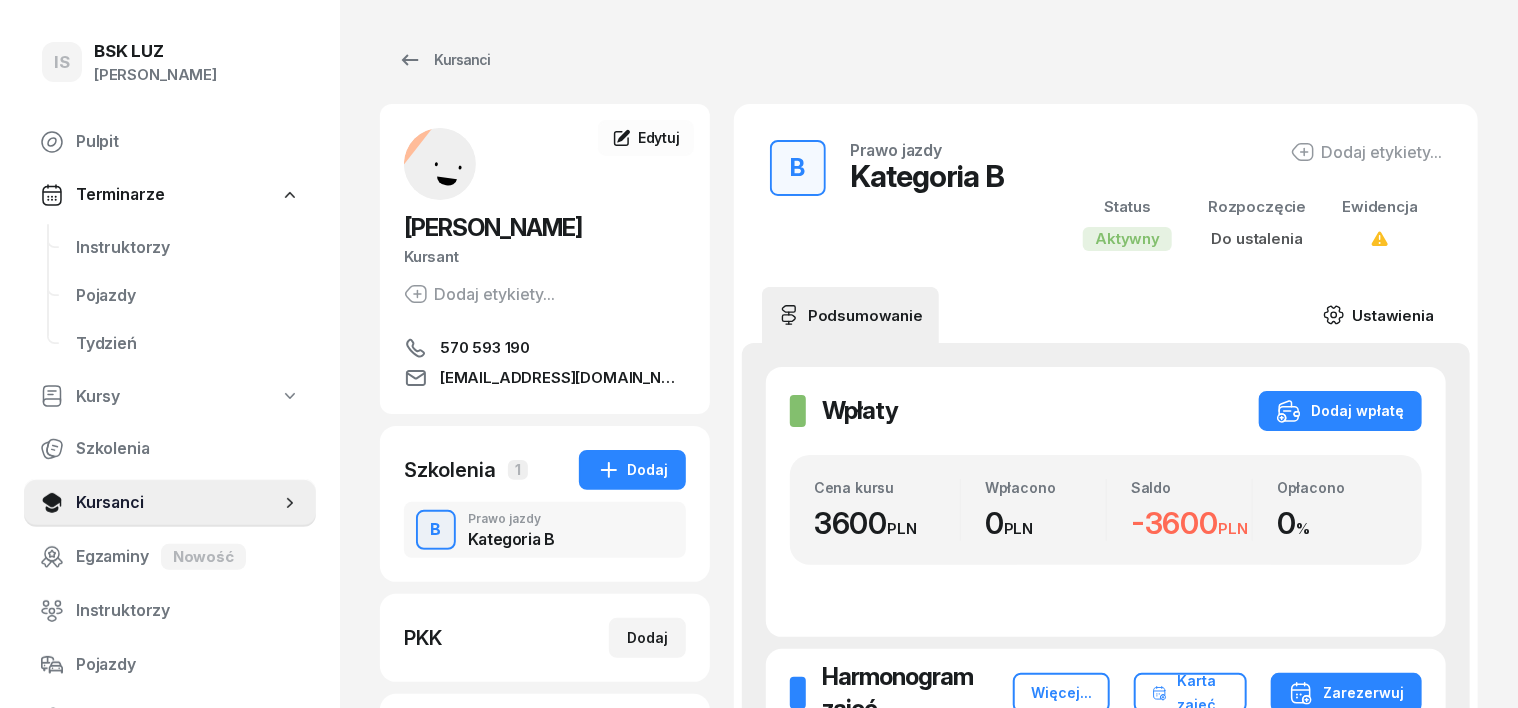 click 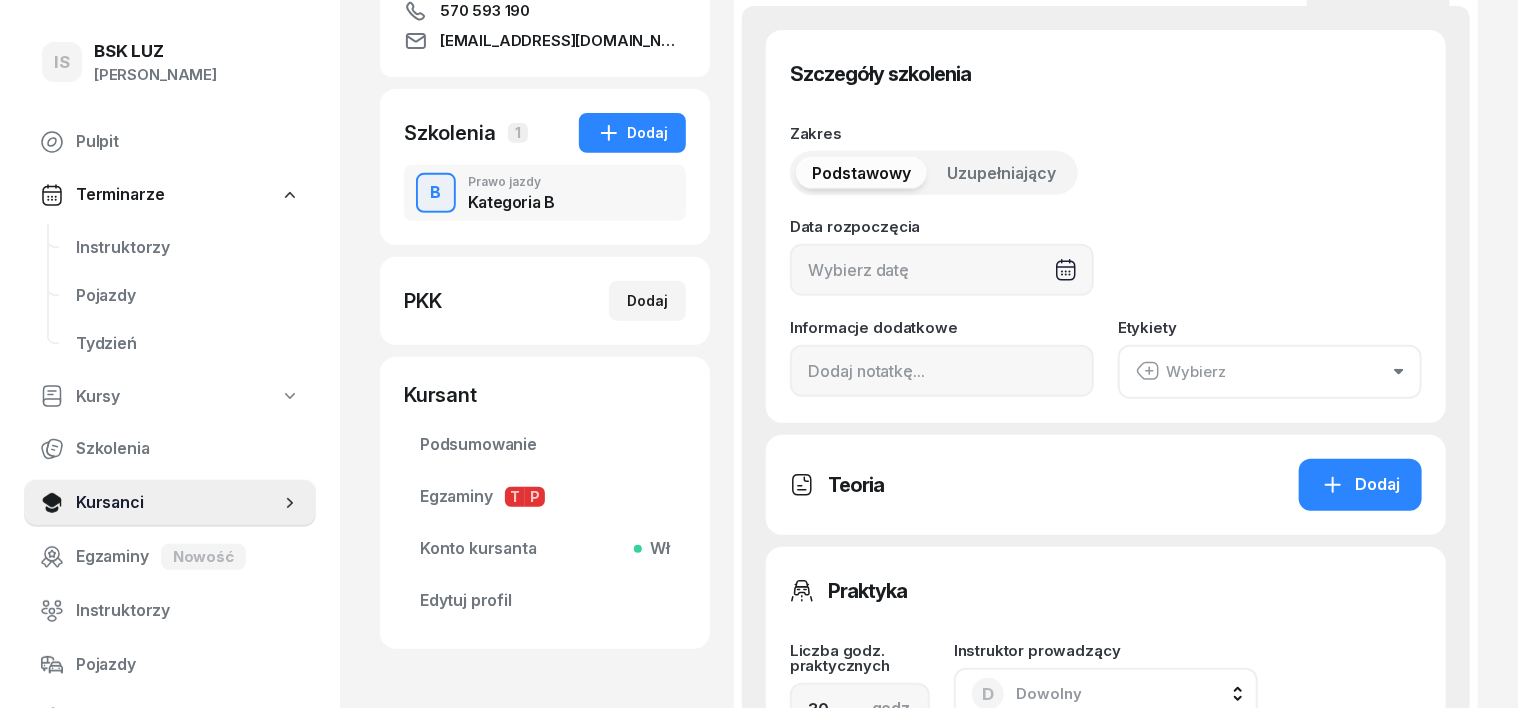 scroll, scrollTop: 375, scrollLeft: 0, axis: vertical 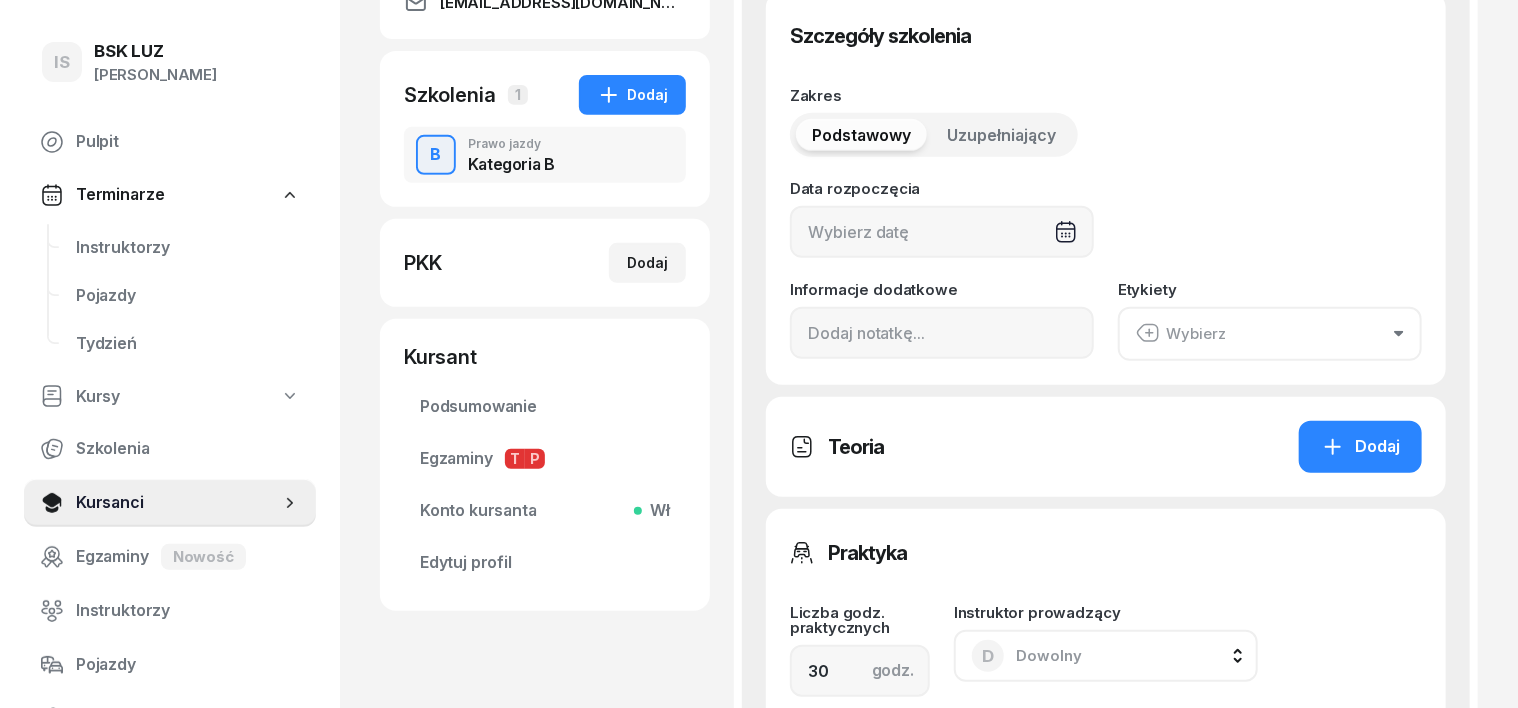 click on "Wybierz" 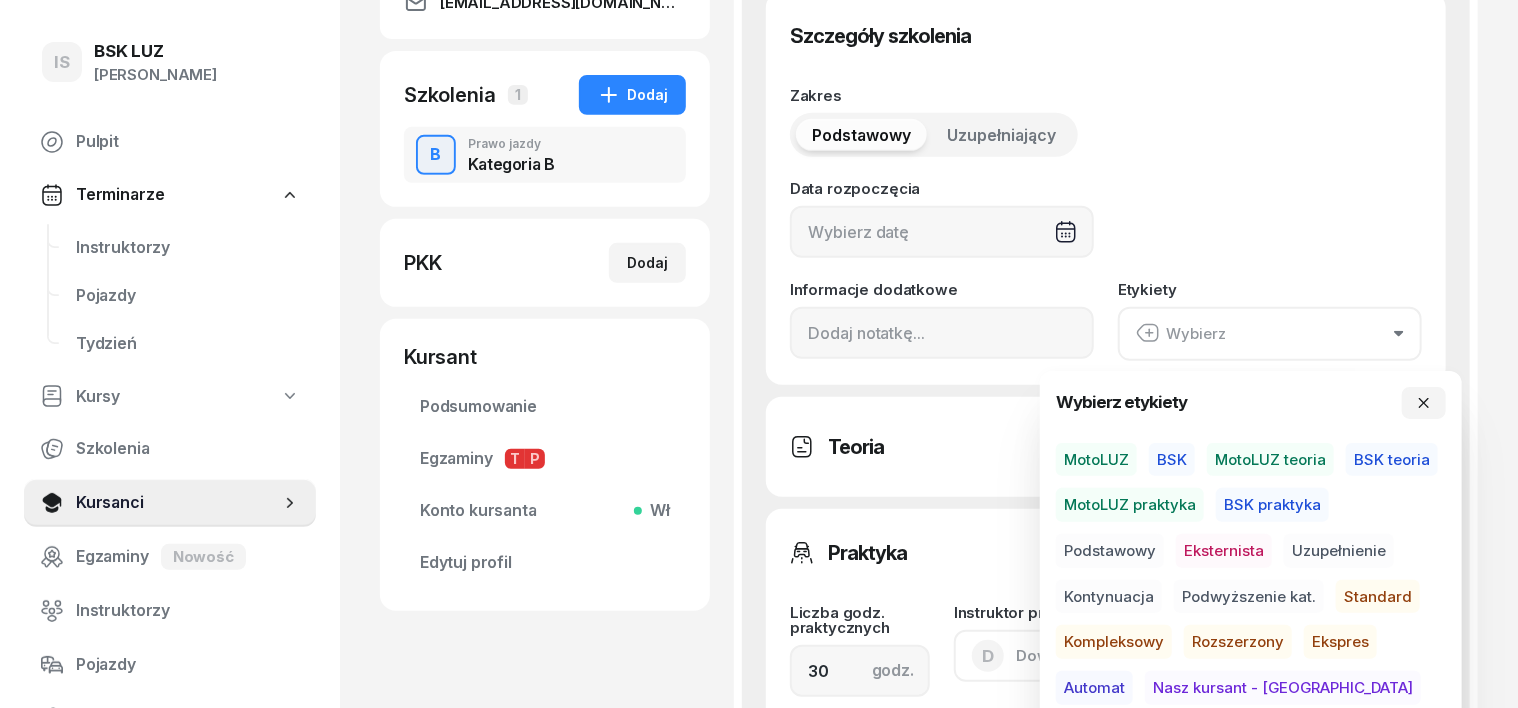 click on "Podstawowy" at bounding box center [1110, 551] 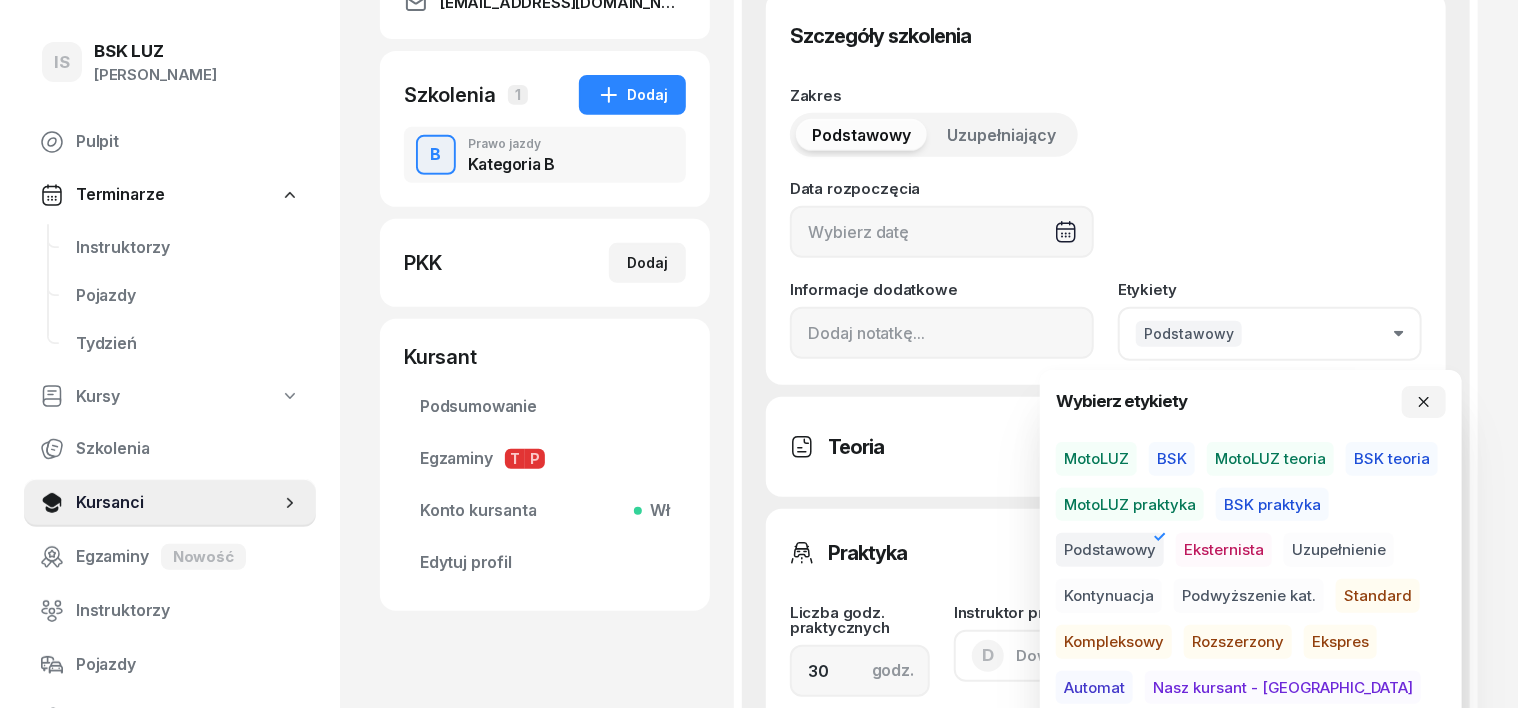 click on "Standard" at bounding box center (1378, 596) 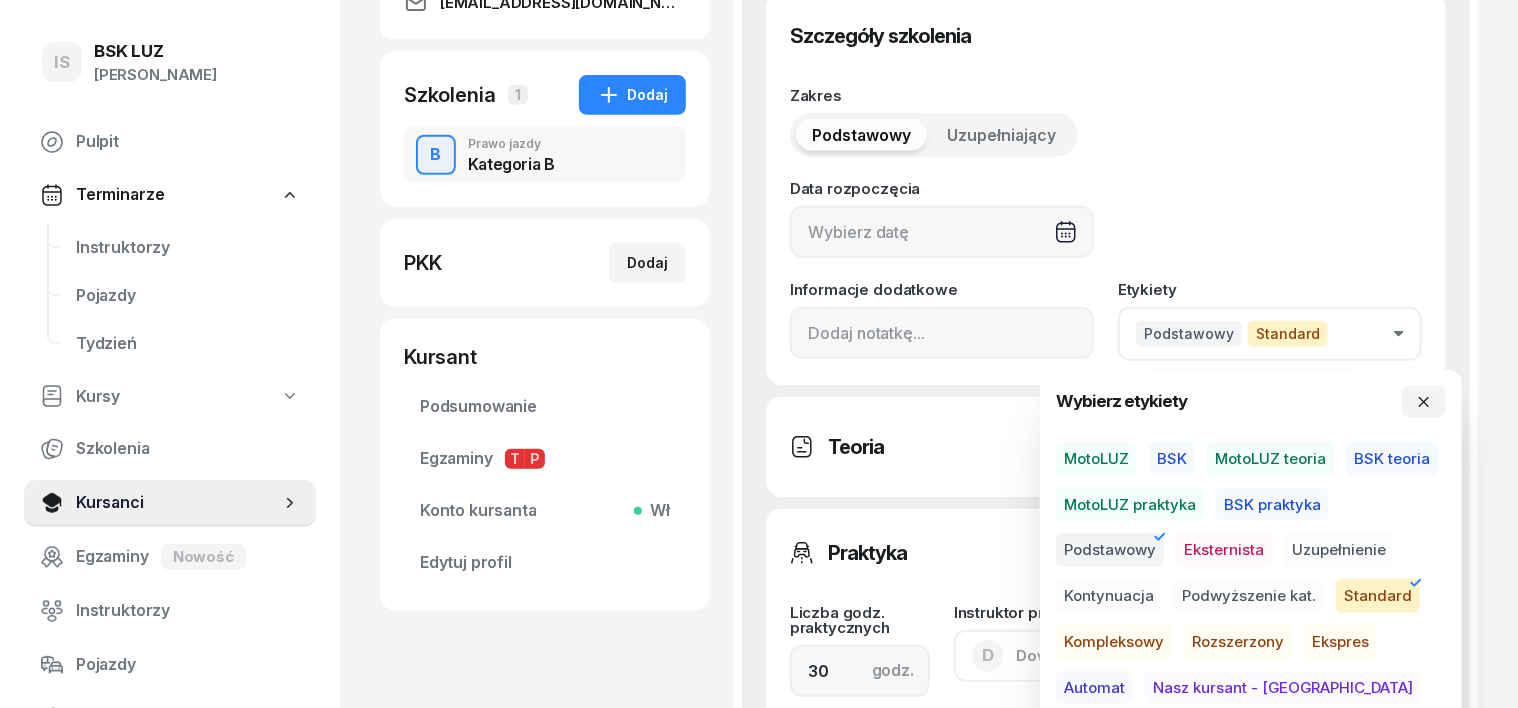 click on "MotoLUZ" at bounding box center [1096, 459] 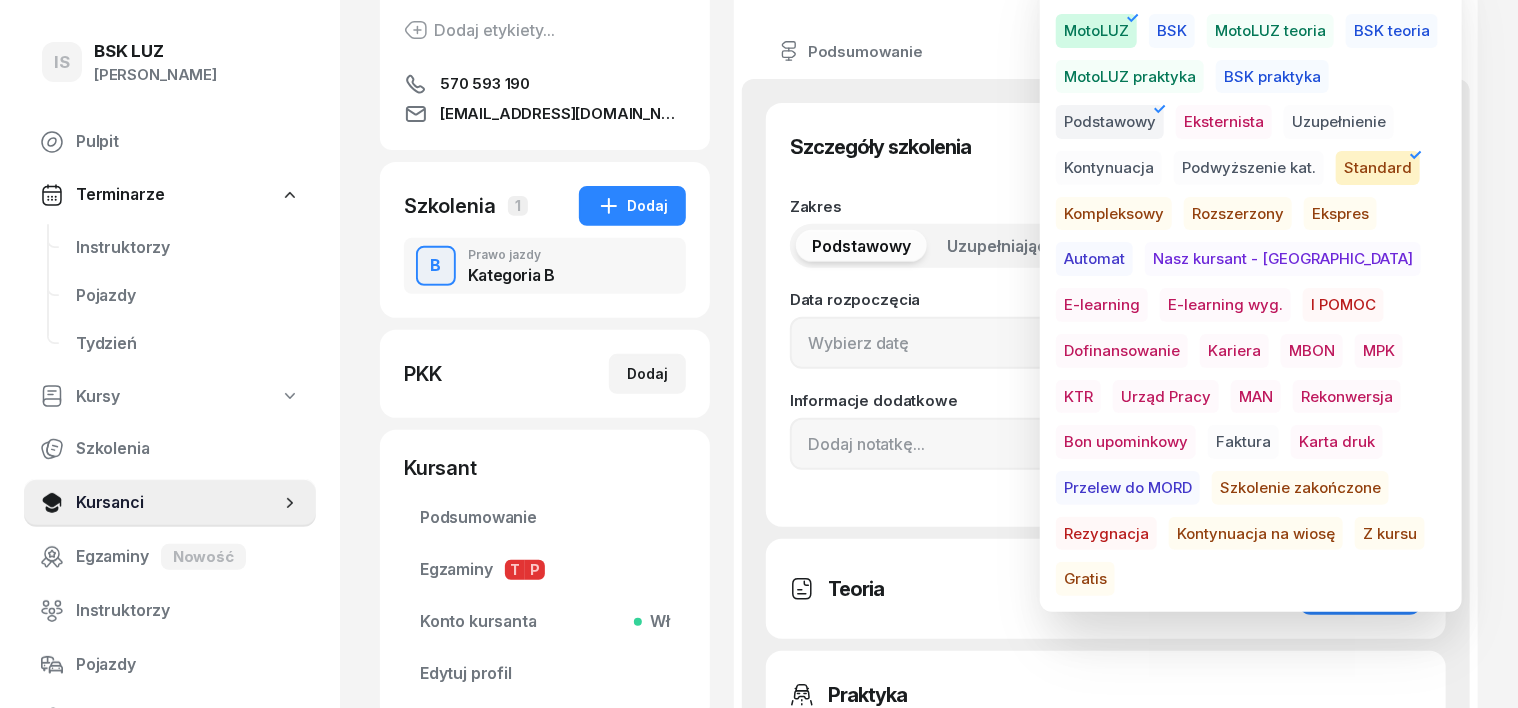scroll, scrollTop: 0, scrollLeft: 0, axis: both 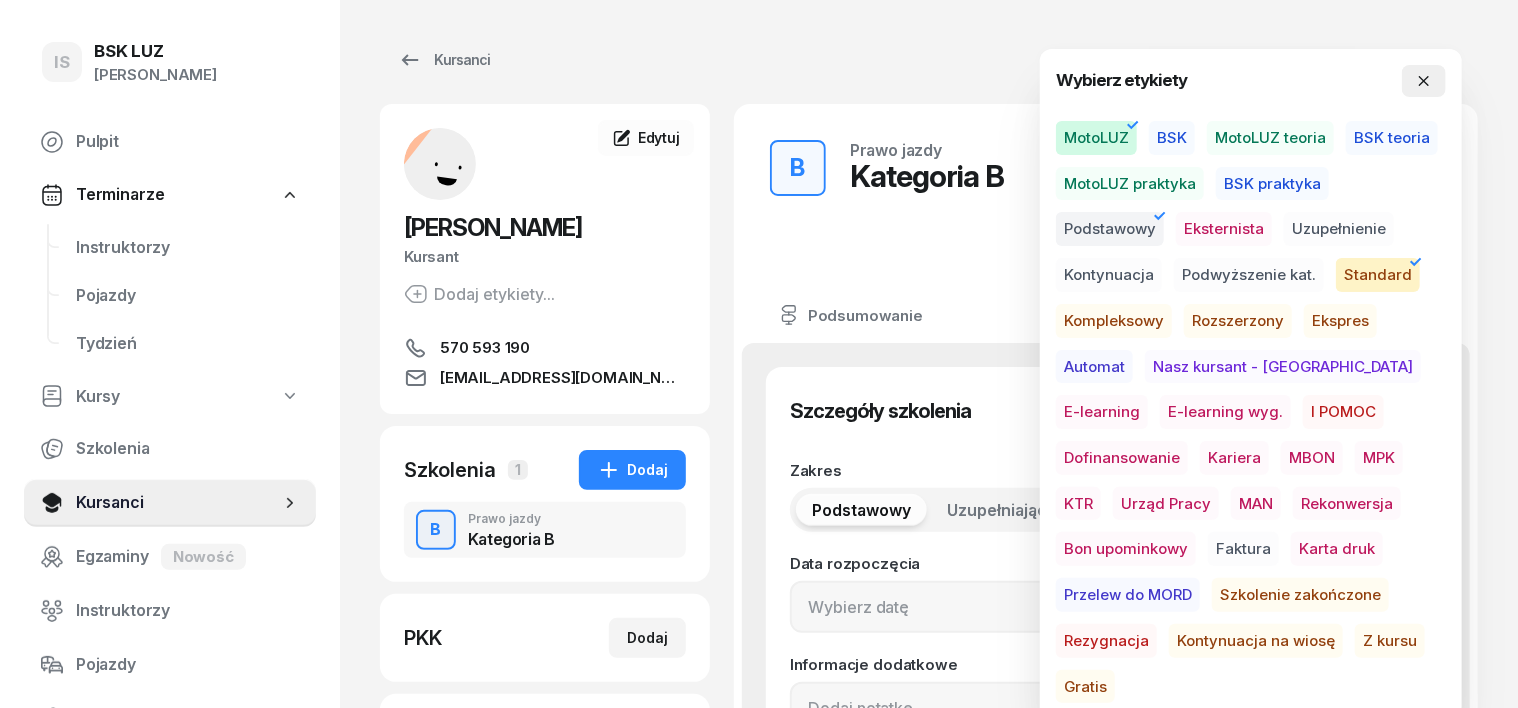 click 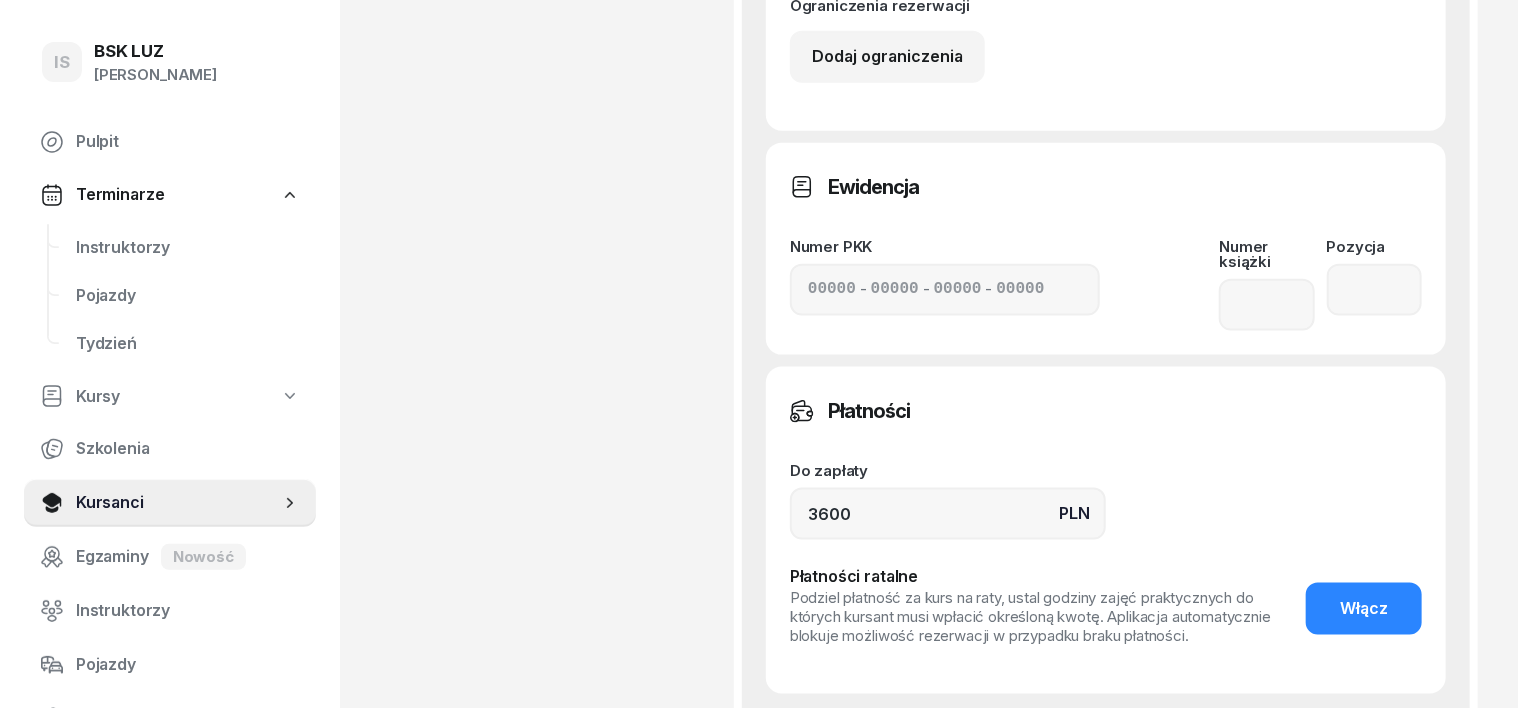 scroll, scrollTop: 1247, scrollLeft: 0, axis: vertical 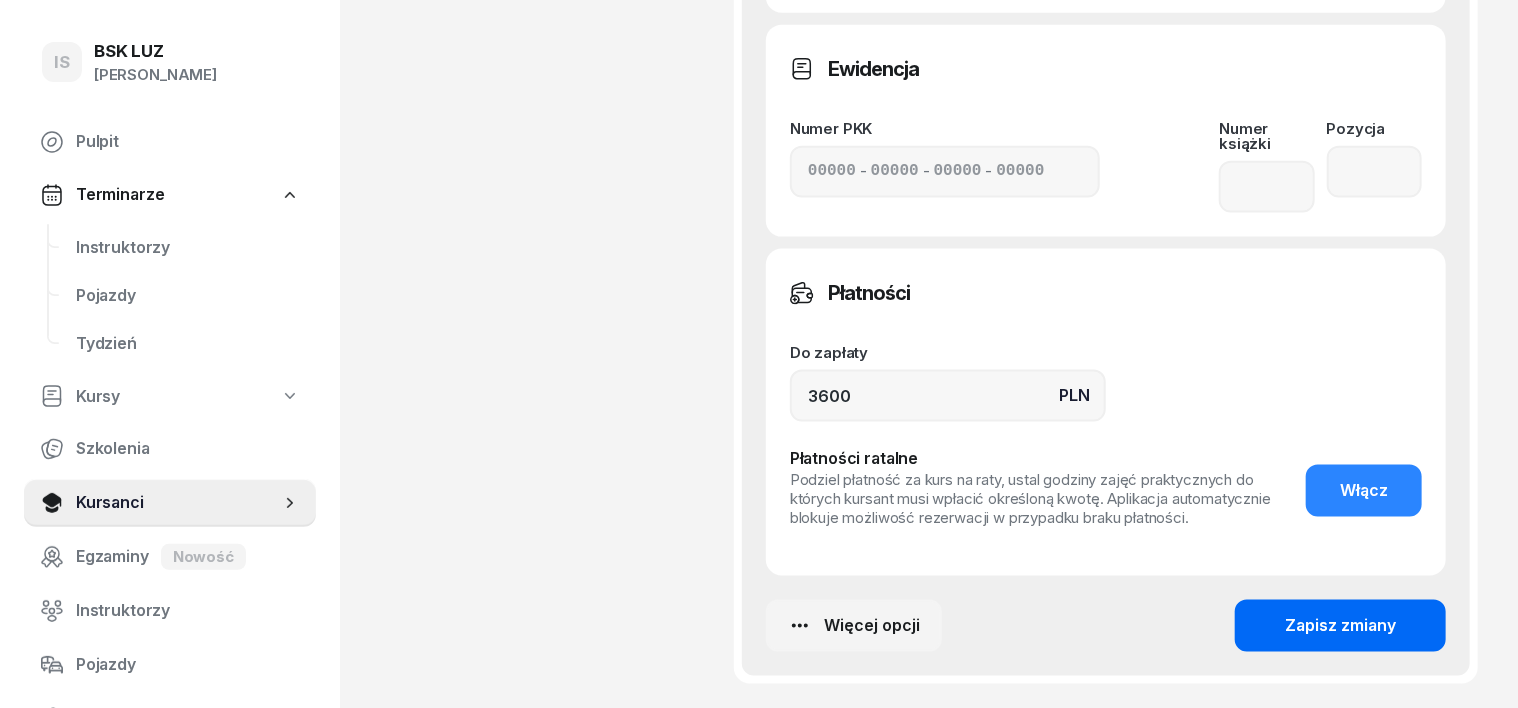 click on "Zapisz zmiany" at bounding box center [1340, 626] 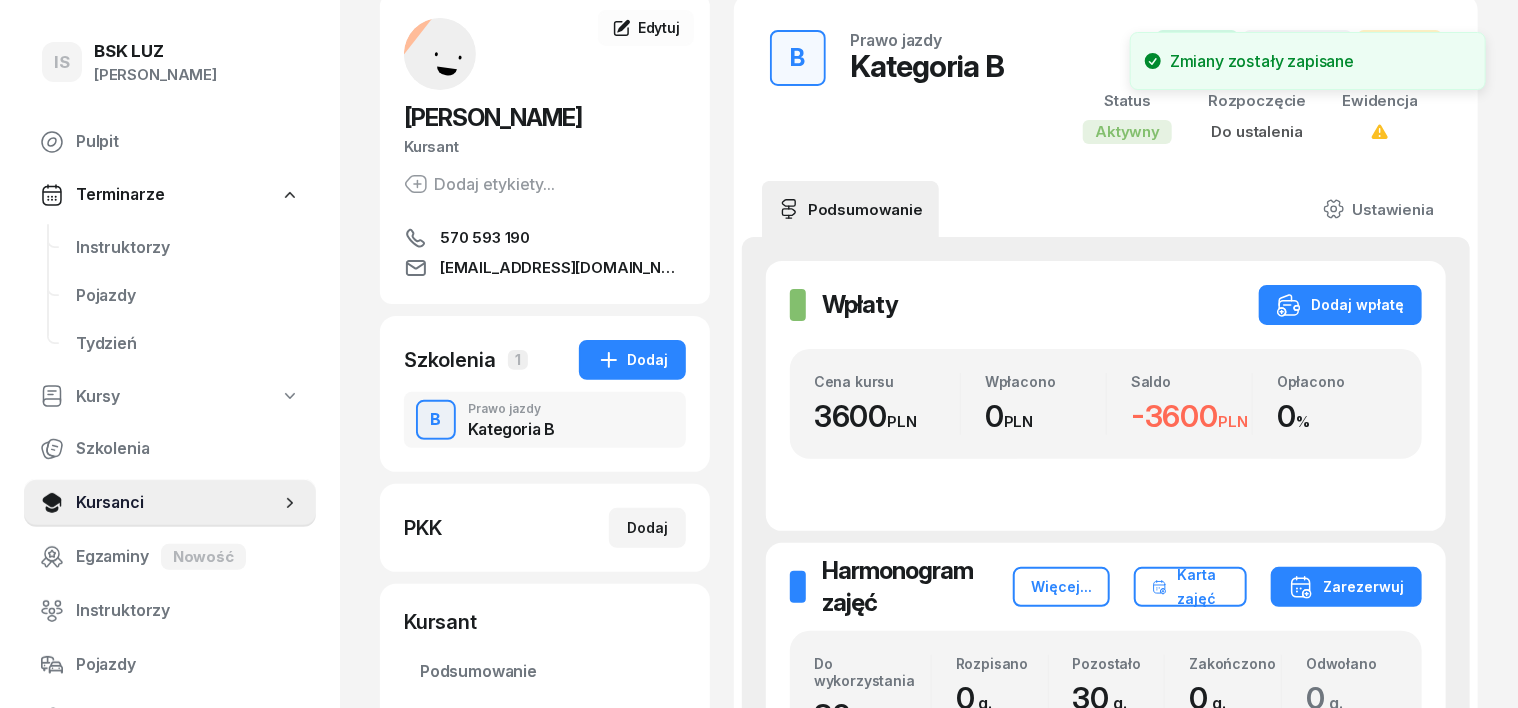 scroll, scrollTop: 0, scrollLeft: 0, axis: both 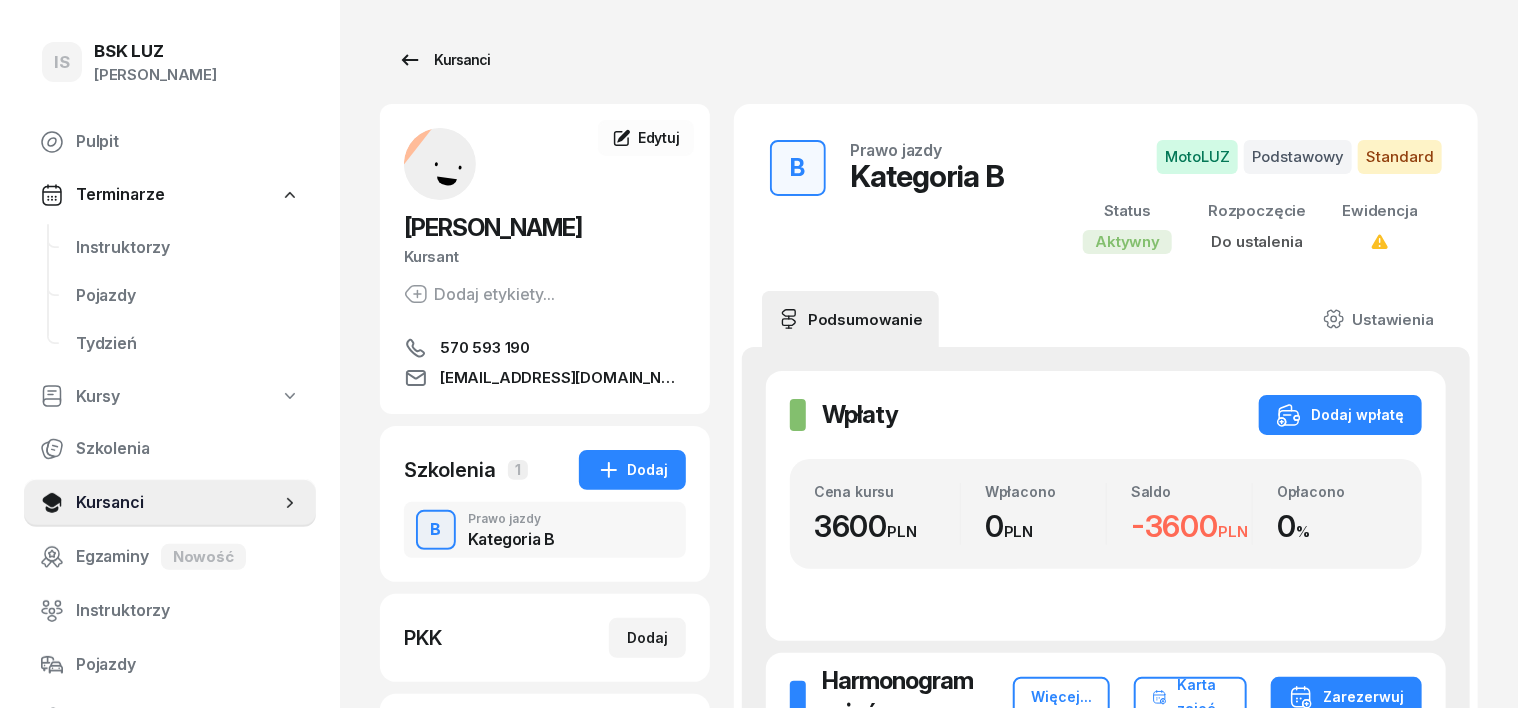 click on "Kursanci" at bounding box center (444, 60) 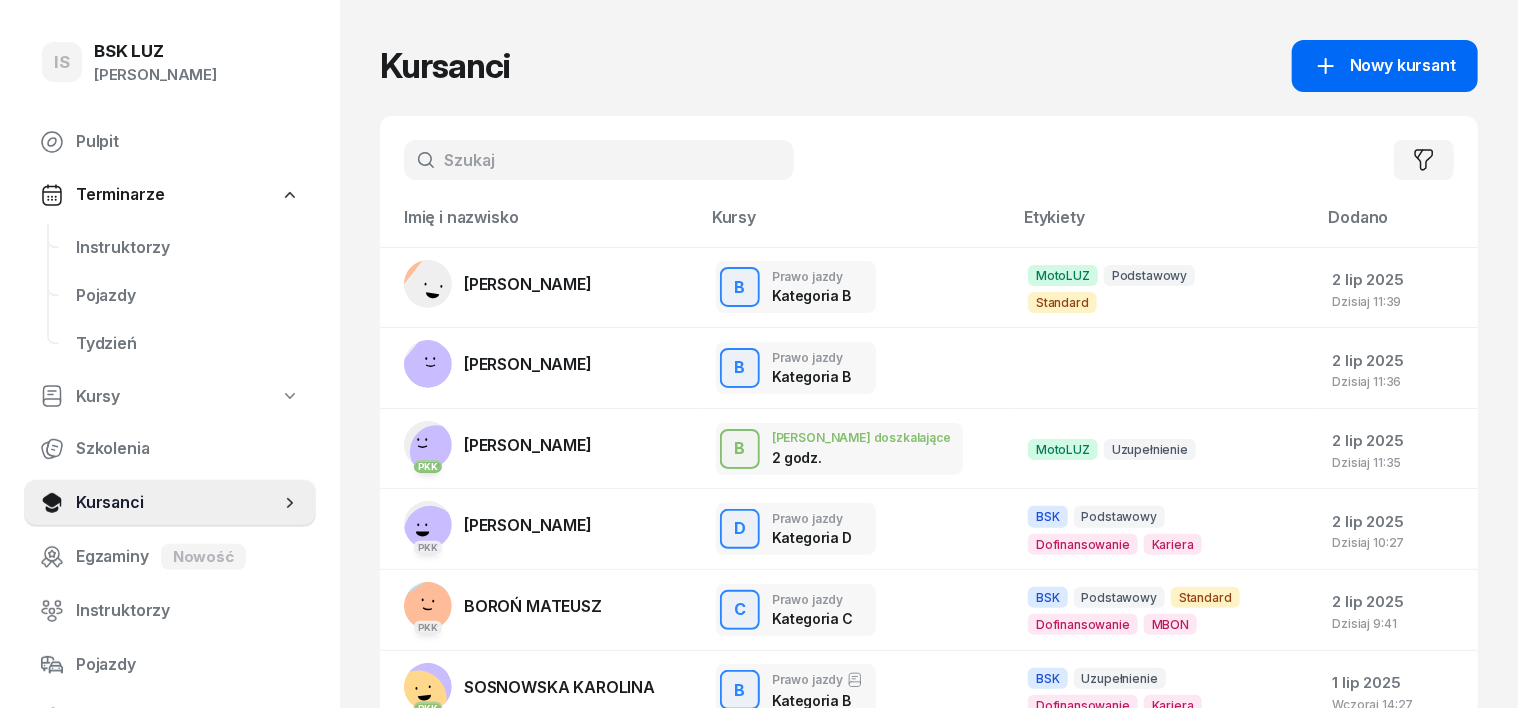 click on "Nowy kursant" 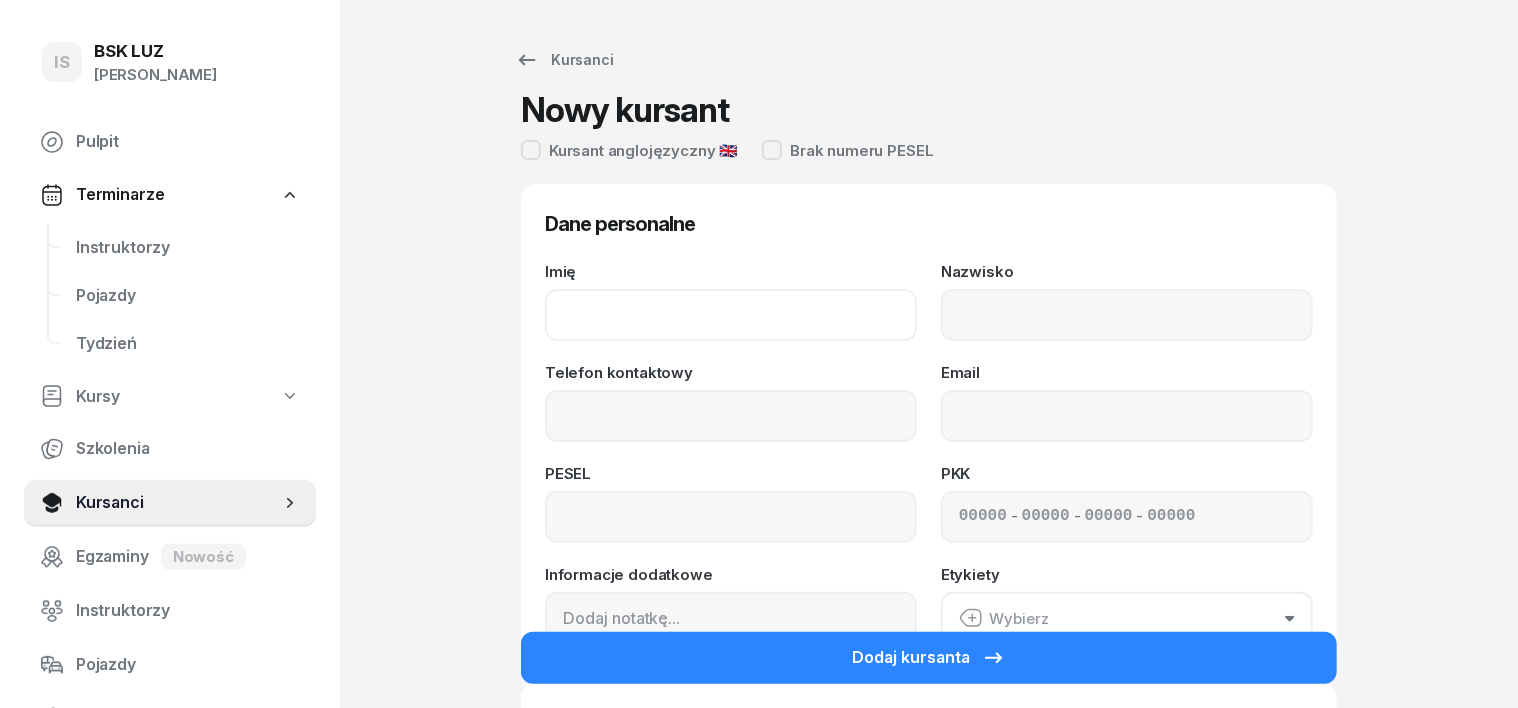 click on "Imię" 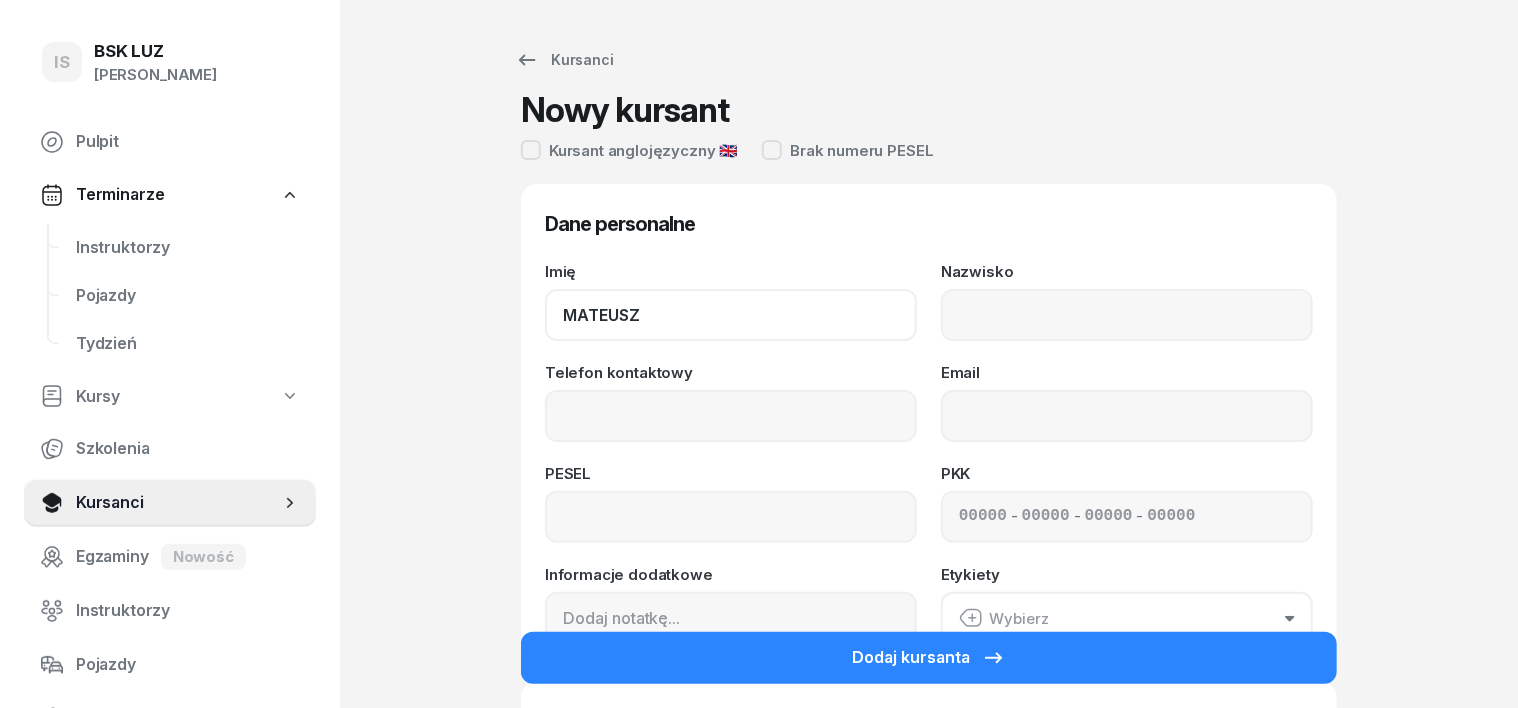 type on "MATEUSZ" 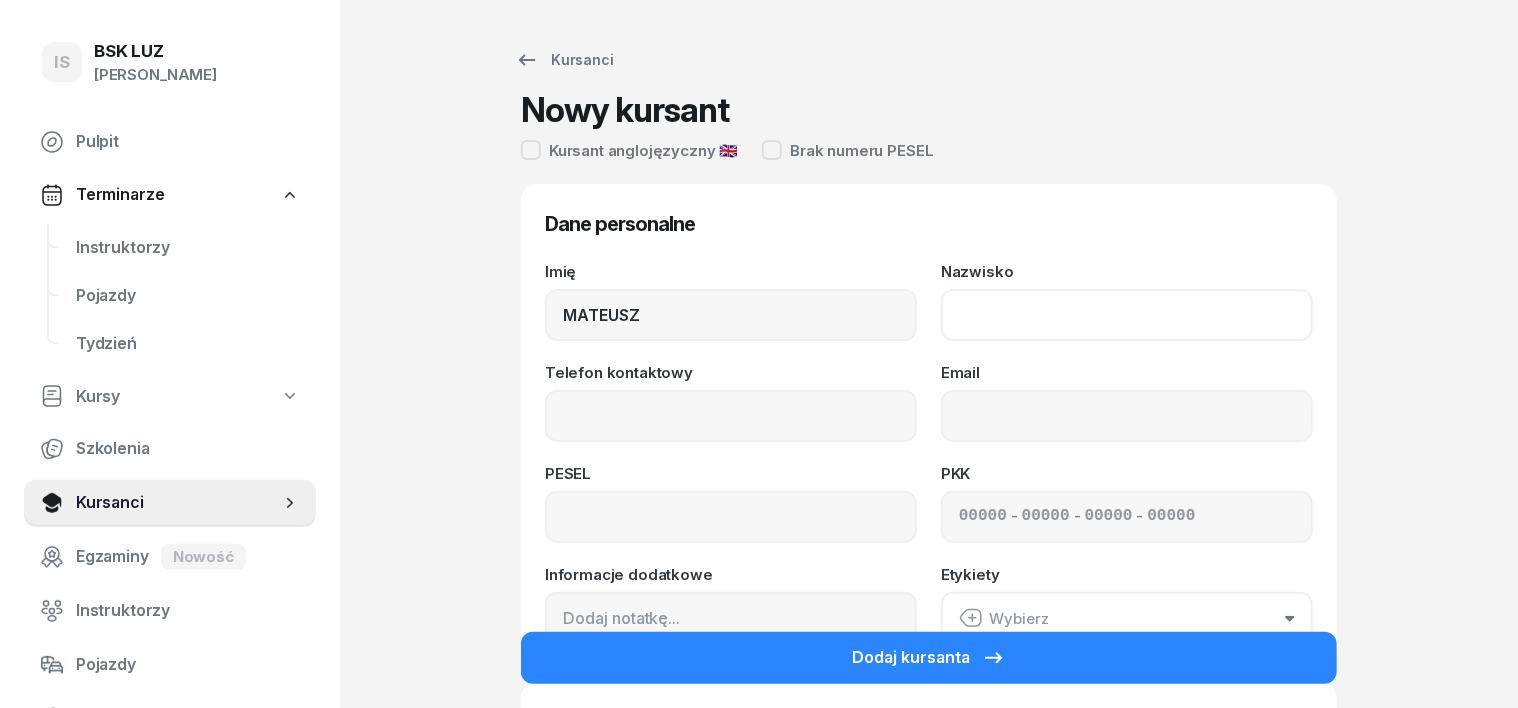 click on "Nazwisko" 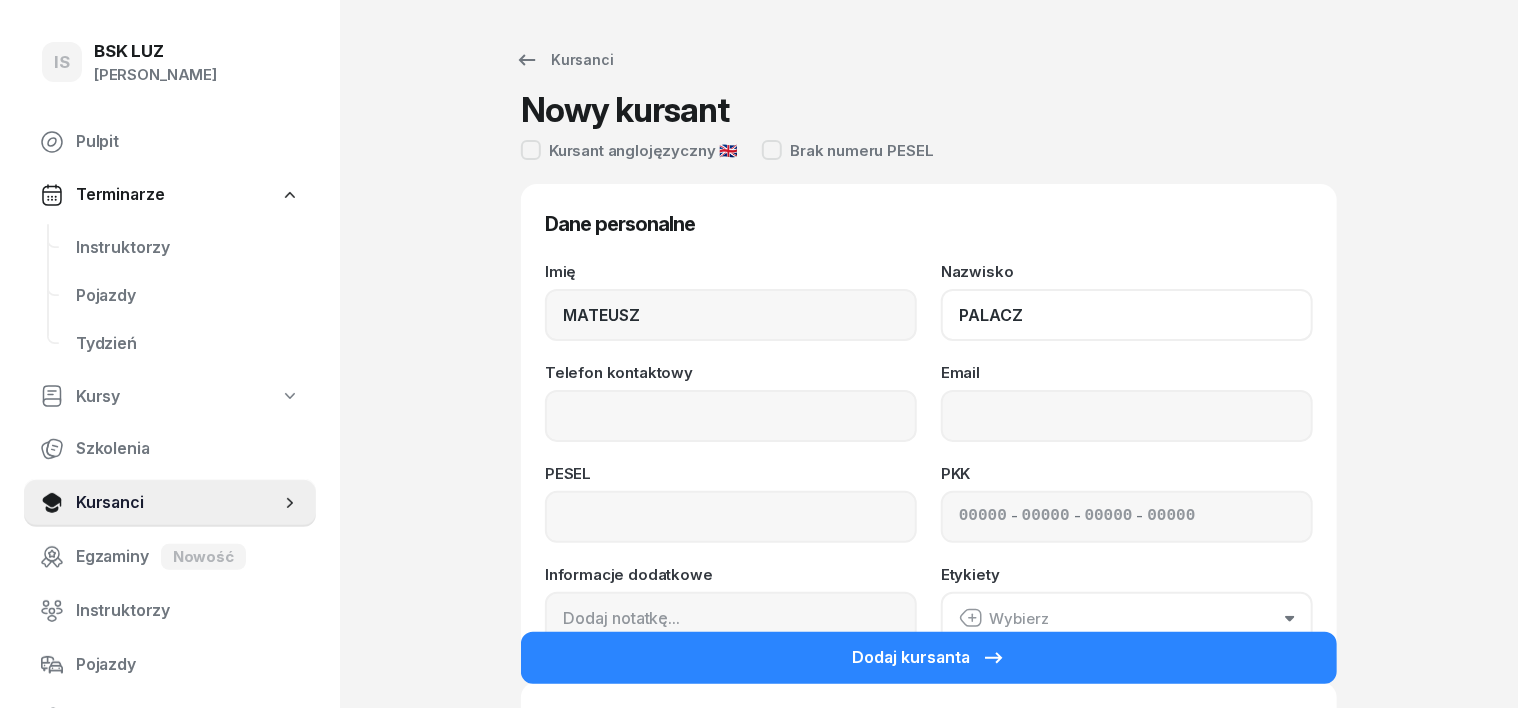 type on "PALACZ" 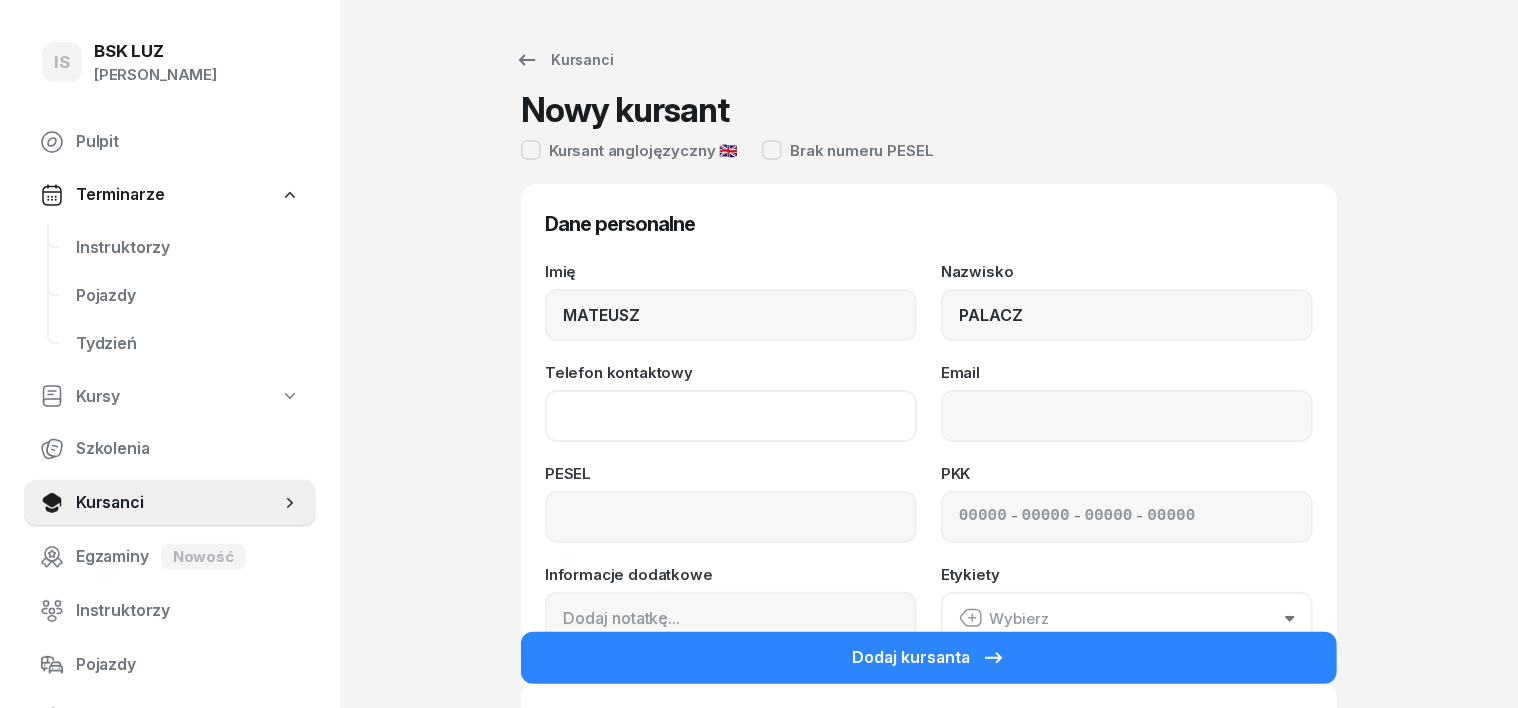 click on "Telefon kontaktowy" 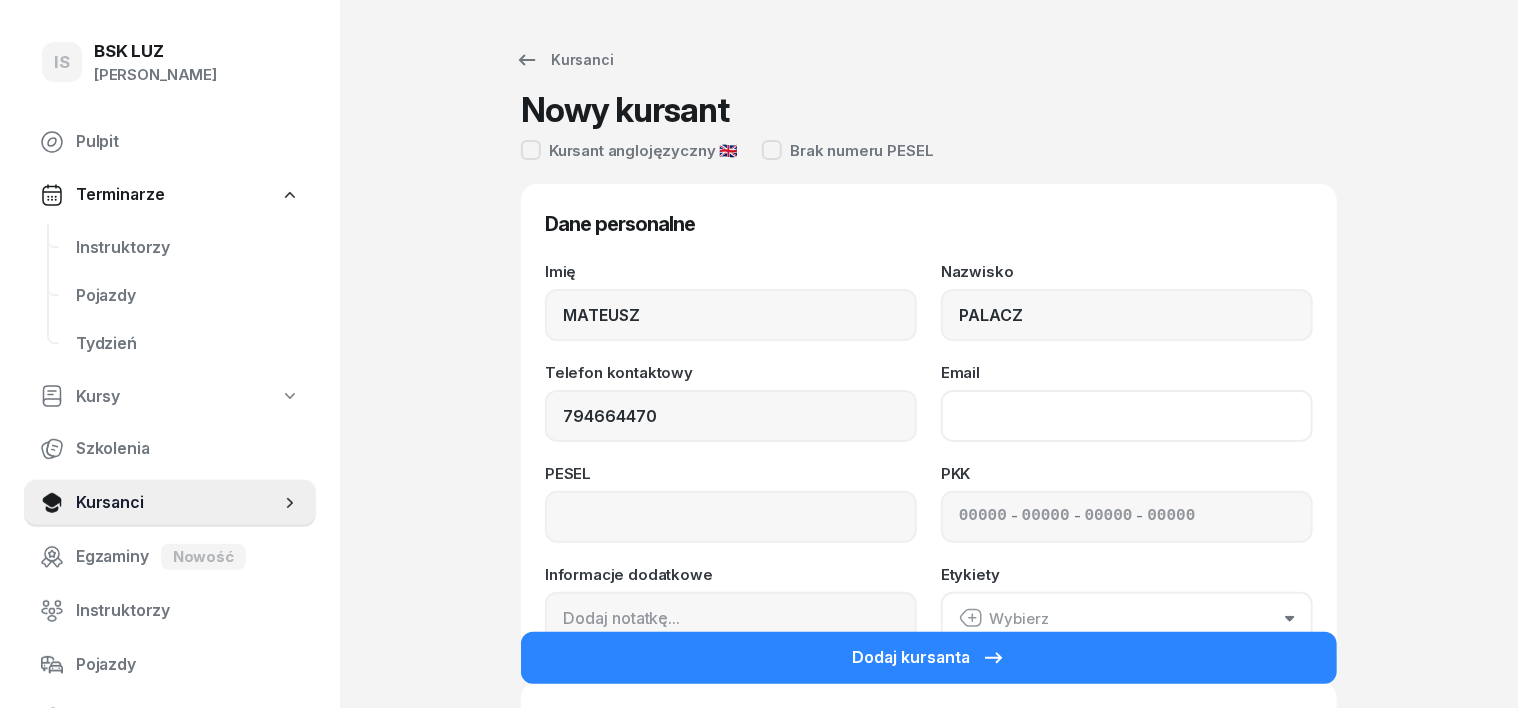 type on "794 664 470" 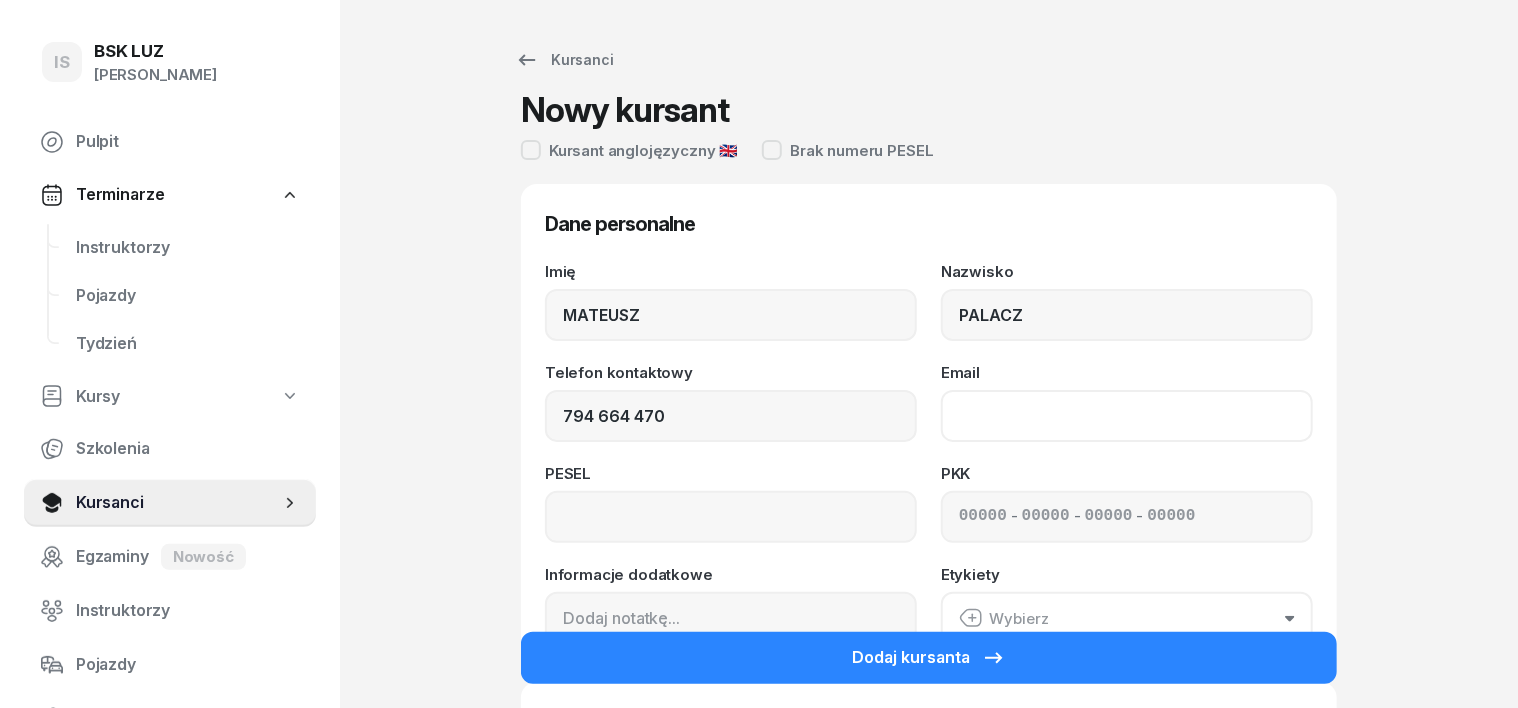 click on "Email" 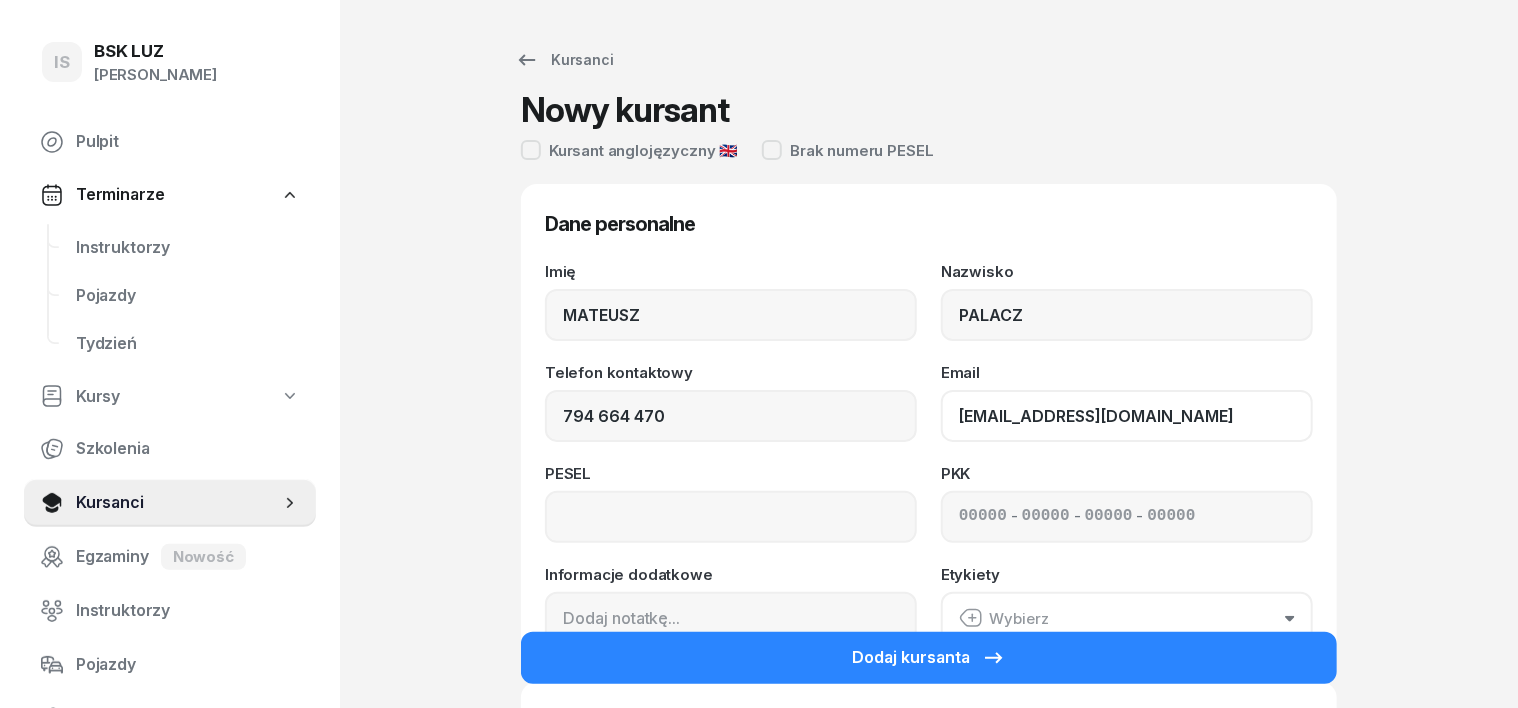 type on "[EMAIL_ADDRESS][DOMAIN_NAME]" 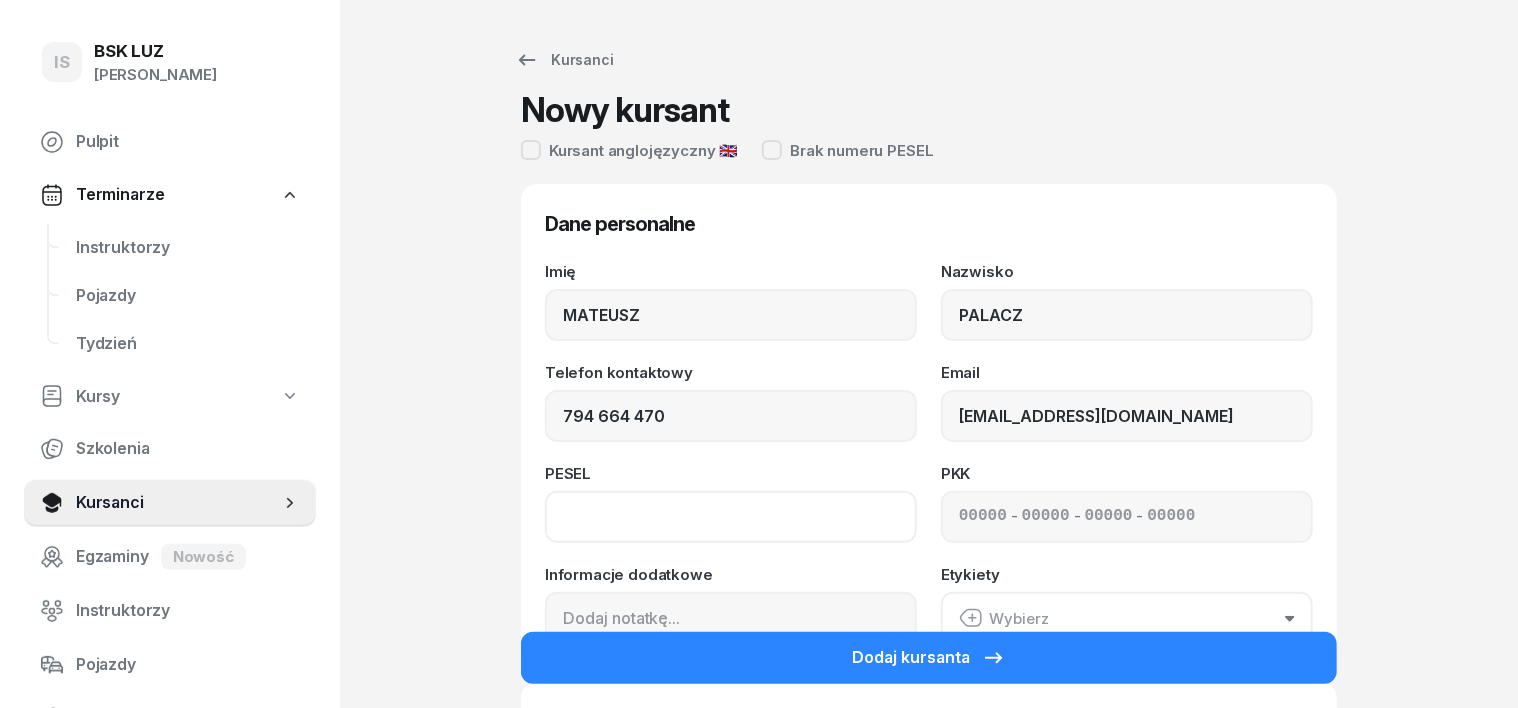click 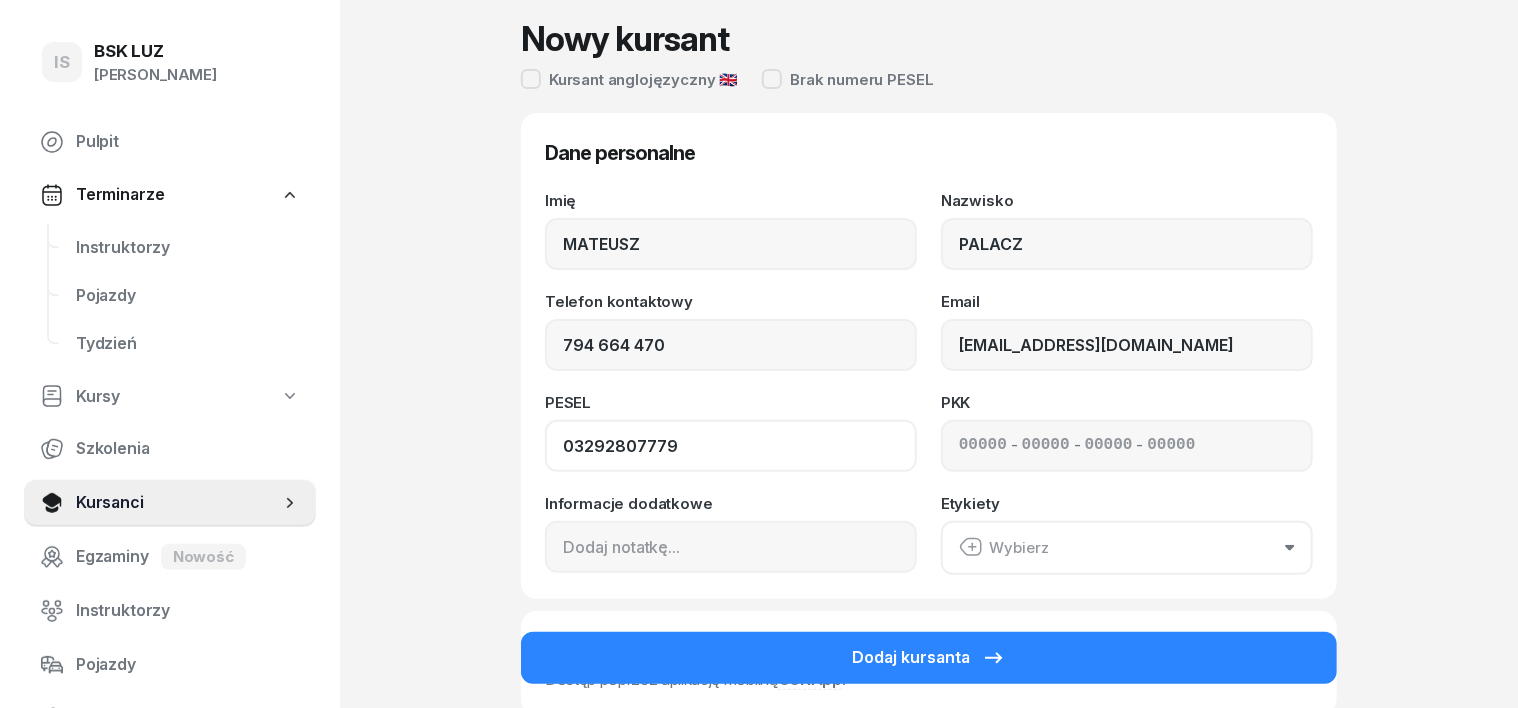 scroll, scrollTop: 124, scrollLeft: 0, axis: vertical 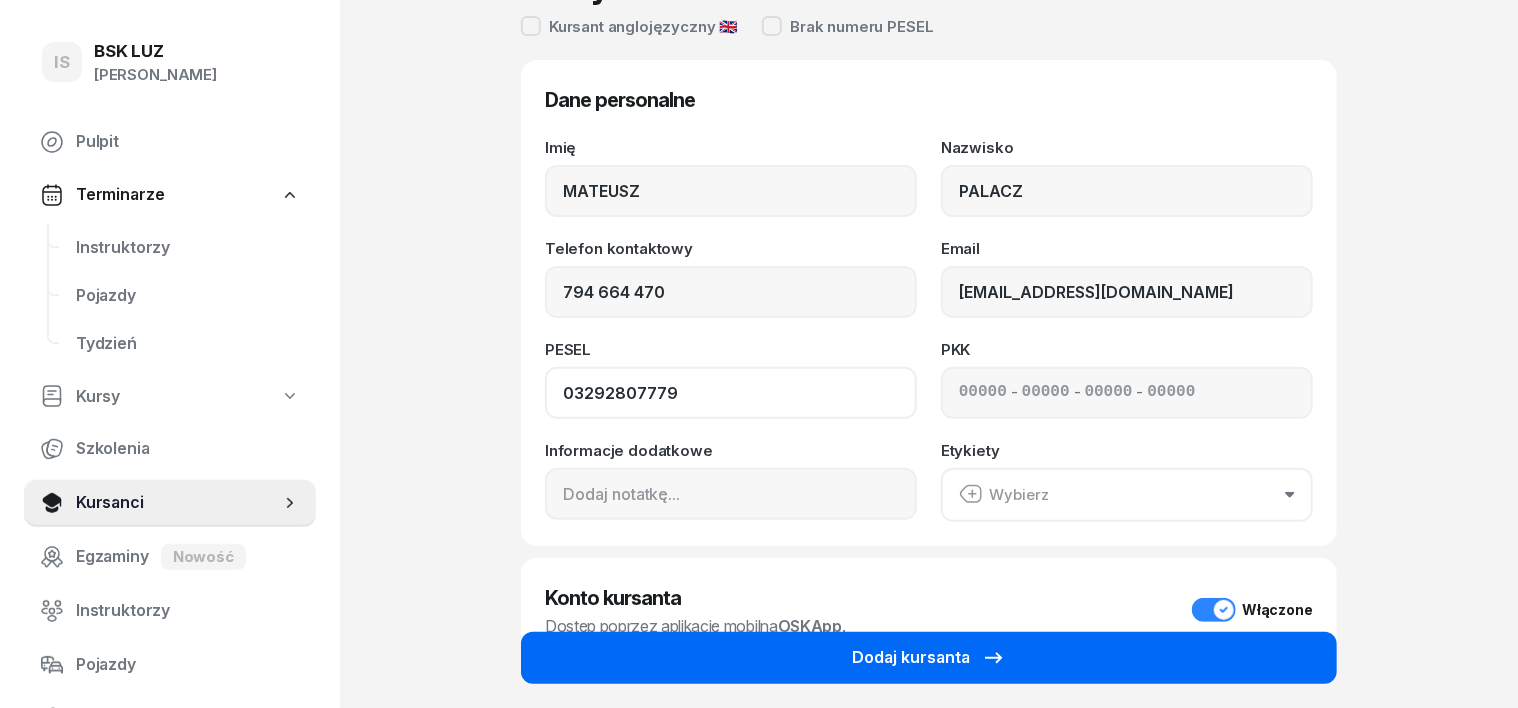 type on "03292807779" 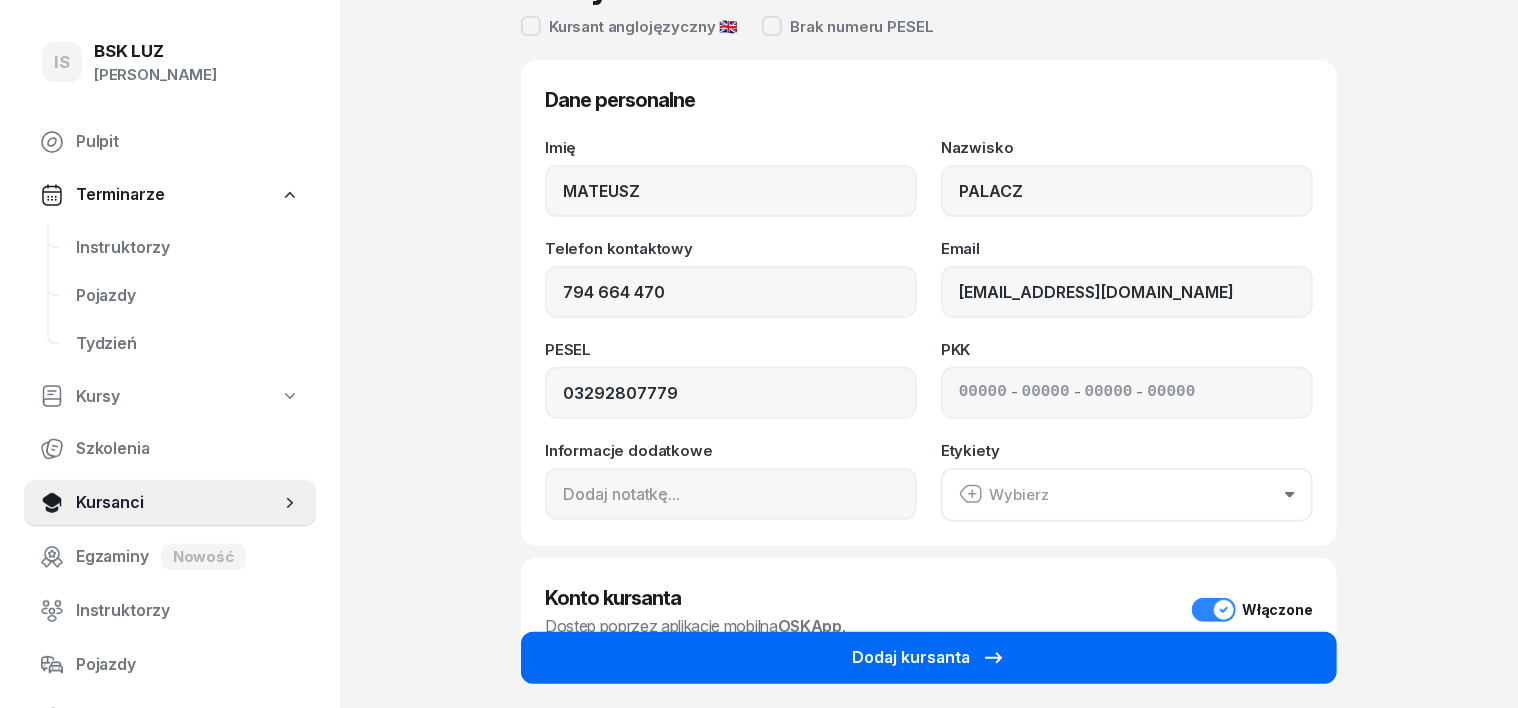 click on "Dodaj kursanta" at bounding box center (929, 658) 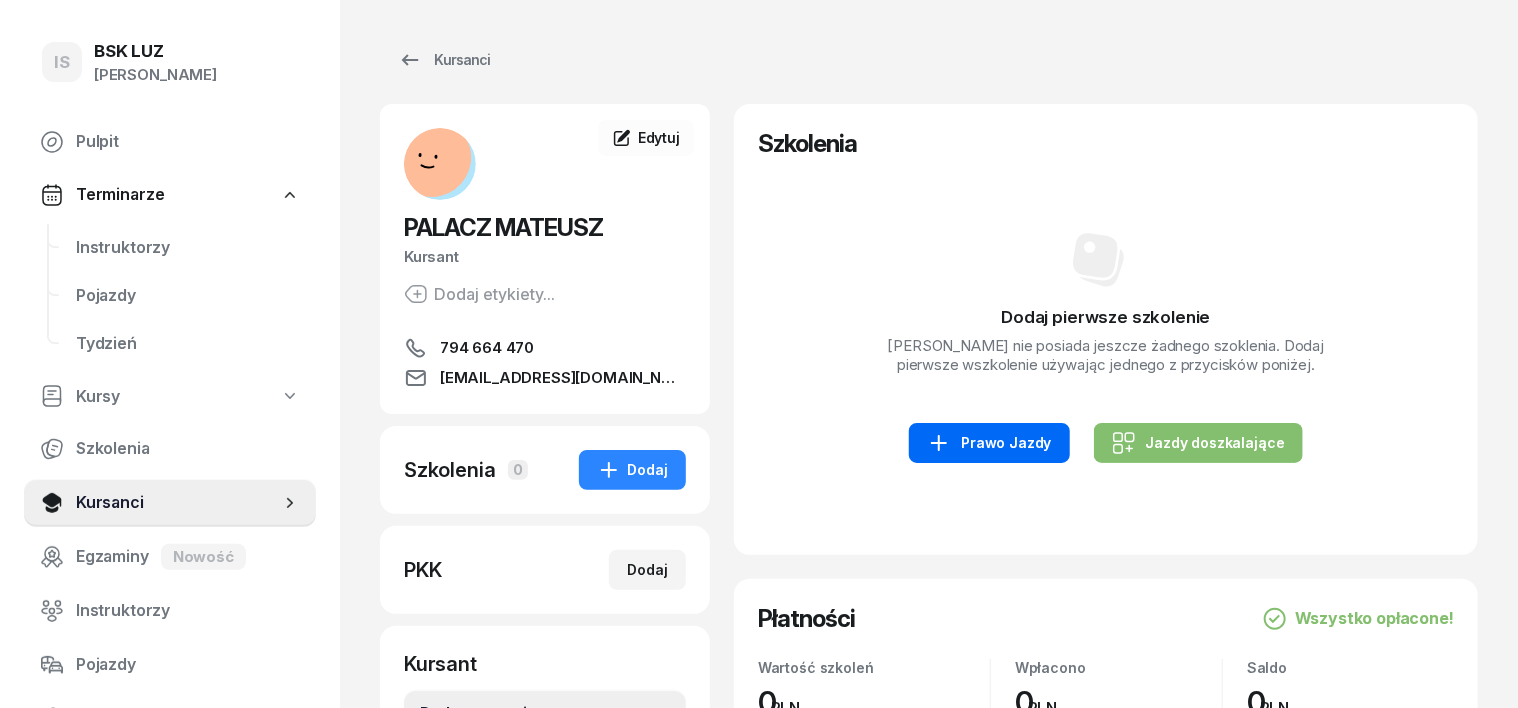 click on "Prawo Jazdy" at bounding box center (989, 443) 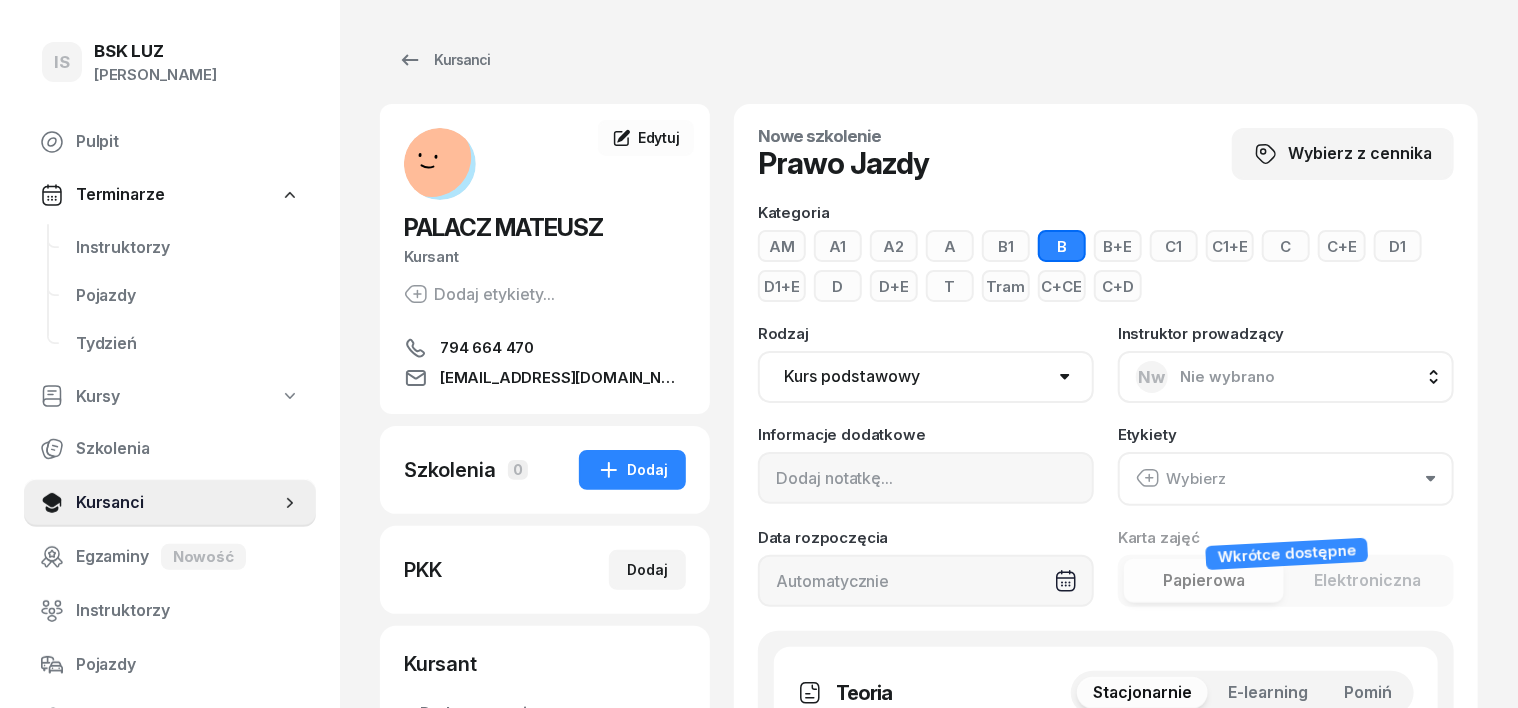 click on "B" at bounding box center (1062, 246) 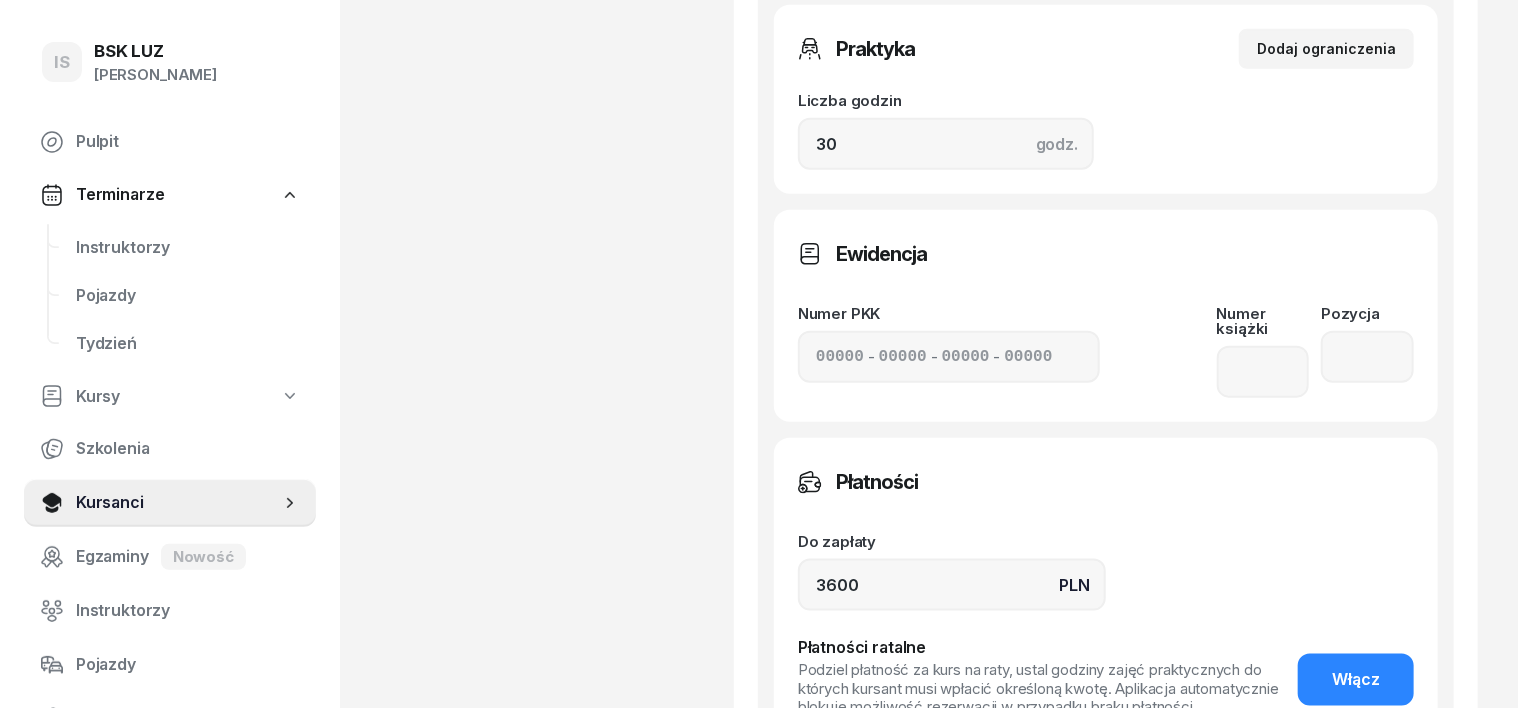 scroll, scrollTop: 1000, scrollLeft: 0, axis: vertical 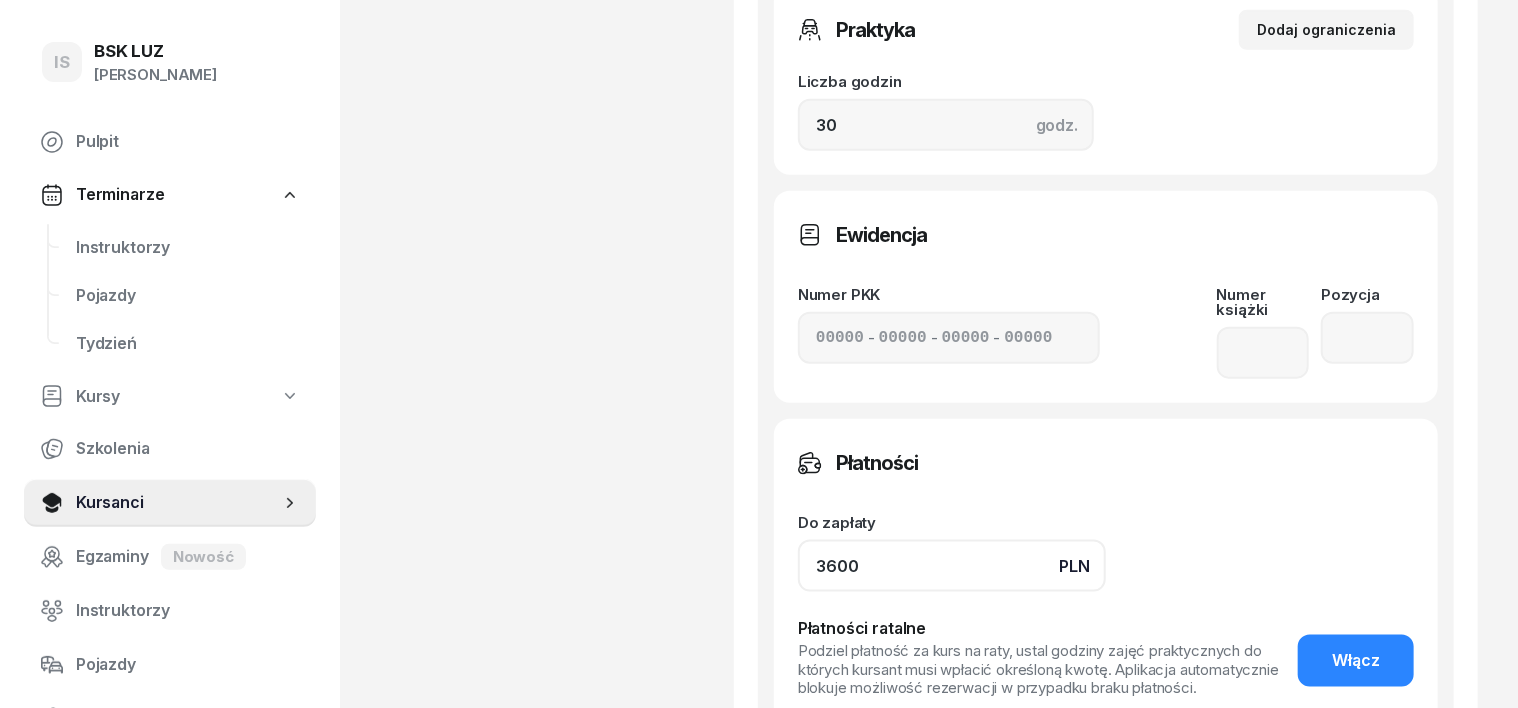 click on "3600" 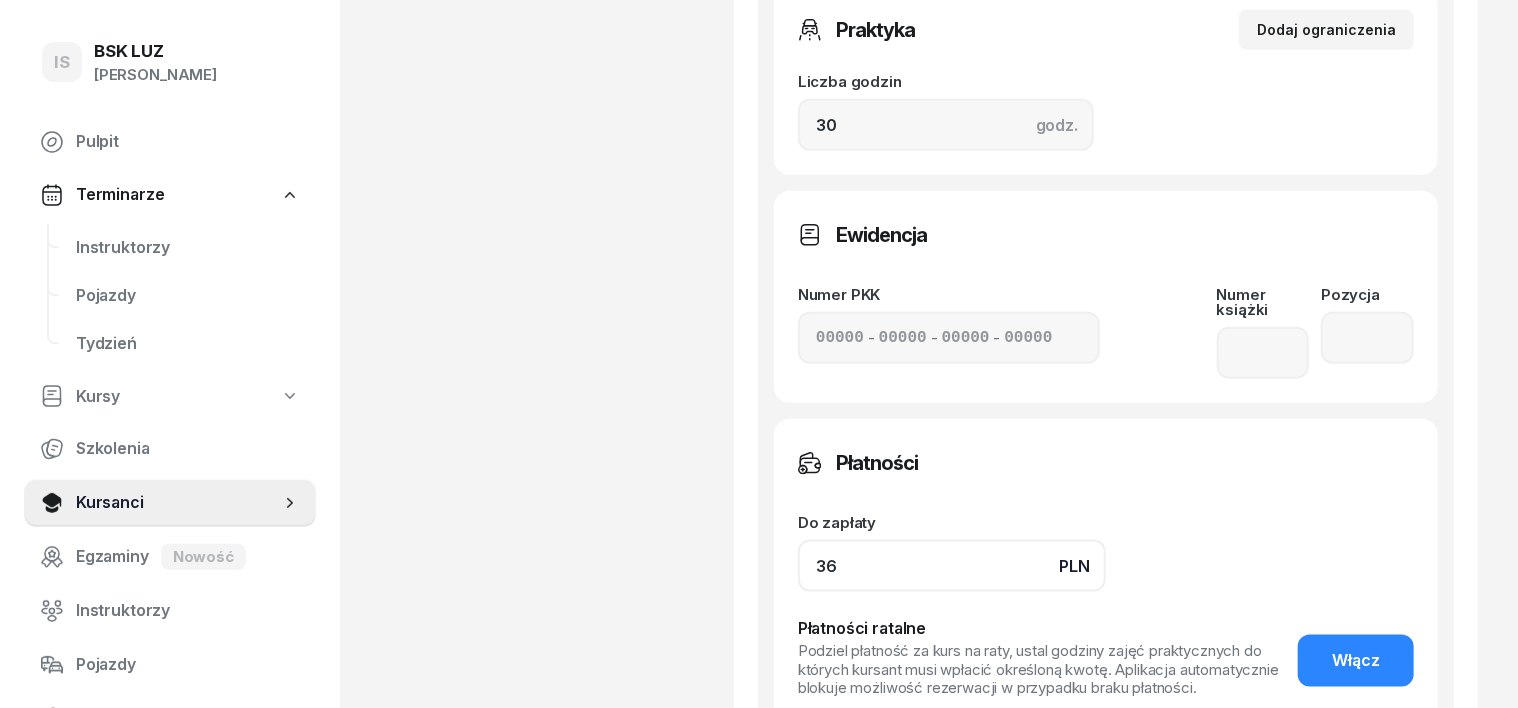 type on "3" 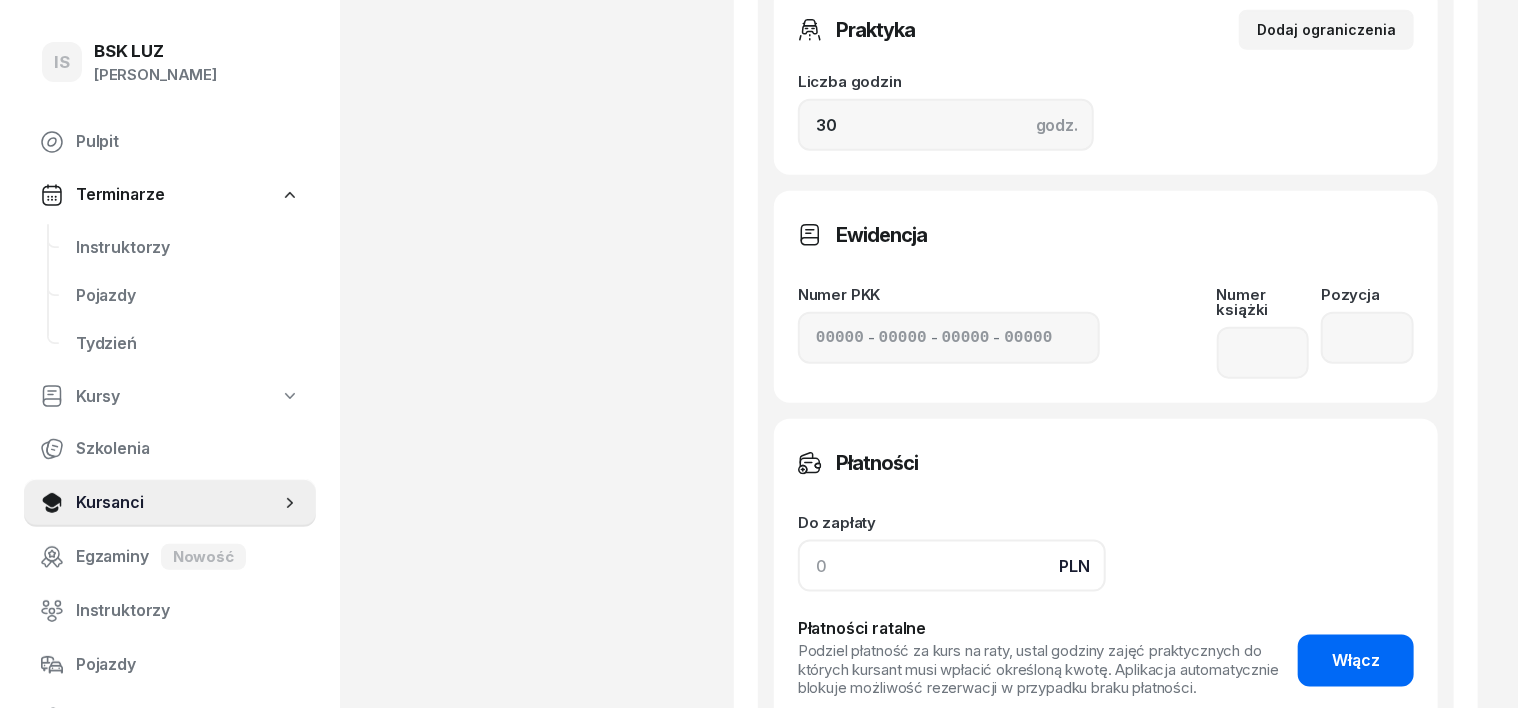 scroll, scrollTop: 1124, scrollLeft: 0, axis: vertical 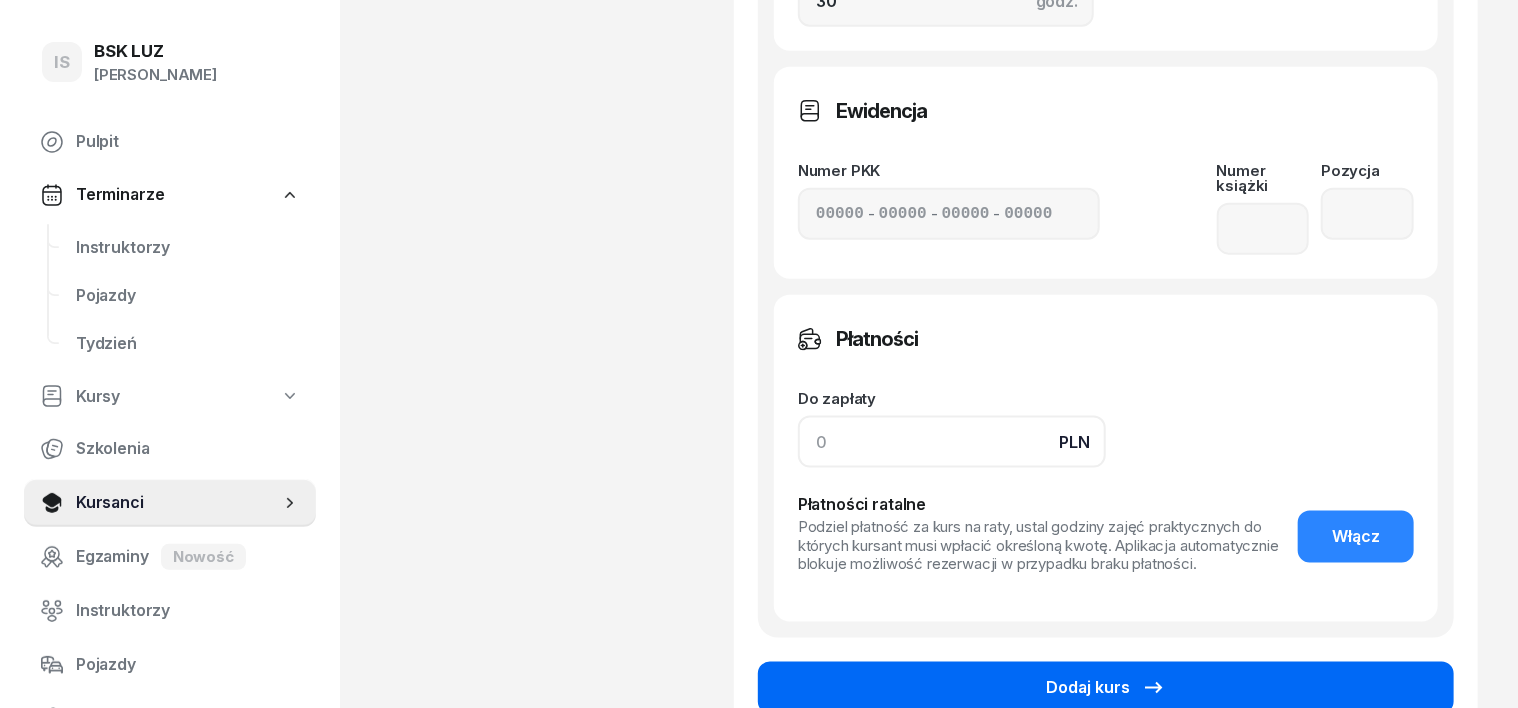 type 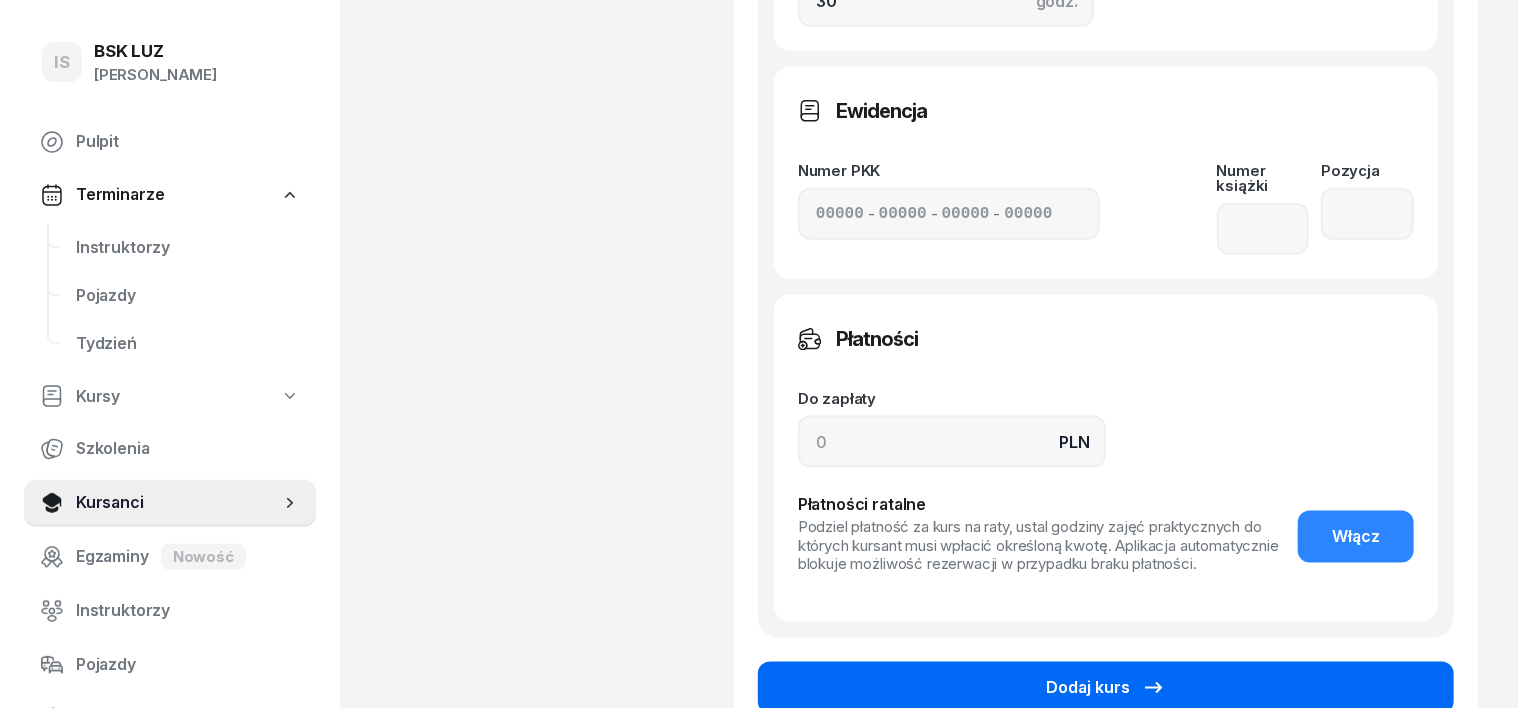 click on "Dodaj kurs" at bounding box center (1106, 688) 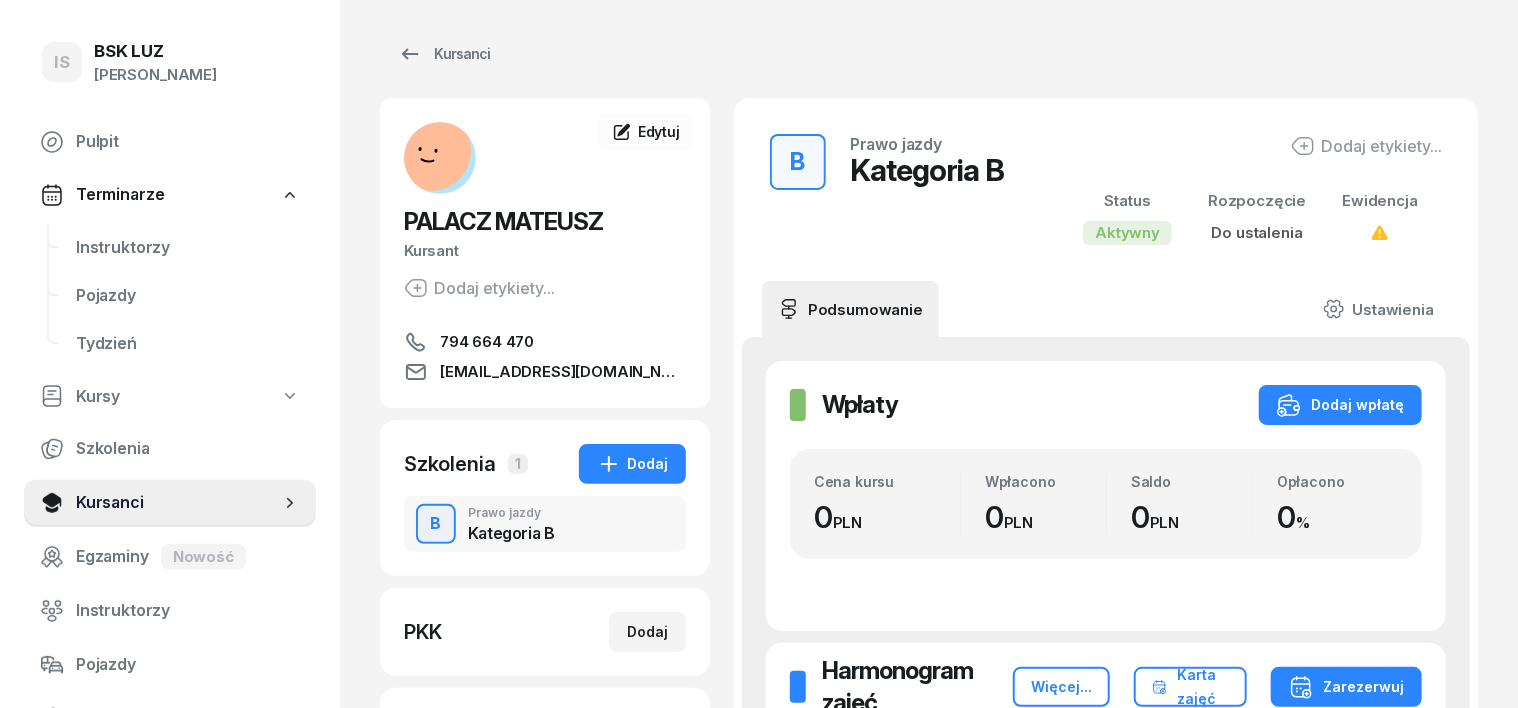 scroll, scrollTop: 0, scrollLeft: 0, axis: both 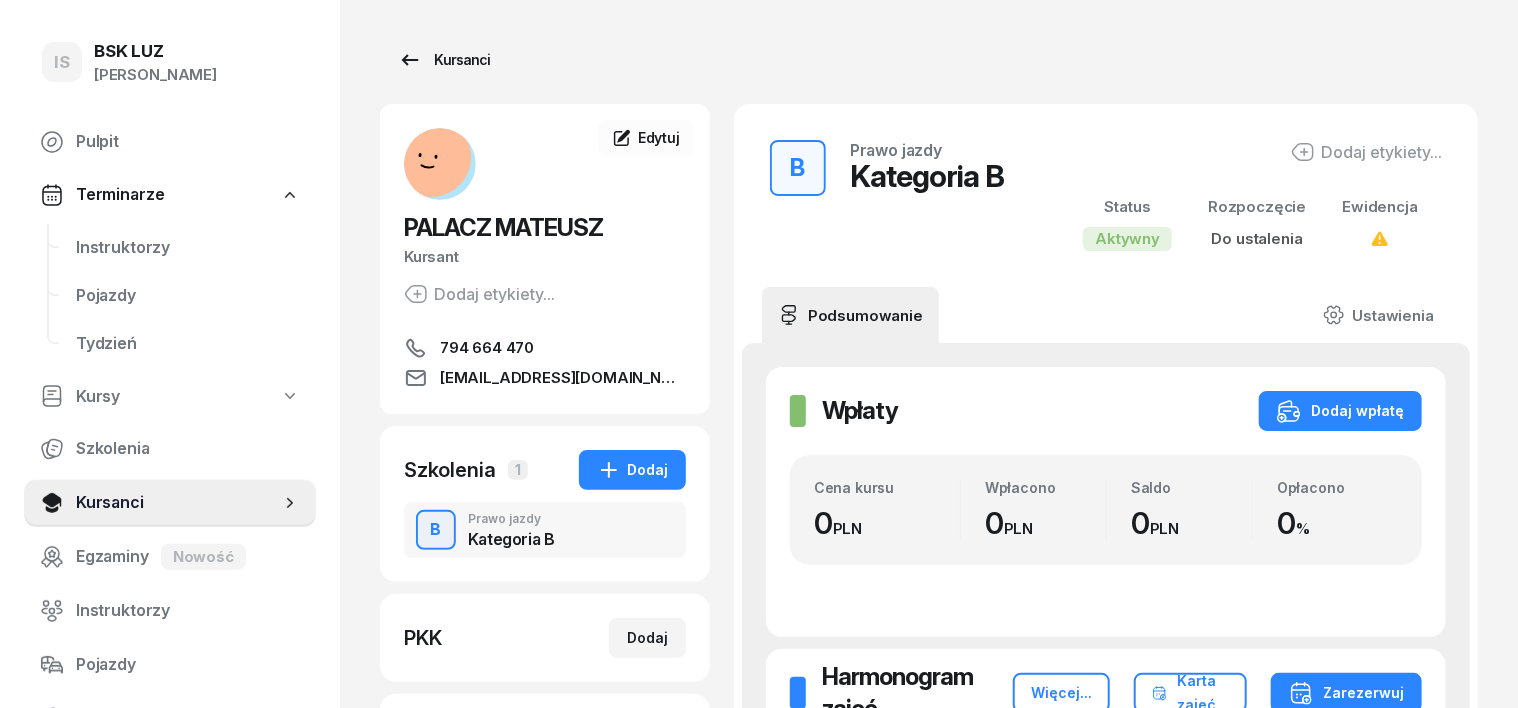 click on "Kursanci" at bounding box center [444, 60] 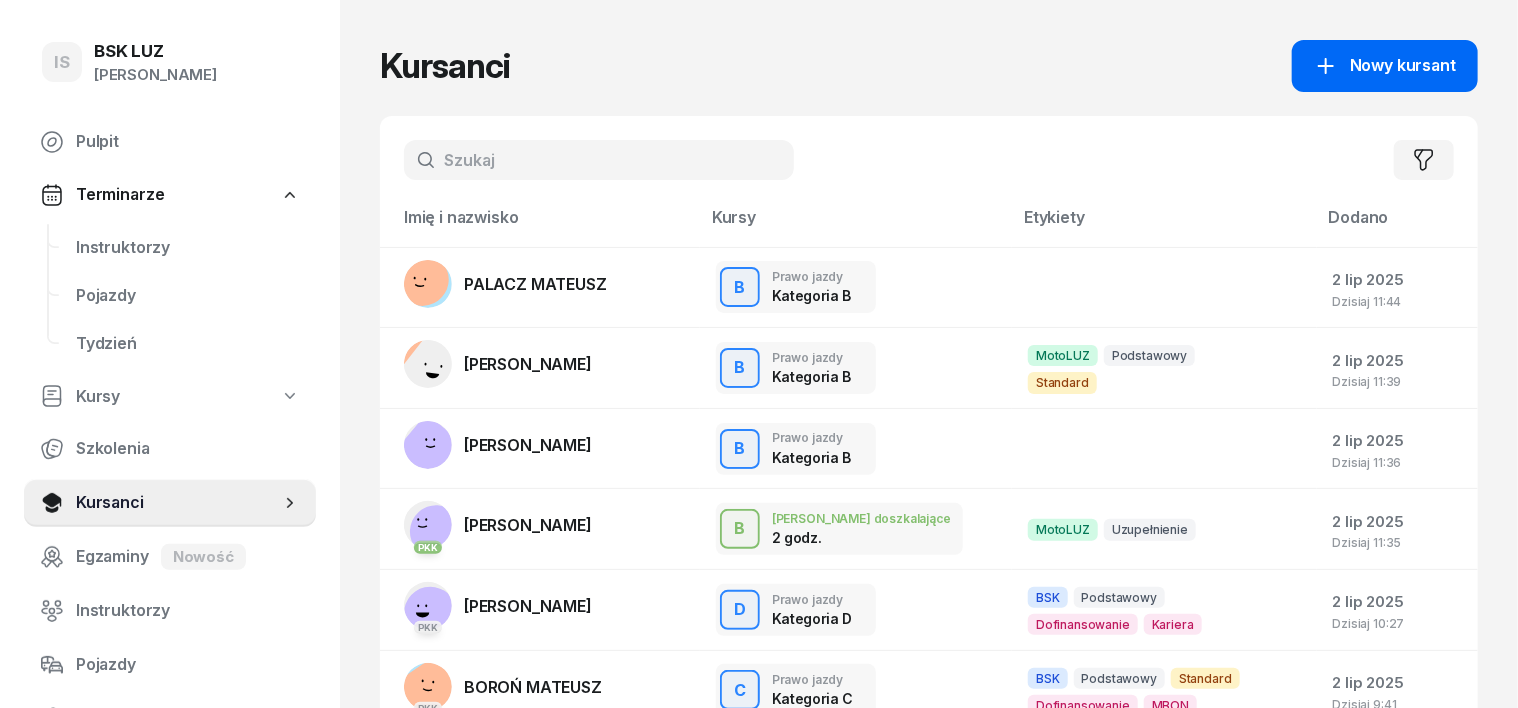 click on "Nowy kursant" 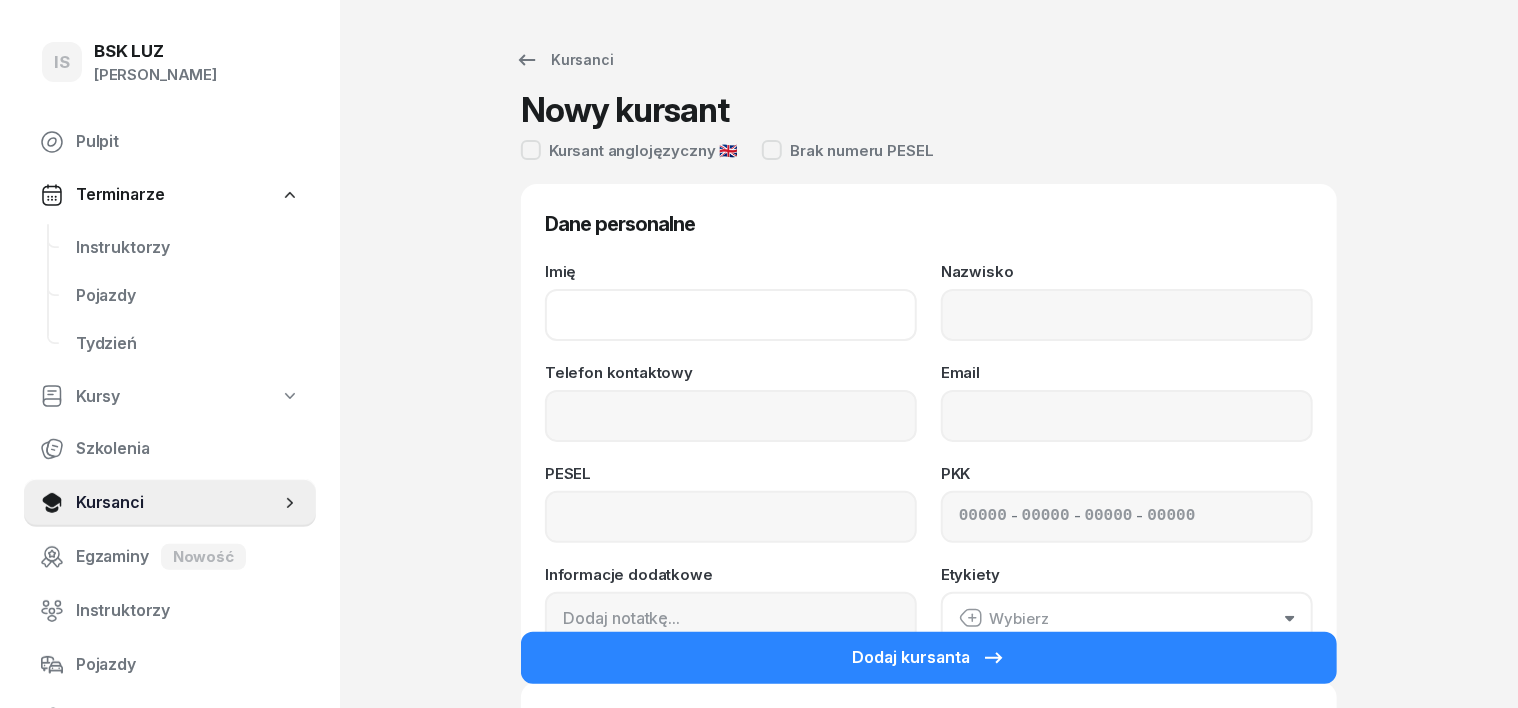 click on "Imię" 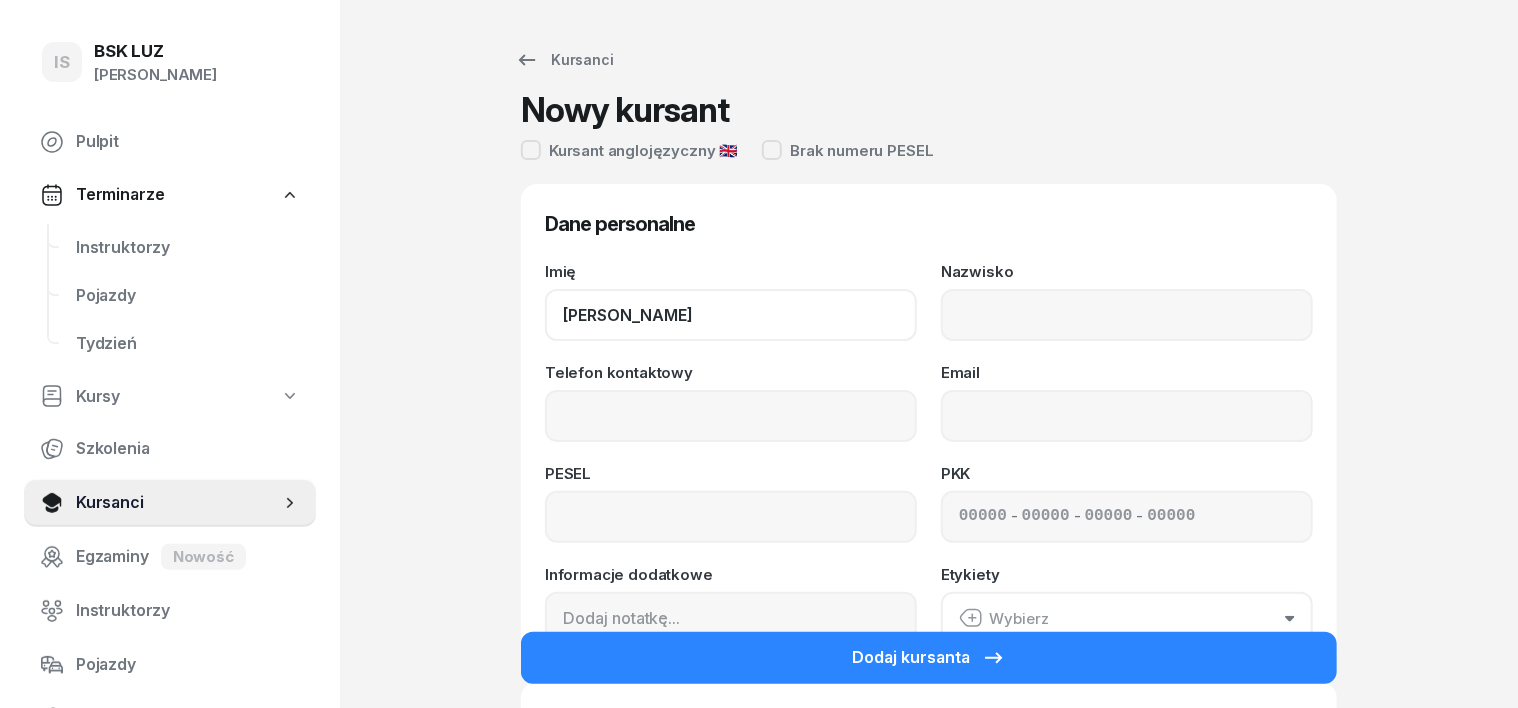type on "[PERSON_NAME]" 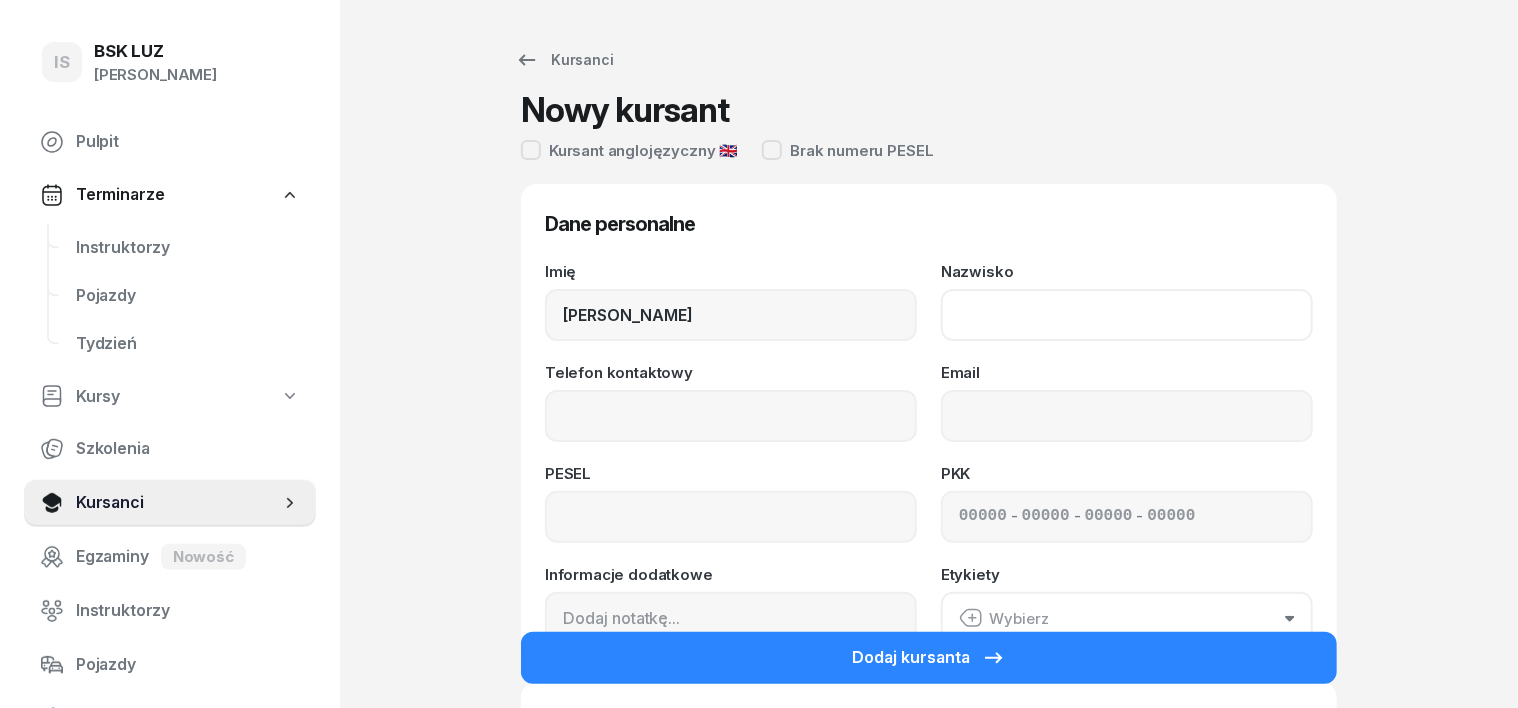 click on "Nazwisko" 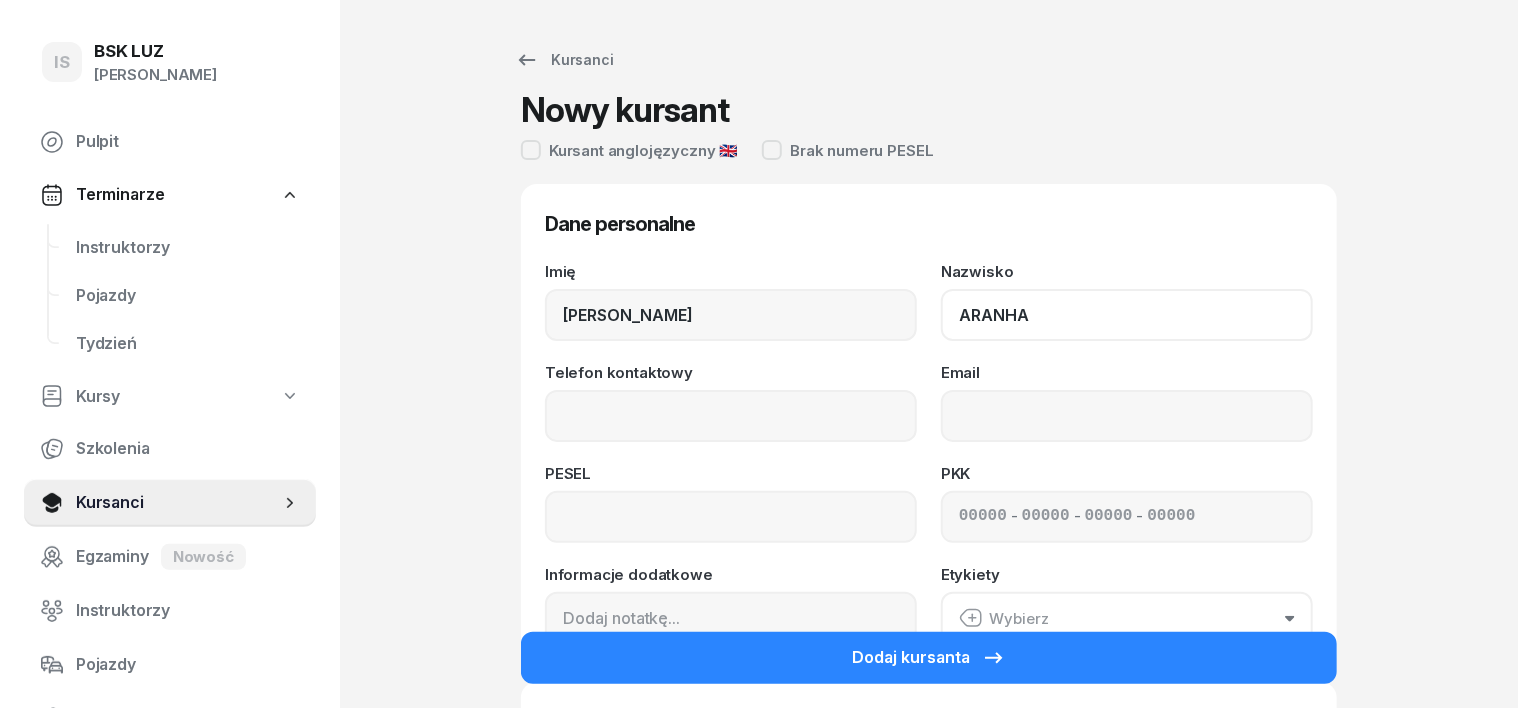 type on "ARANHA" 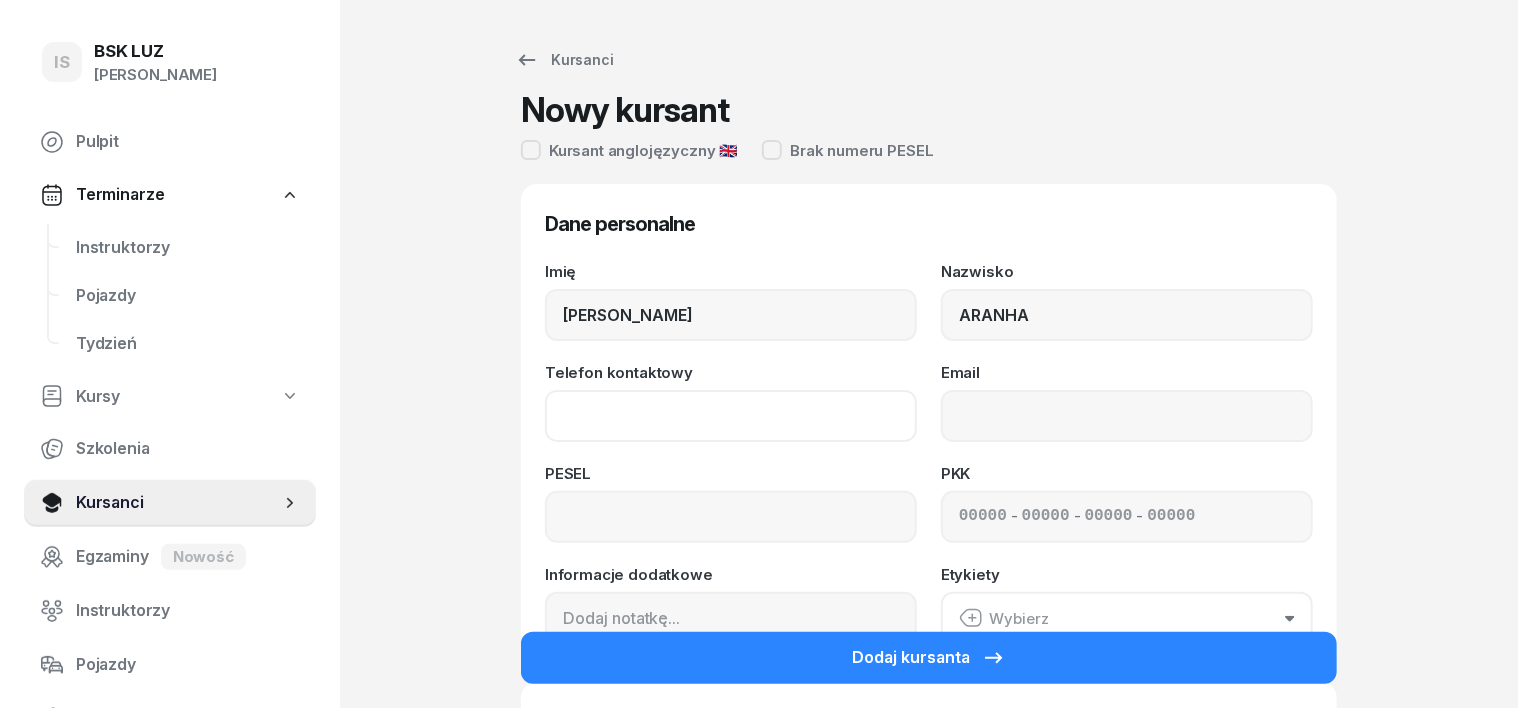 click on "Telefon kontaktowy" 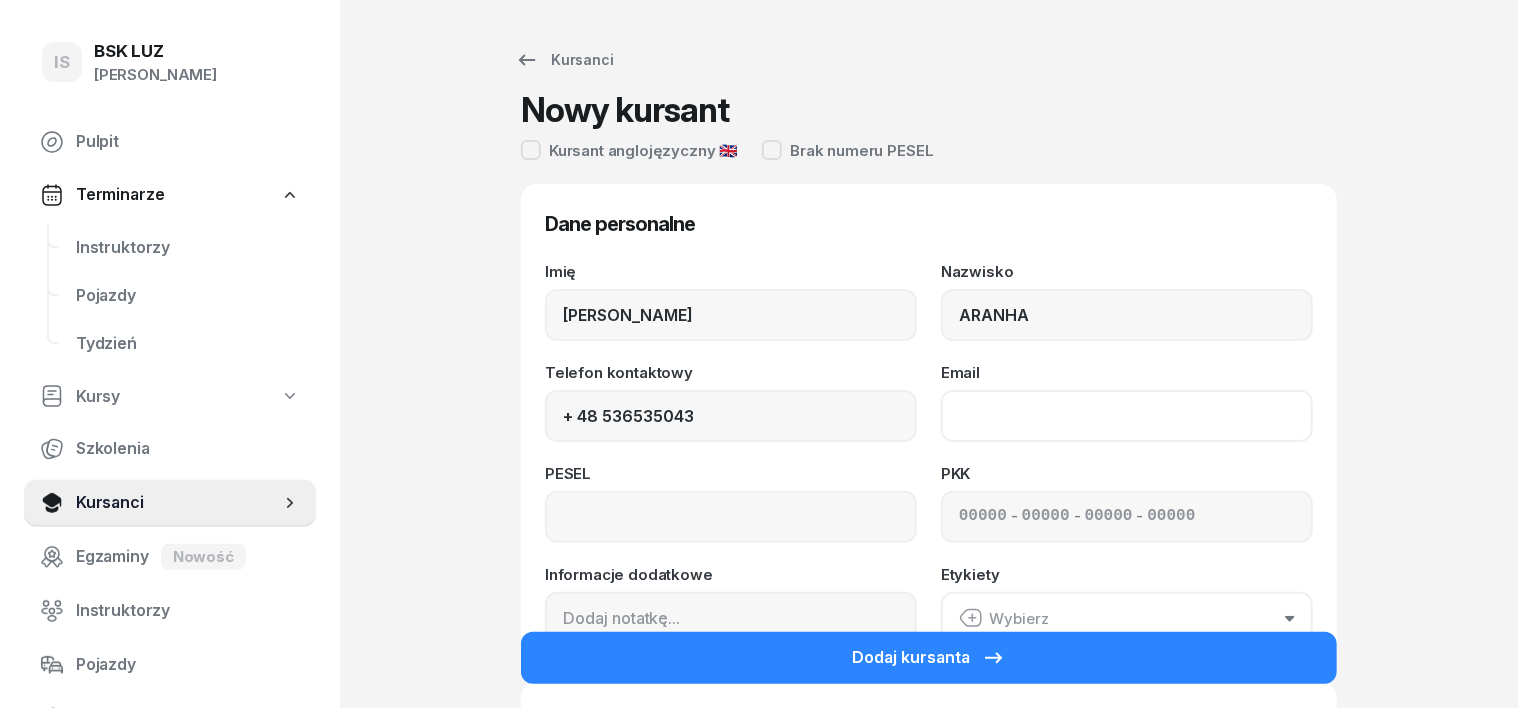 type on "[PHONE_NUMBER]" 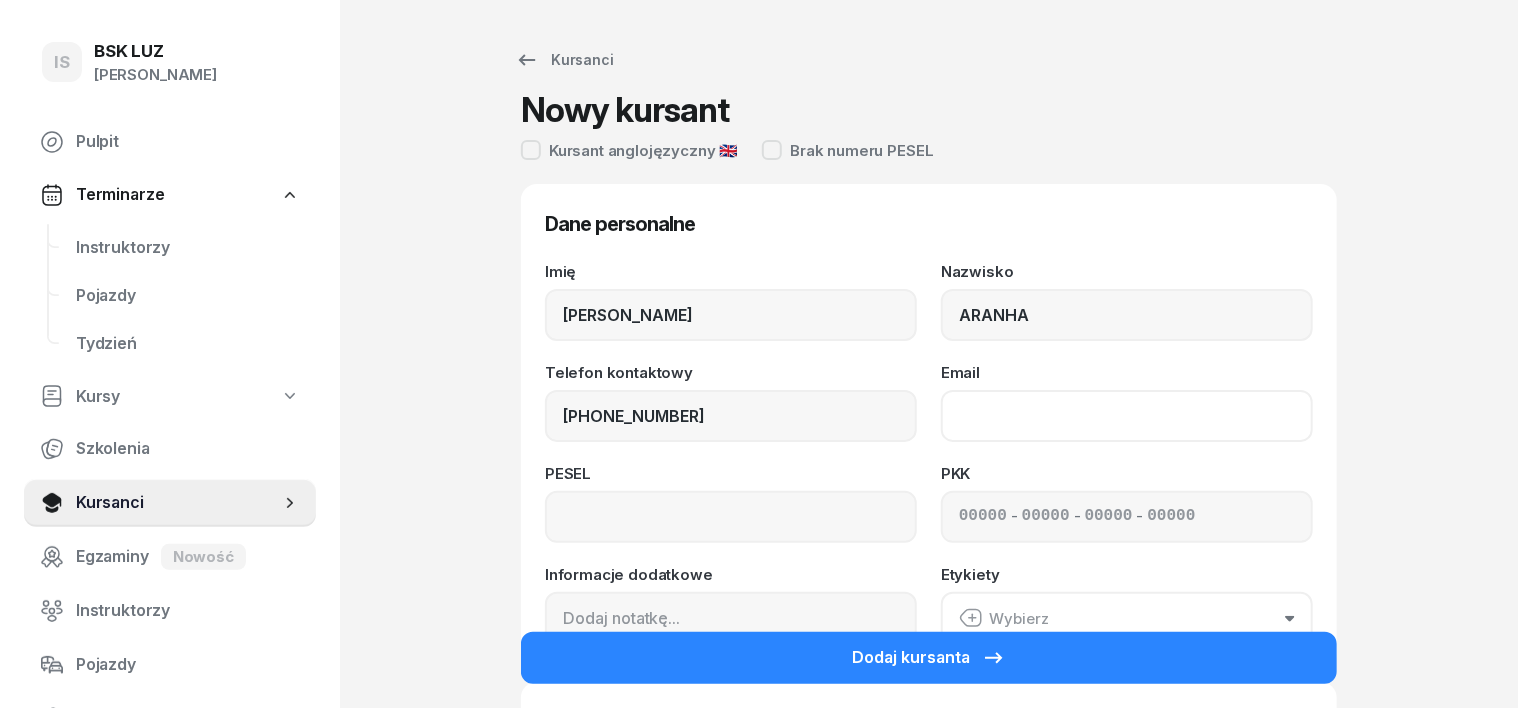 click on "Email" 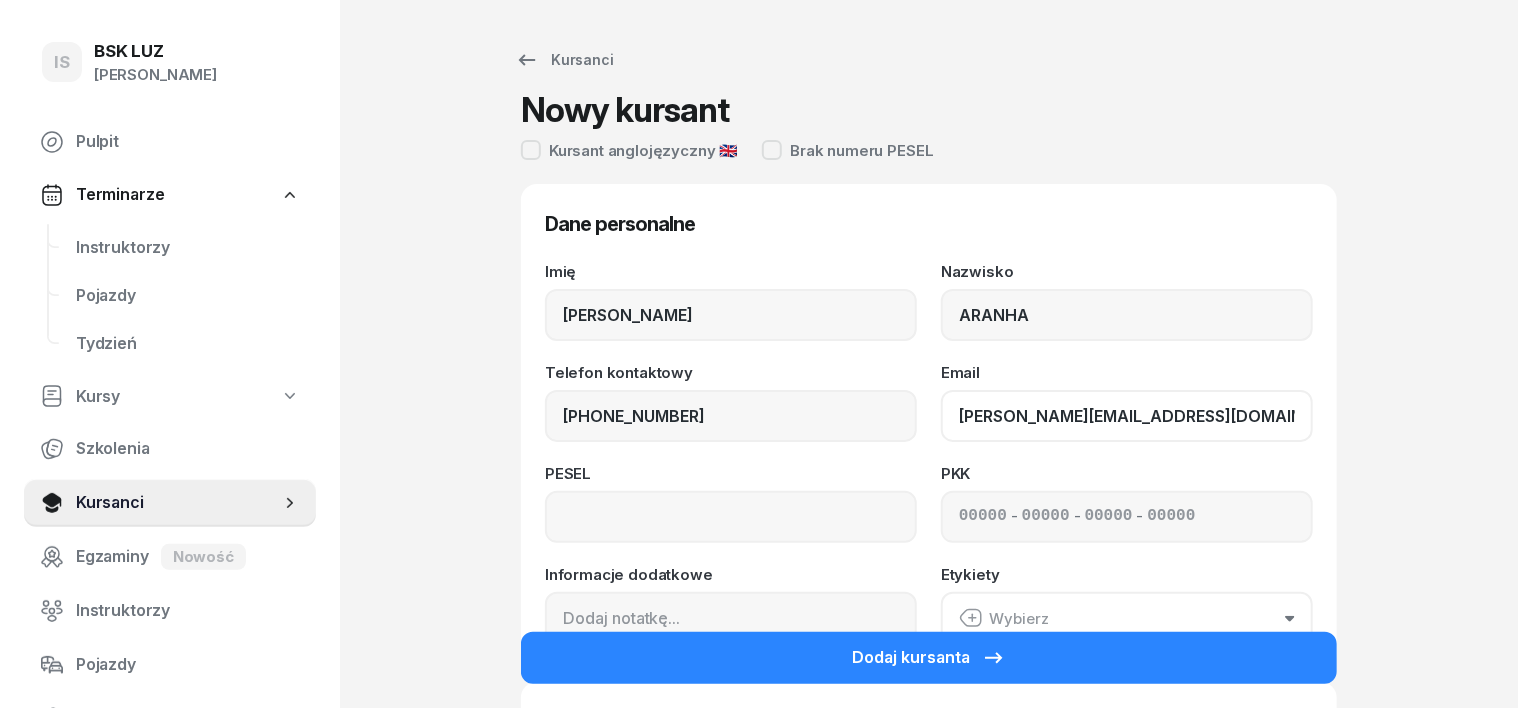 type on "[PERSON_NAME][EMAIL_ADDRESS][DOMAIN_NAME]" 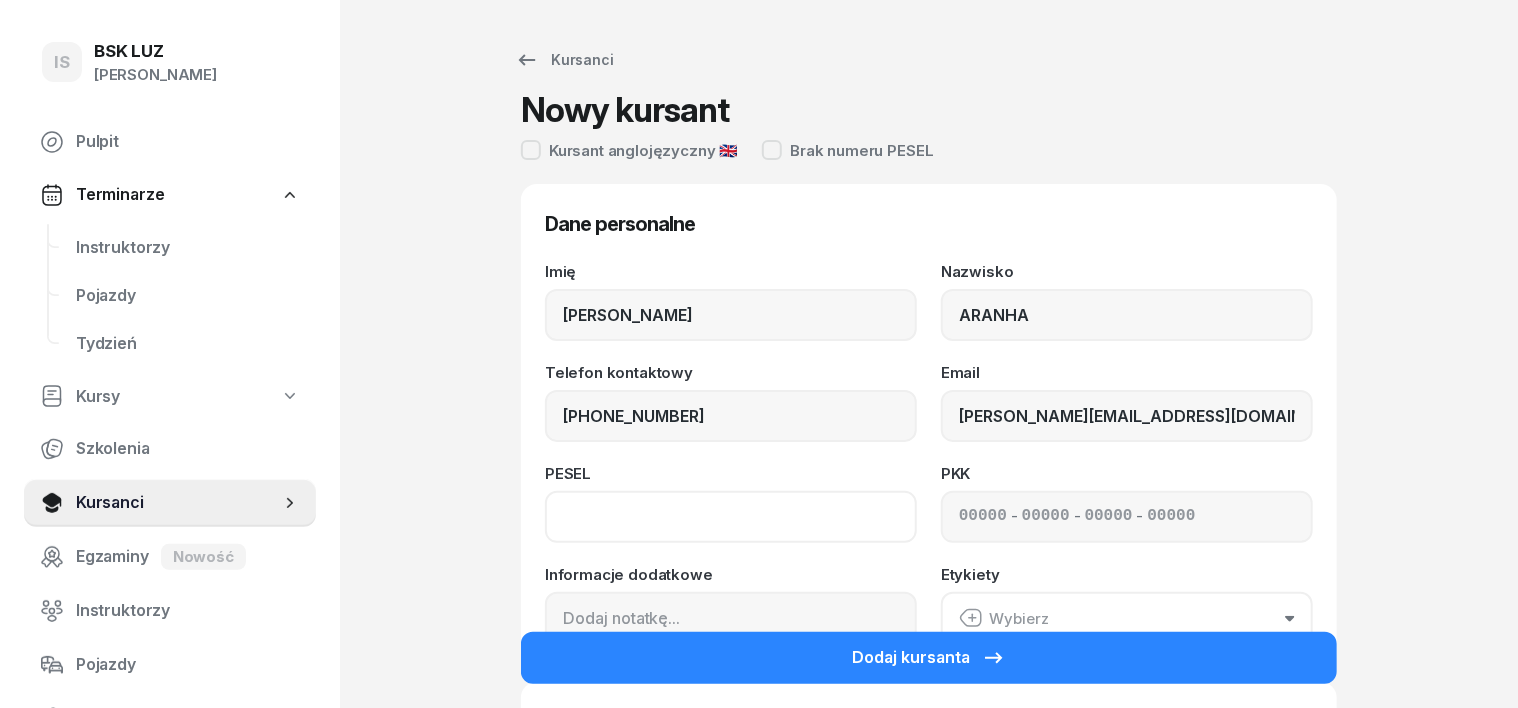 click 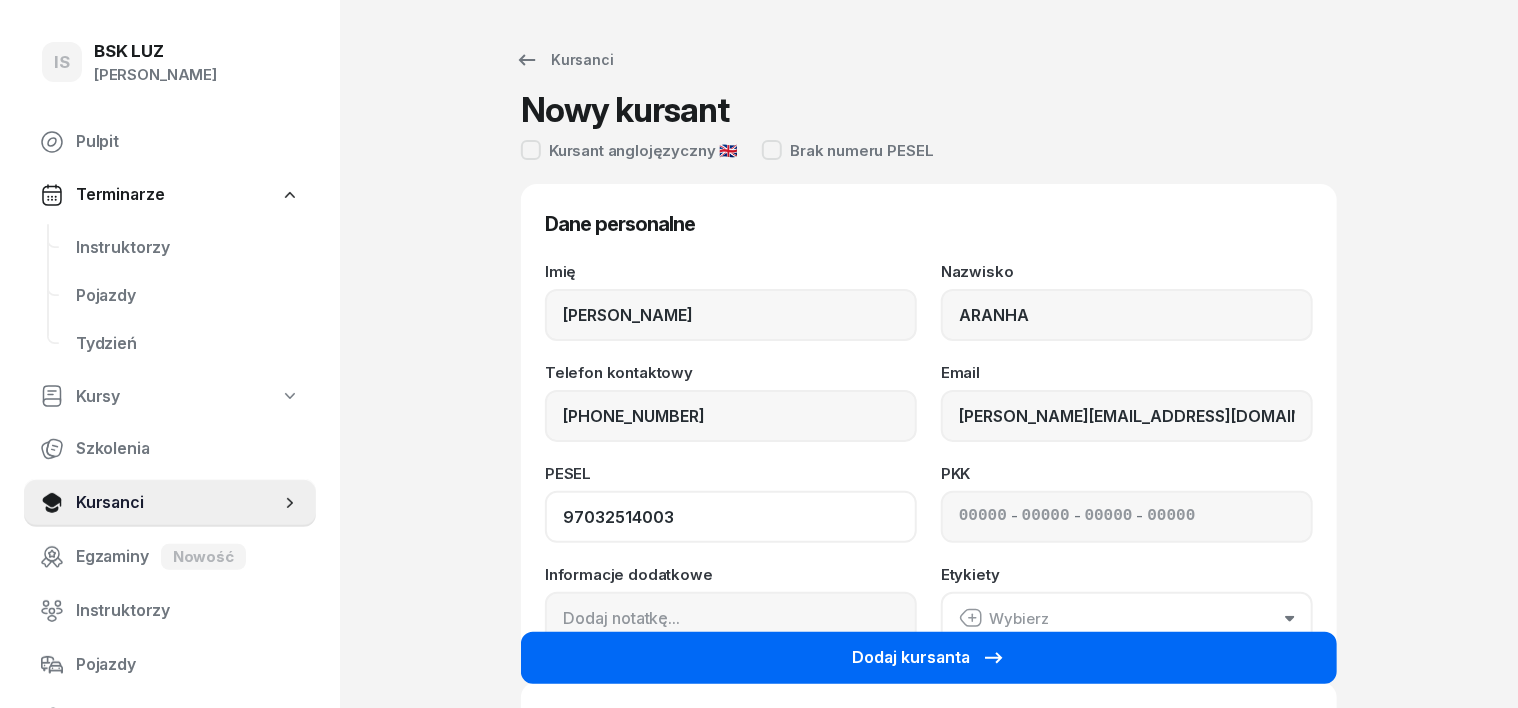 type on "97032514003" 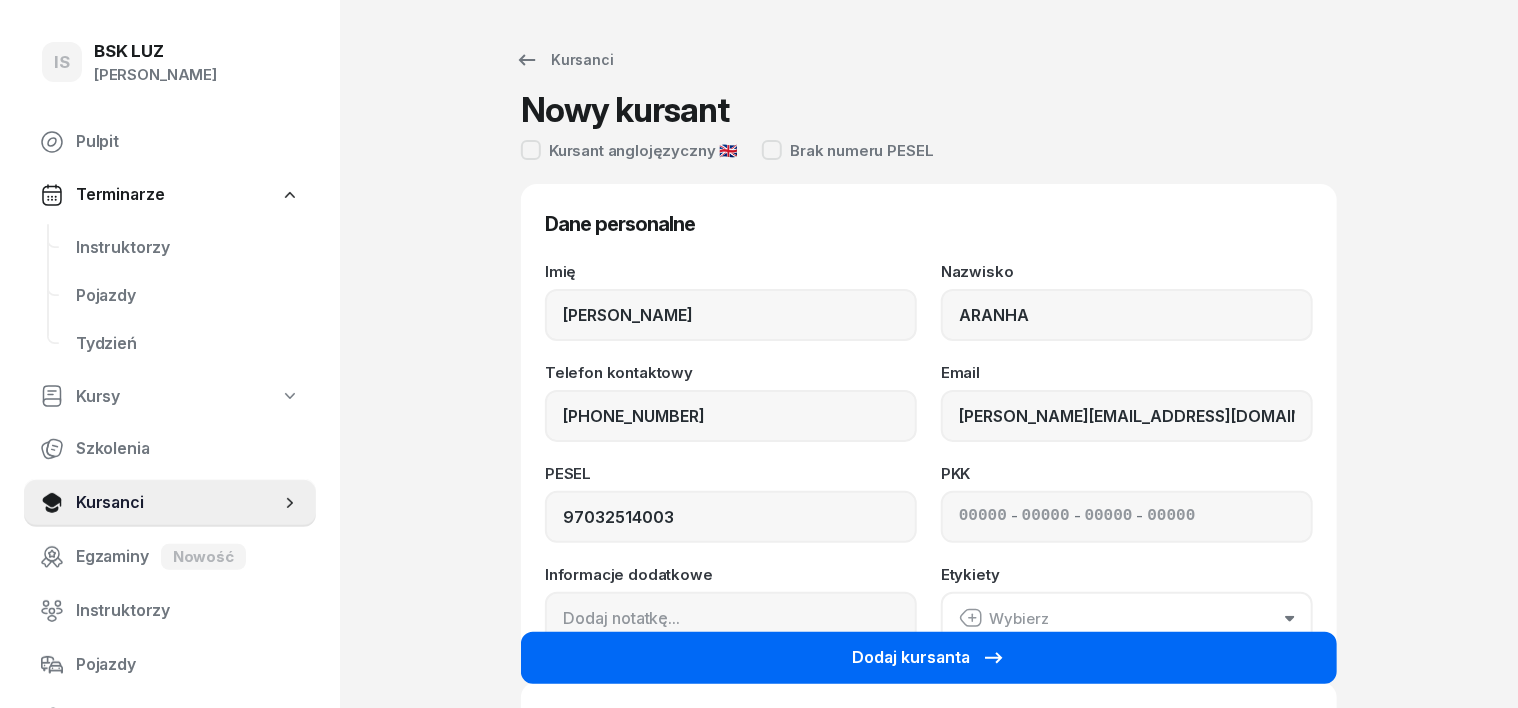click on "Dodaj kursanta" at bounding box center [929, 658] 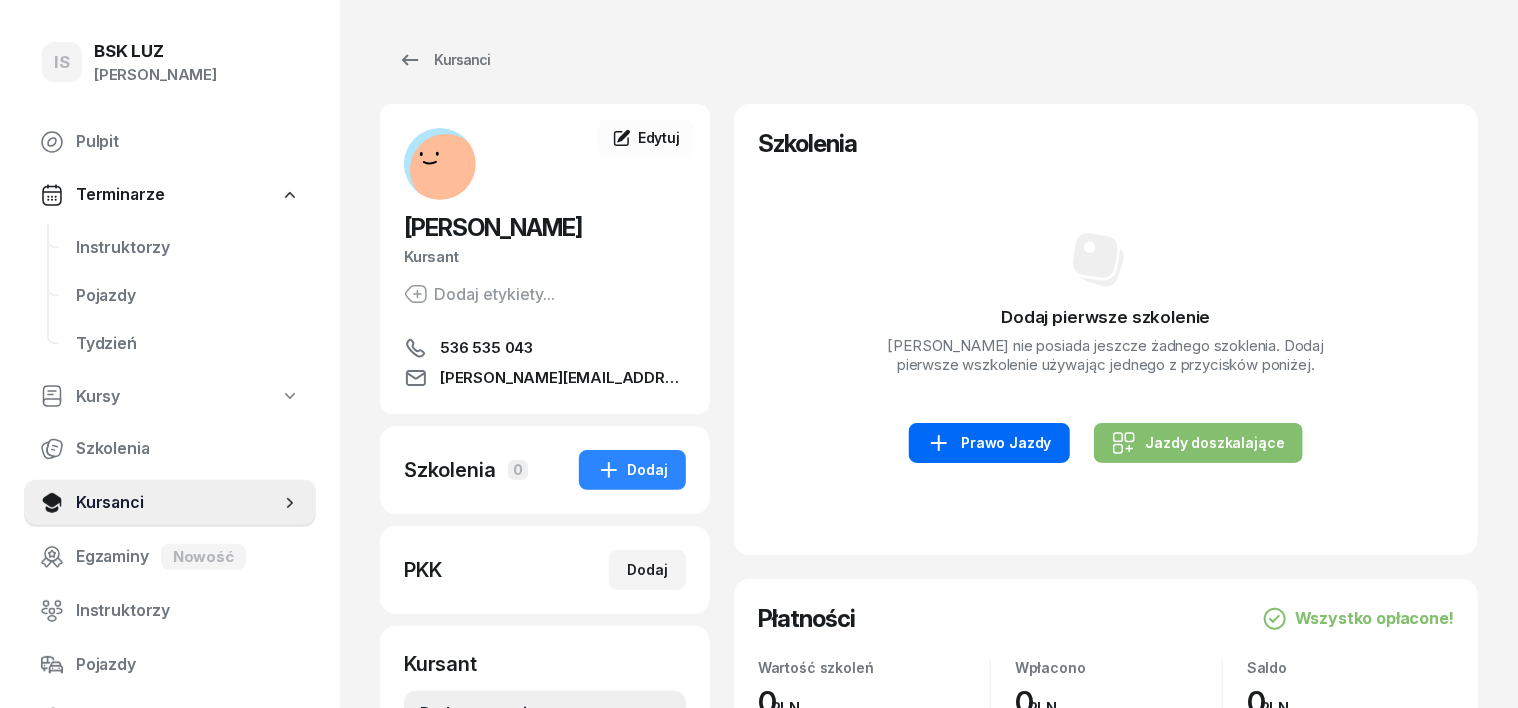 click on "Prawo Jazdy" at bounding box center [989, 443] 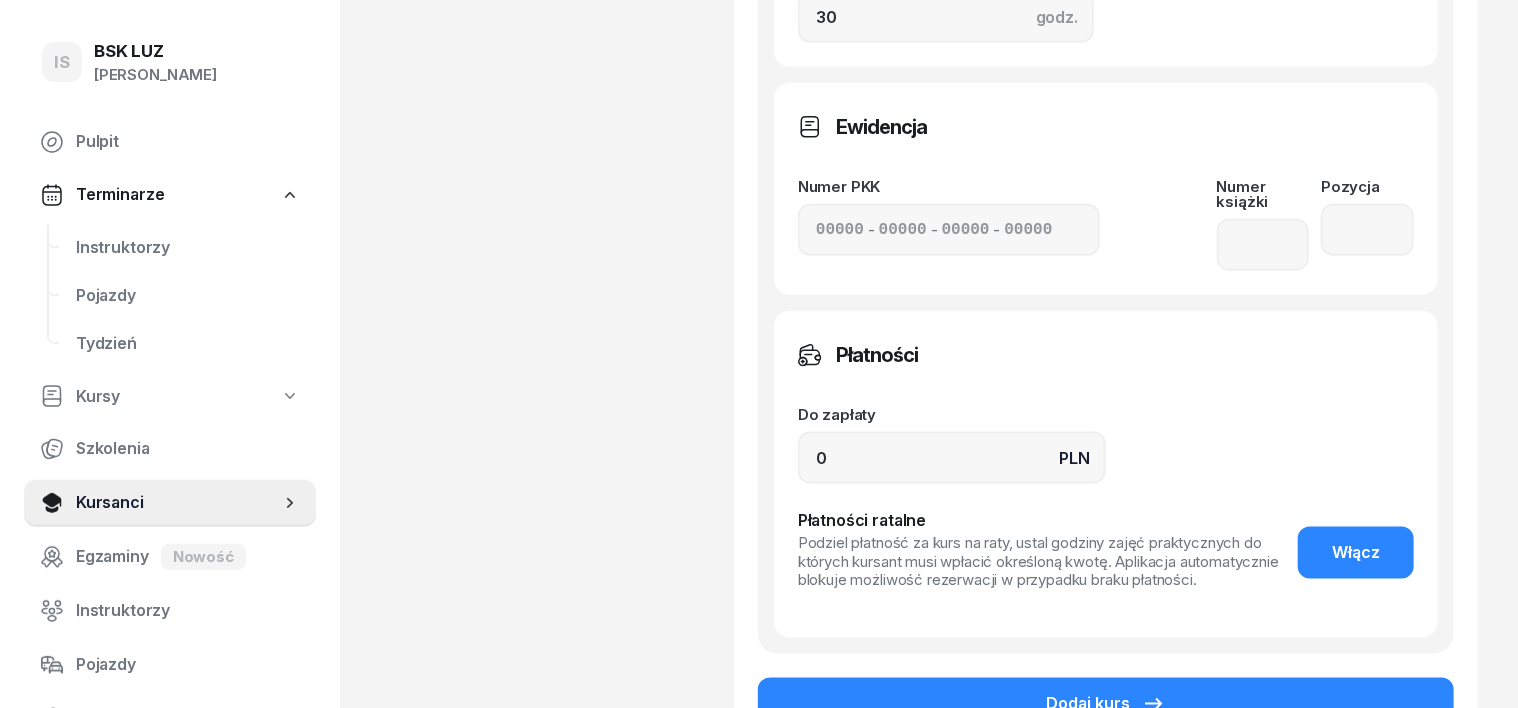 scroll, scrollTop: 1124, scrollLeft: 0, axis: vertical 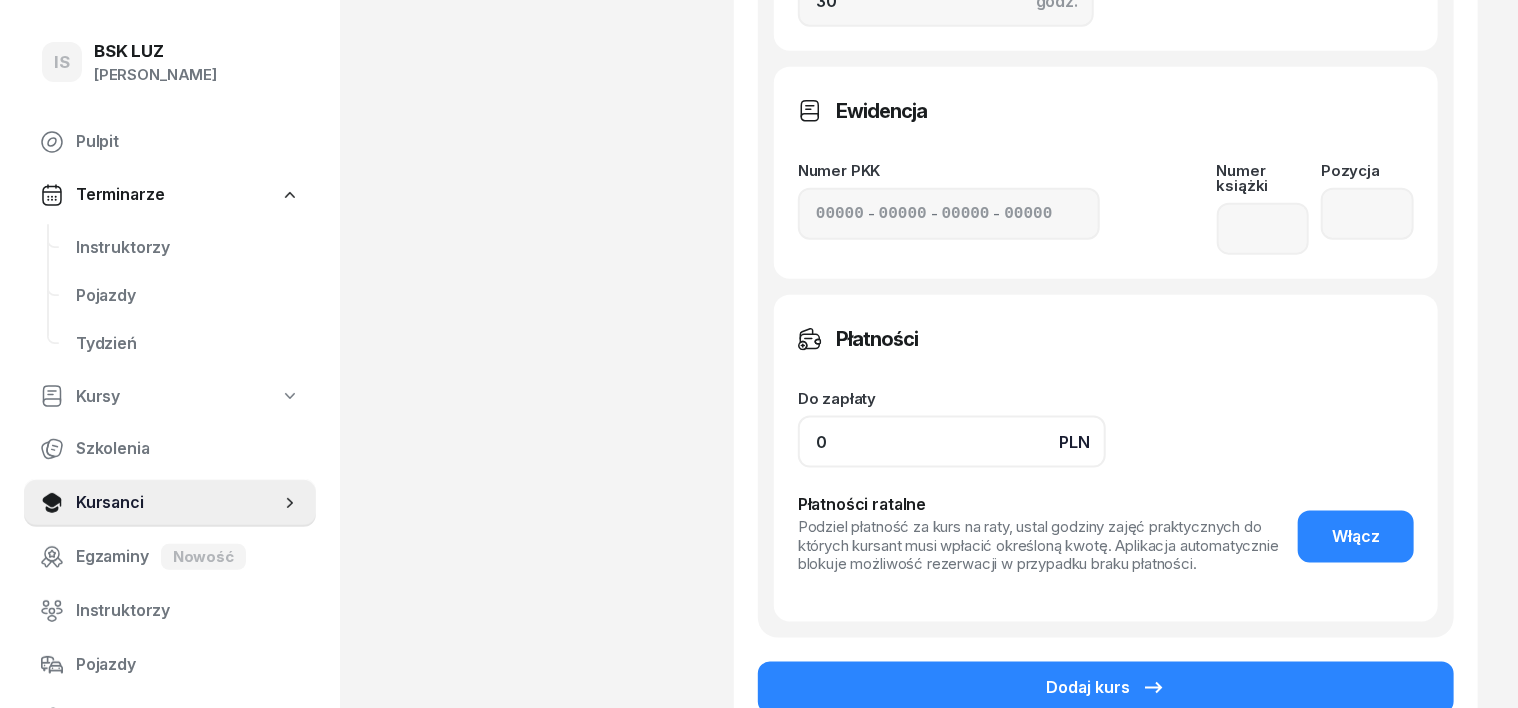 click on "0" 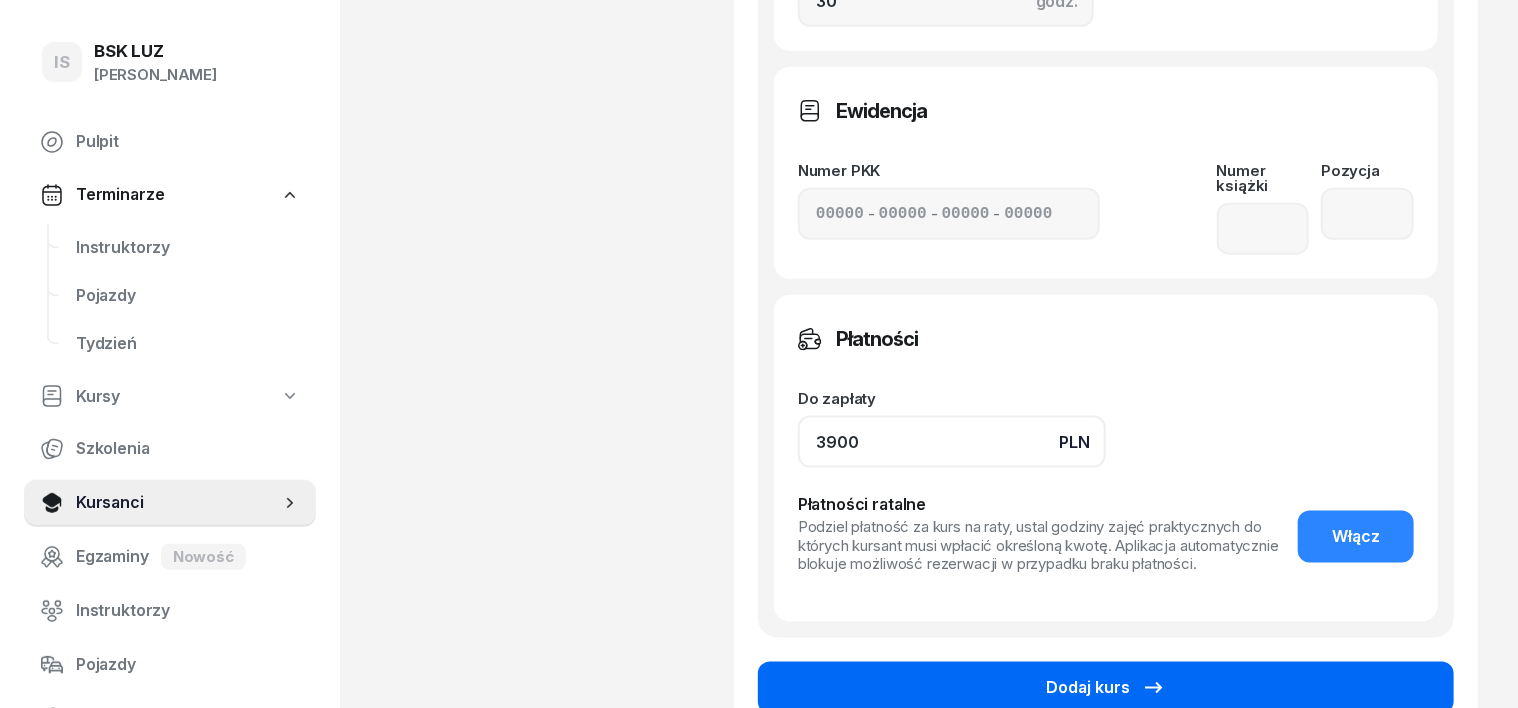 type on "3900" 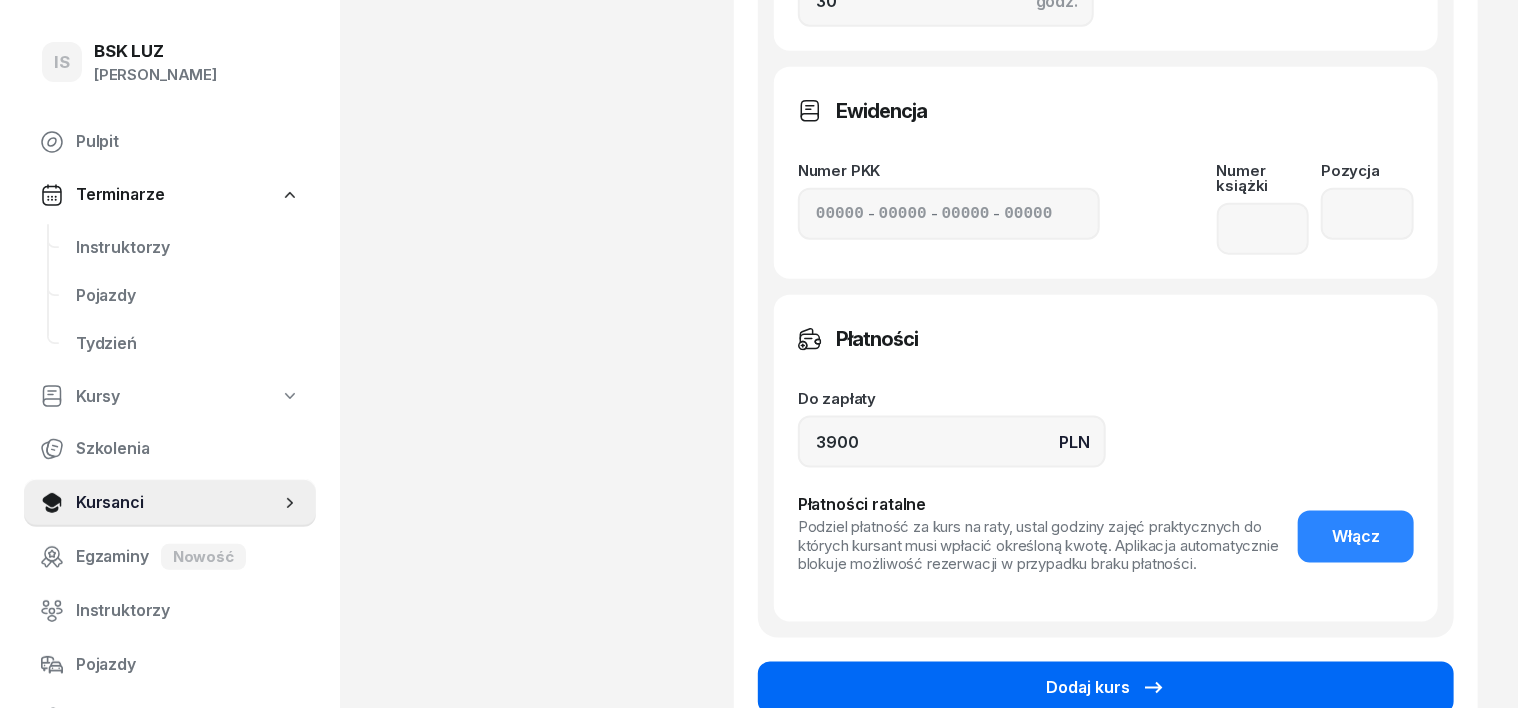 click on "Dodaj kurs" at bounding box center (1106, 688) 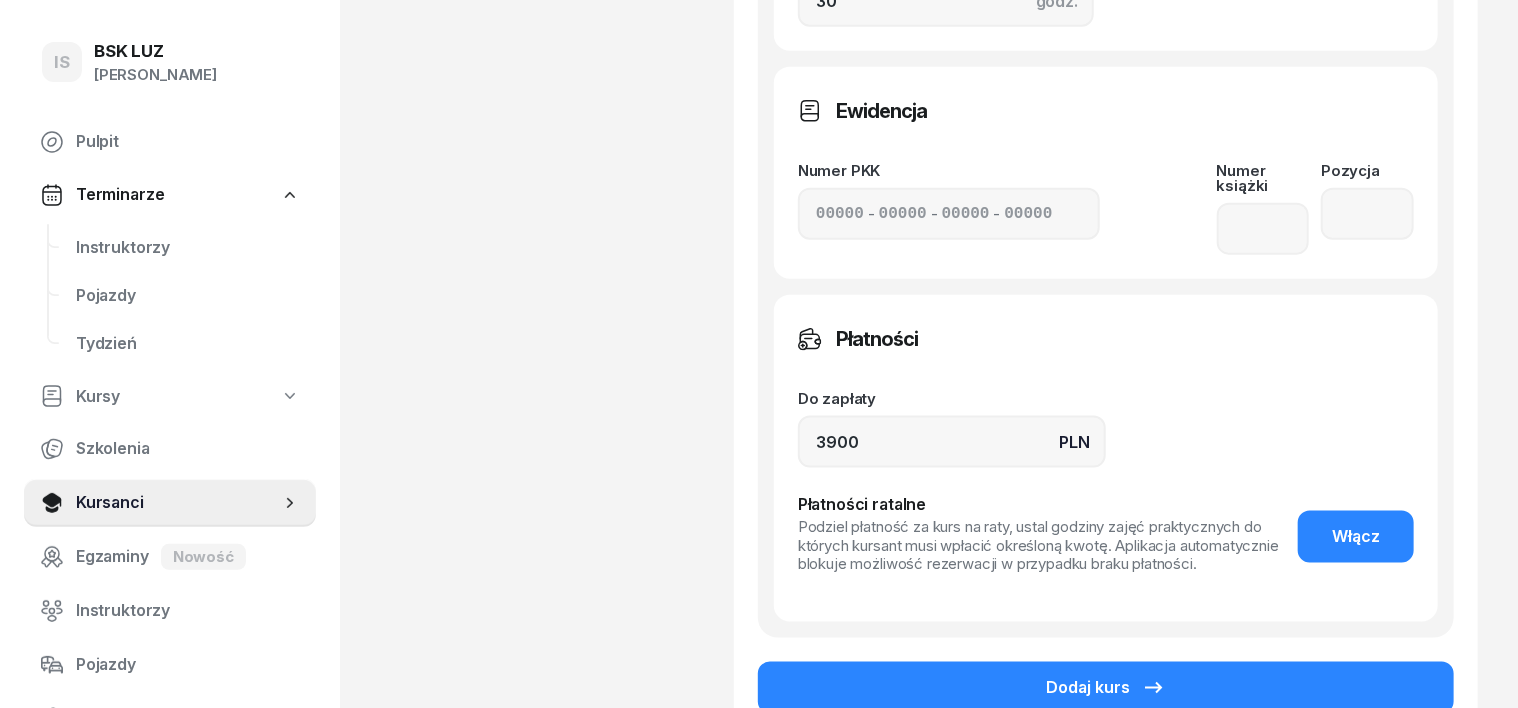 scroll, scrollTop: 0, scrollLeft: 0, axis: both 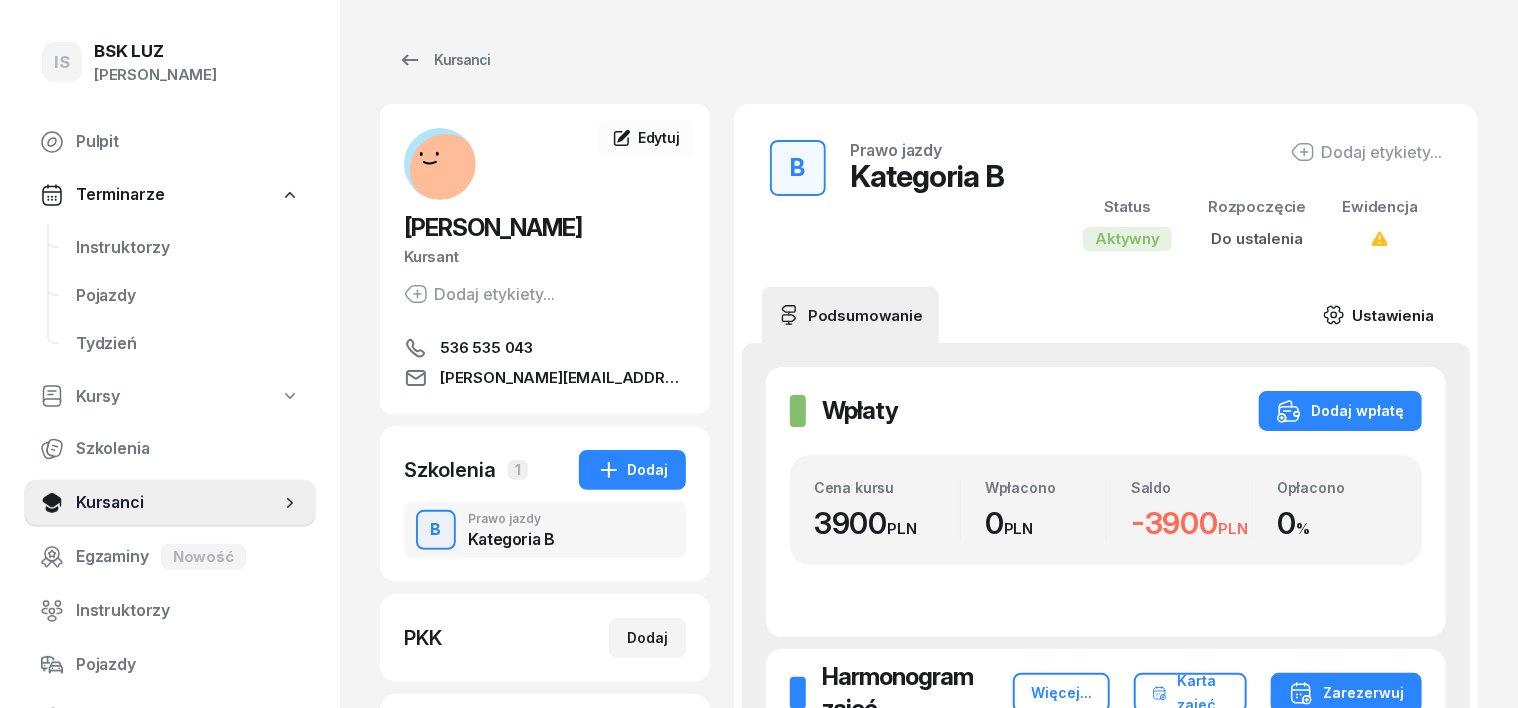 click 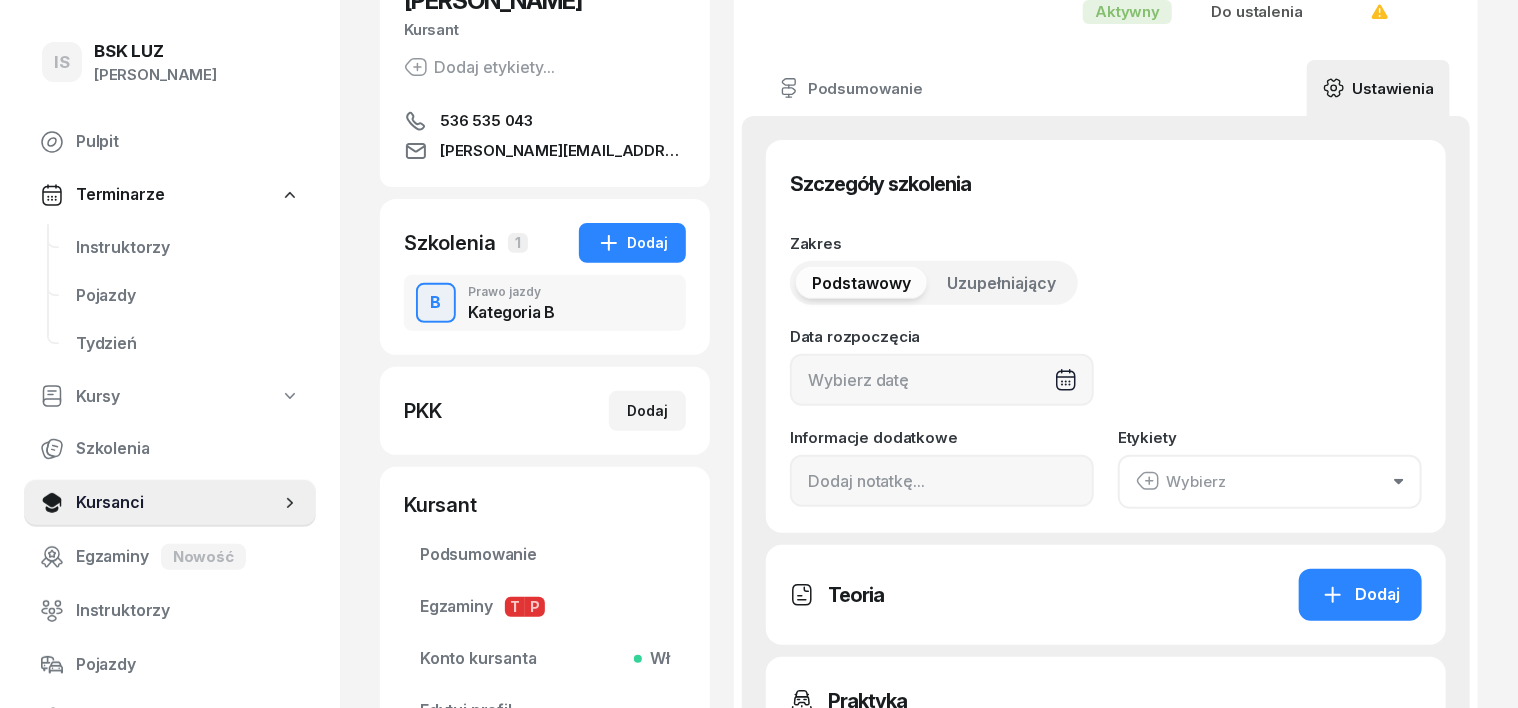 scroll, scrollTop: 250, scrollLeft: 0, axis: vertical 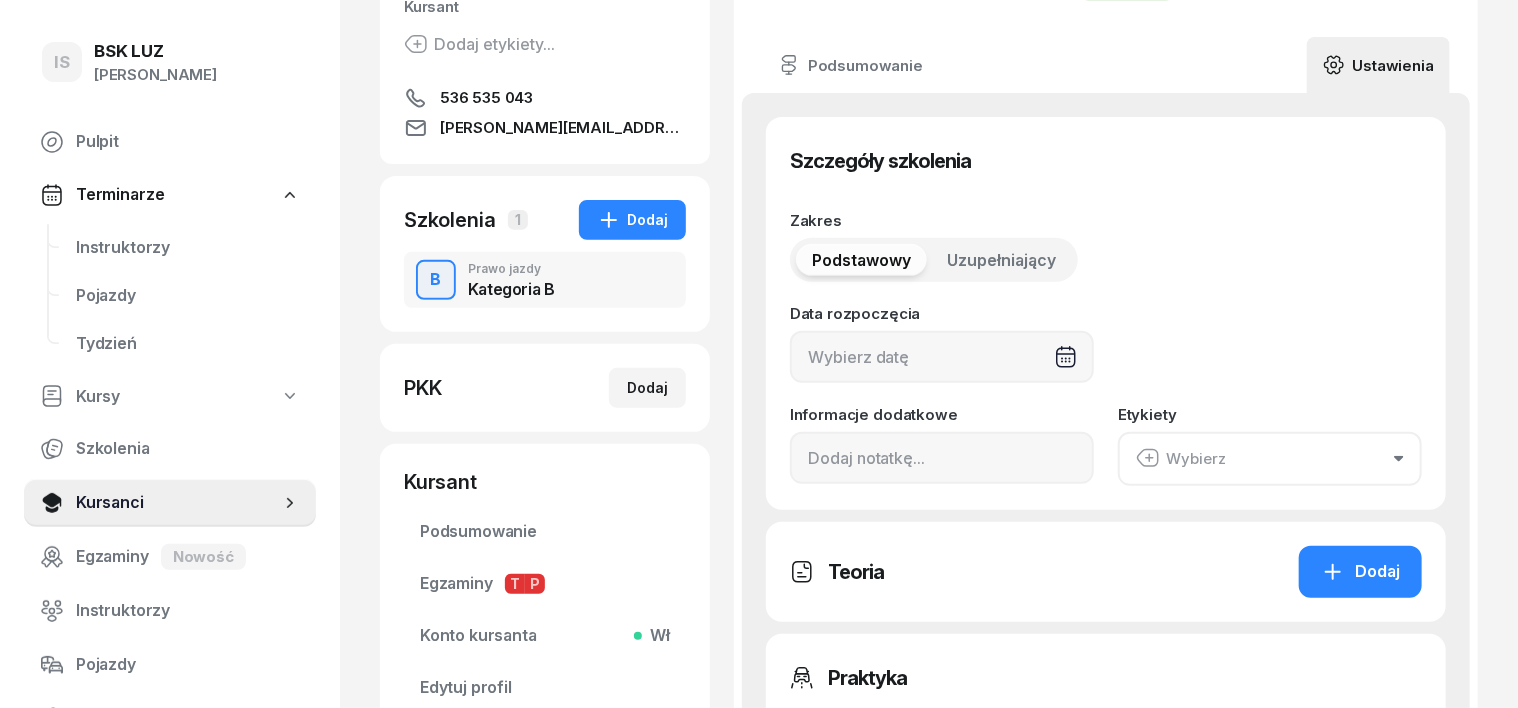 click on "Wybierz" 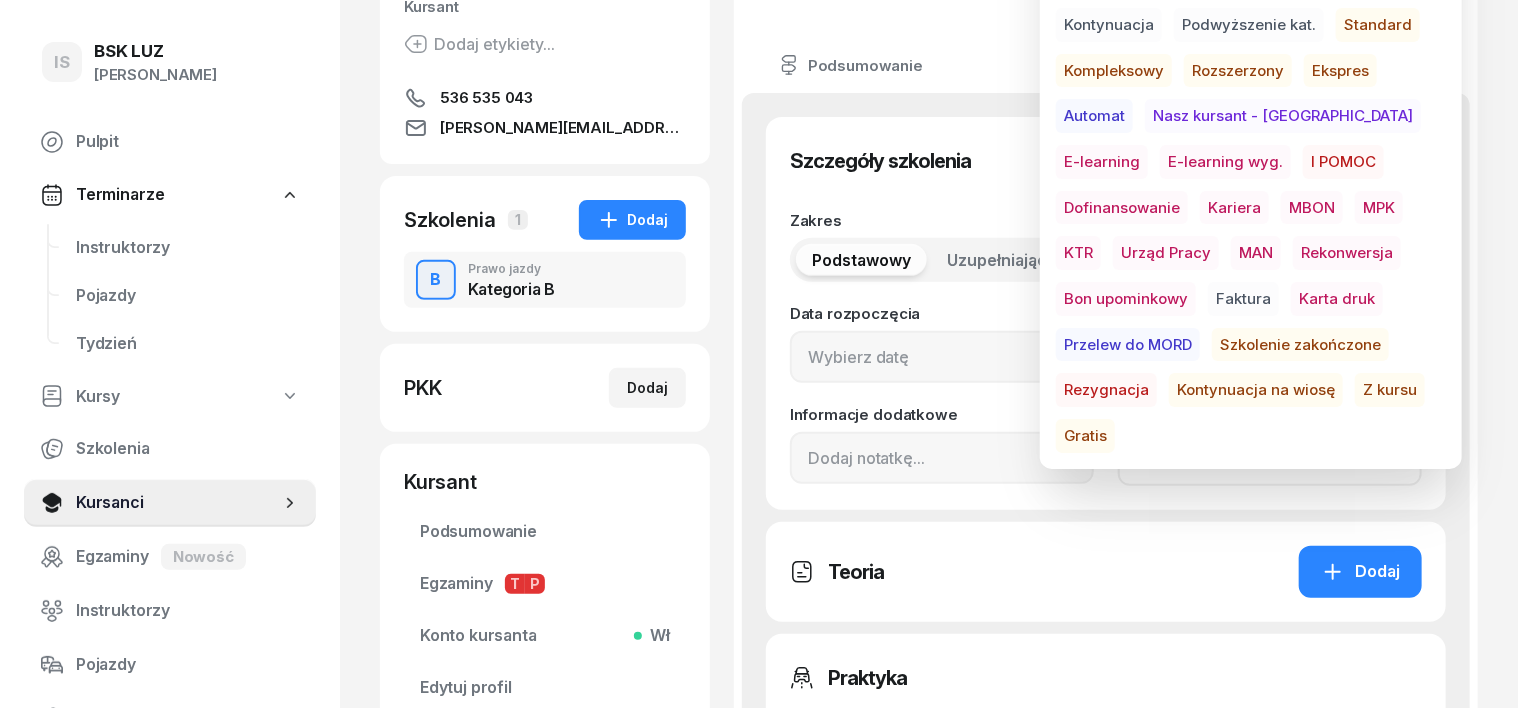 click on "Standard" at bounding box center (1378, 25) 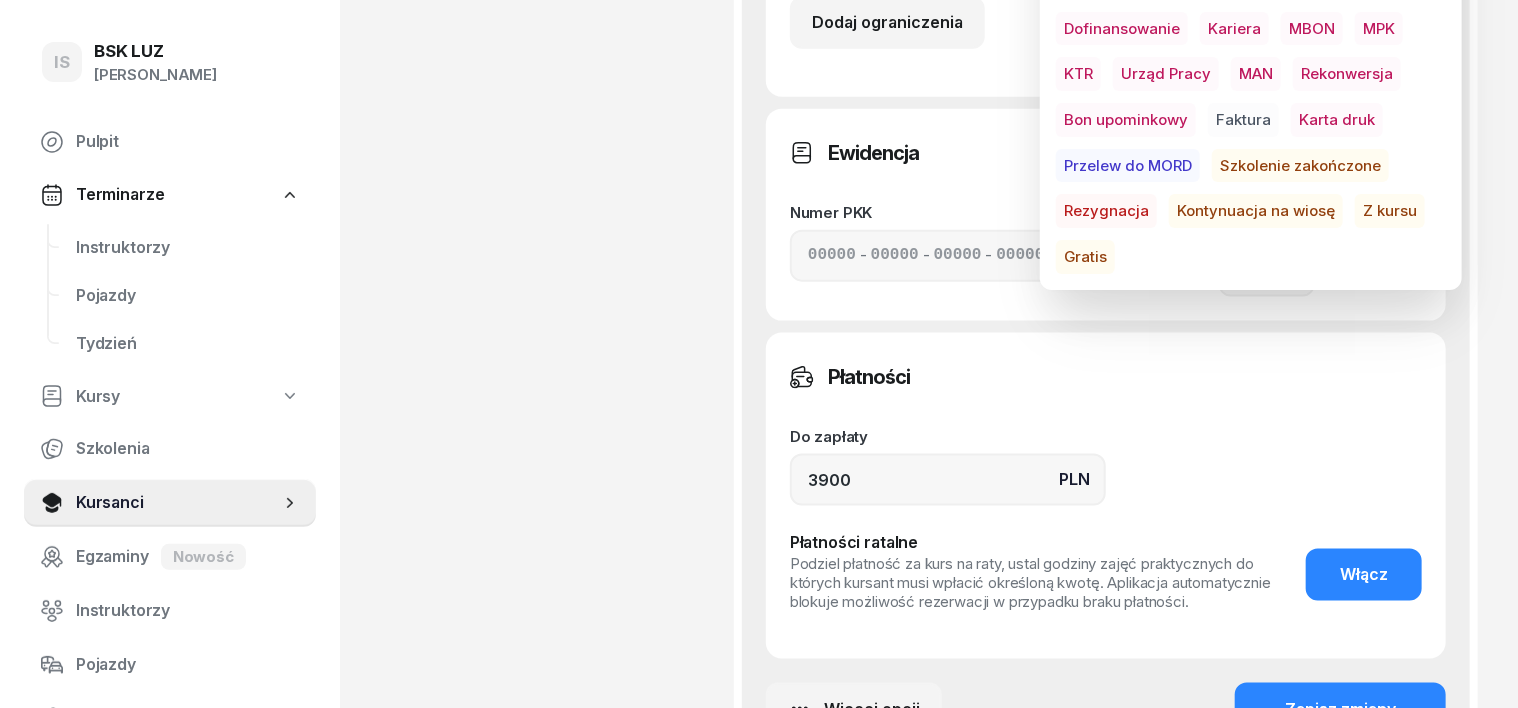 scroll, scrollTop: 1372, scrollLeft: 0, axis: vertical 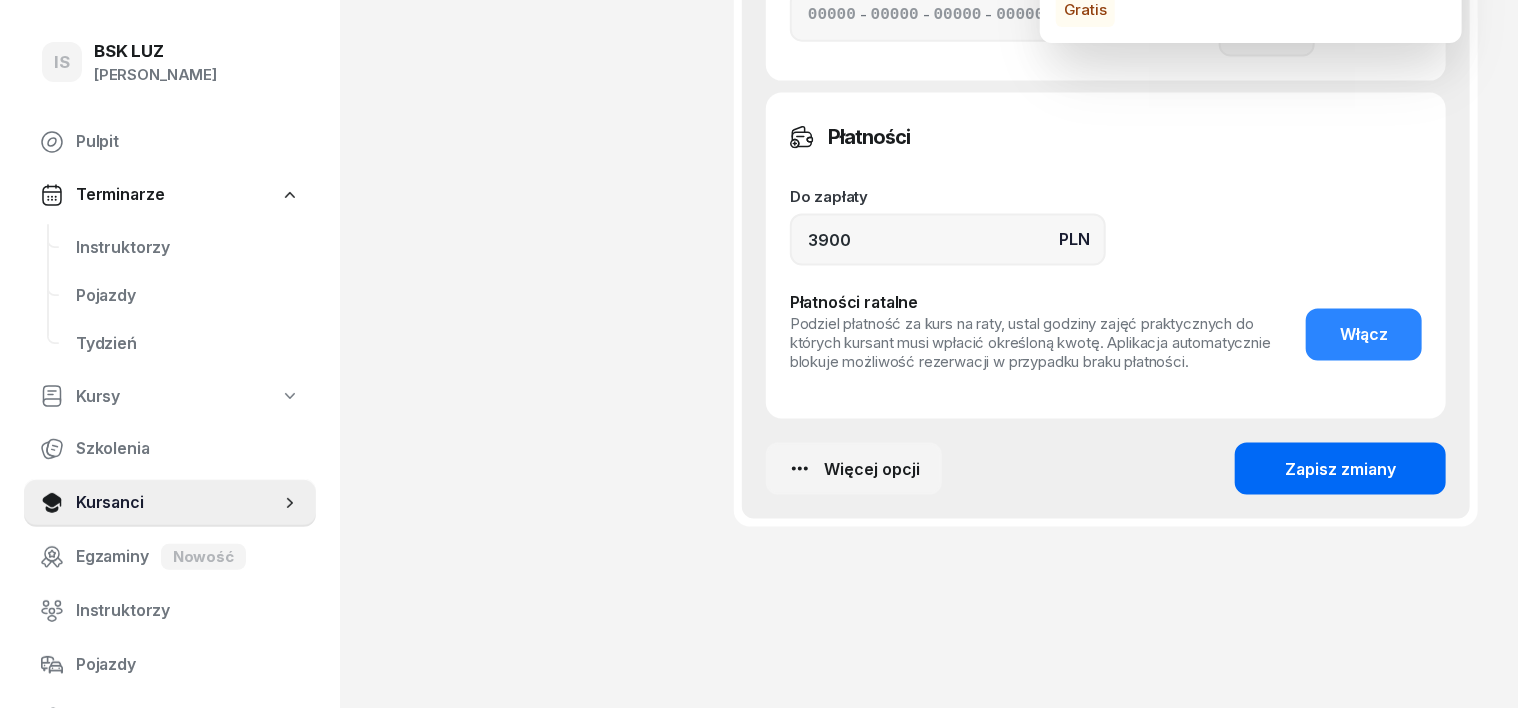 click on "Zapisz zmiany" 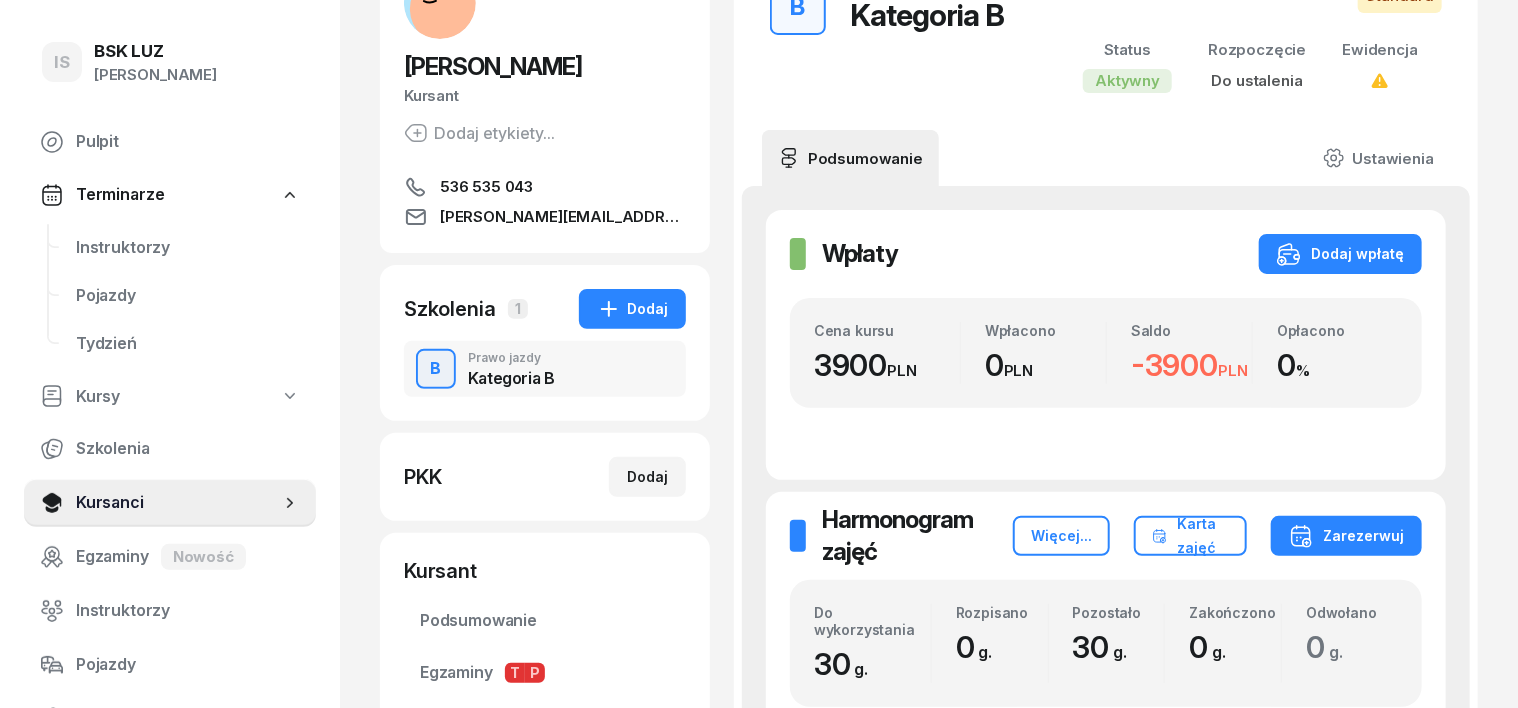 scroll, scrollTop: 124, scrollLeft: 0, axis: vertical 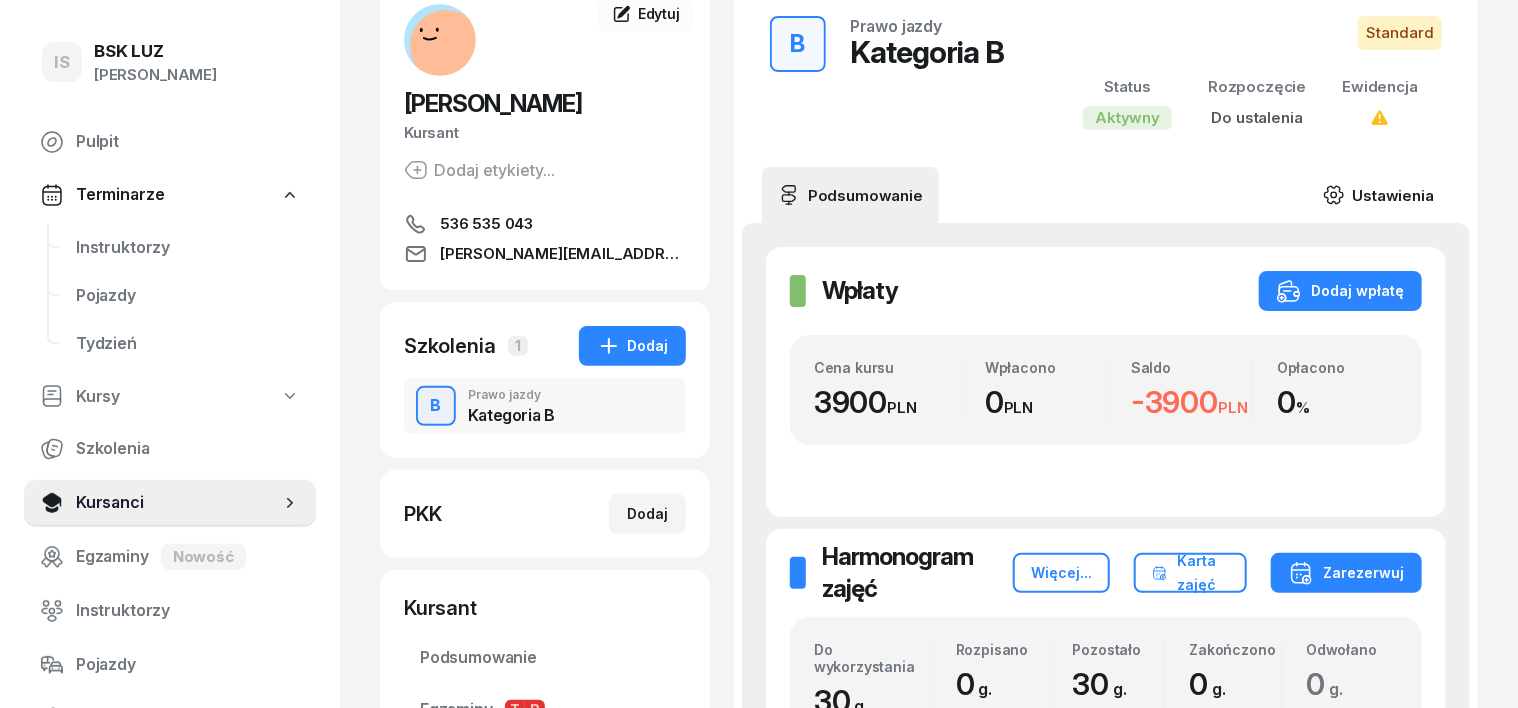 click 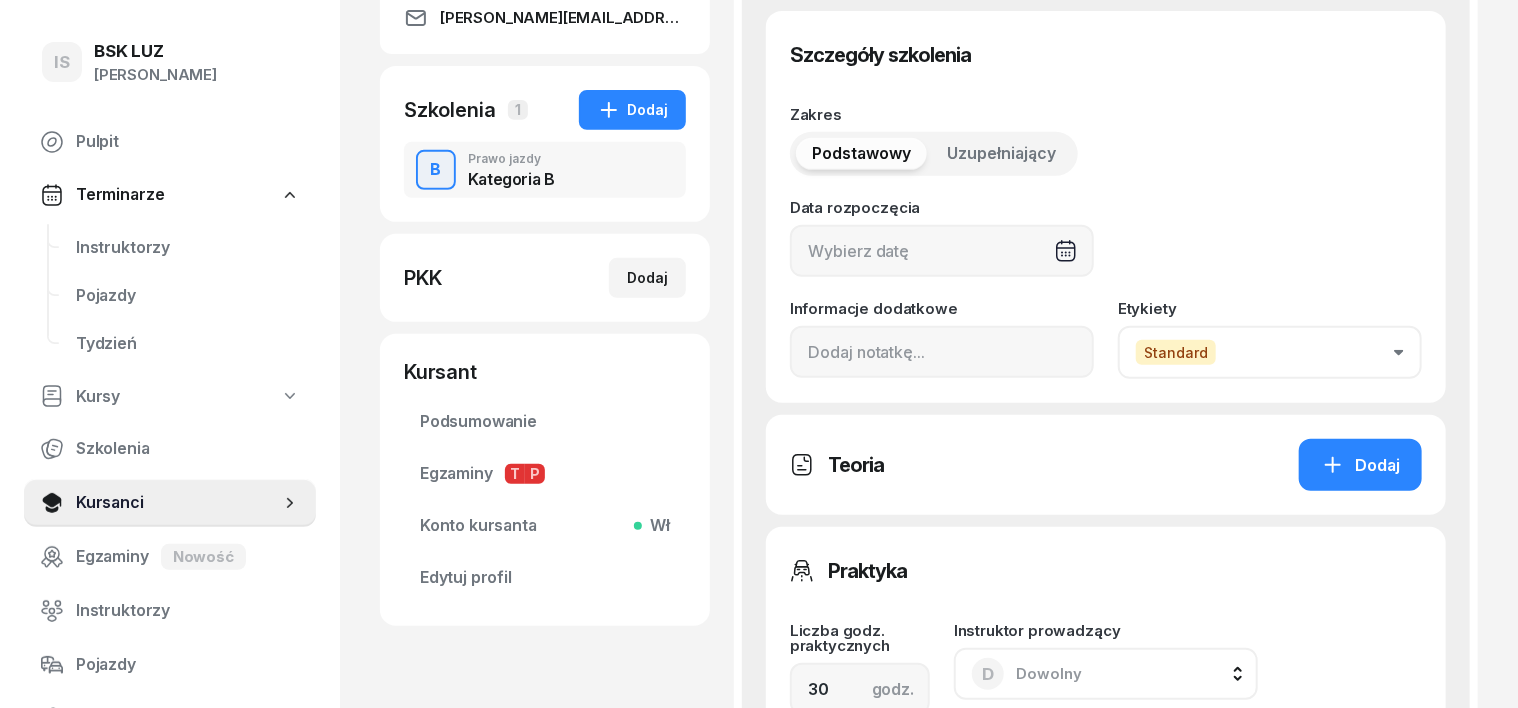 scroll, scrollTop: 500, scrollLeft: 0, axis: vertical 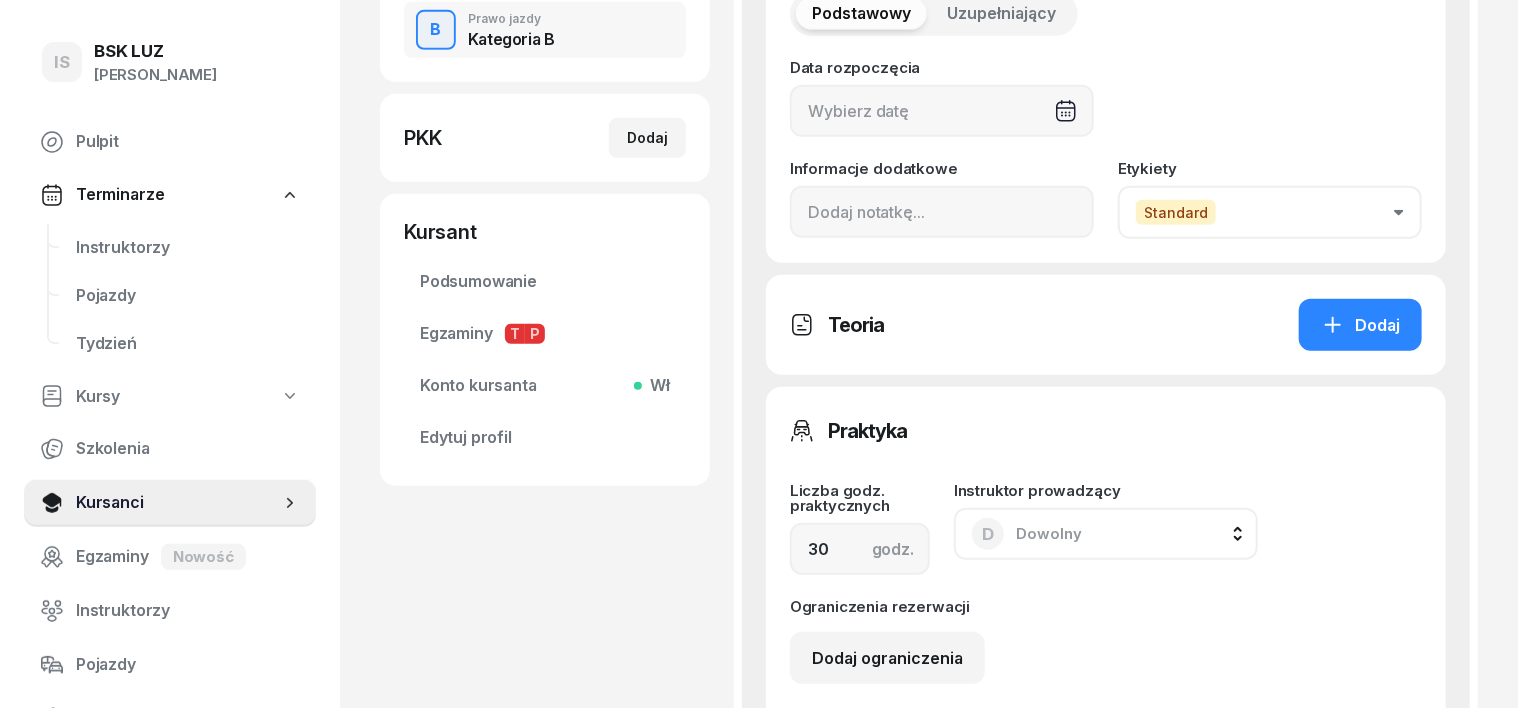 click on "Standard" 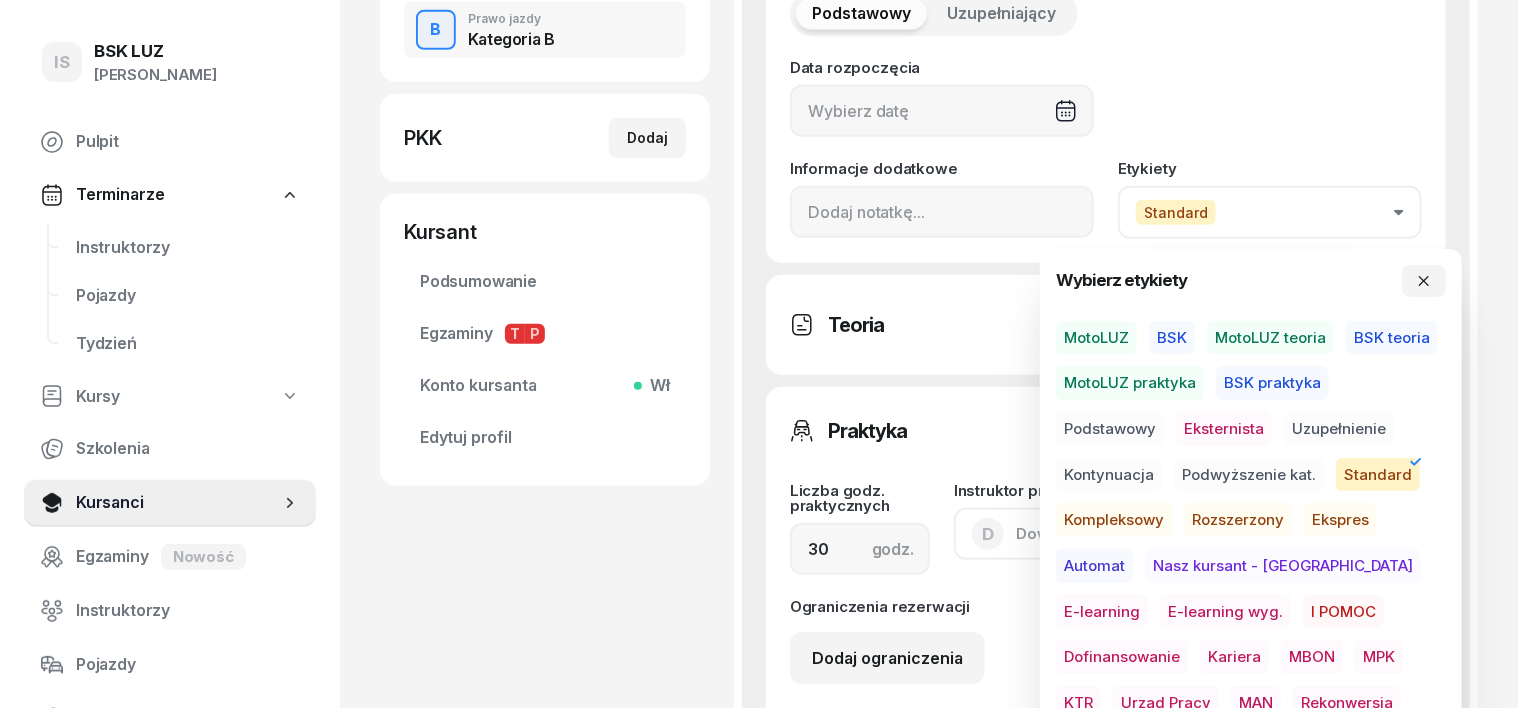 click on "MotoLUZ" at bounding box center (1096, 338) 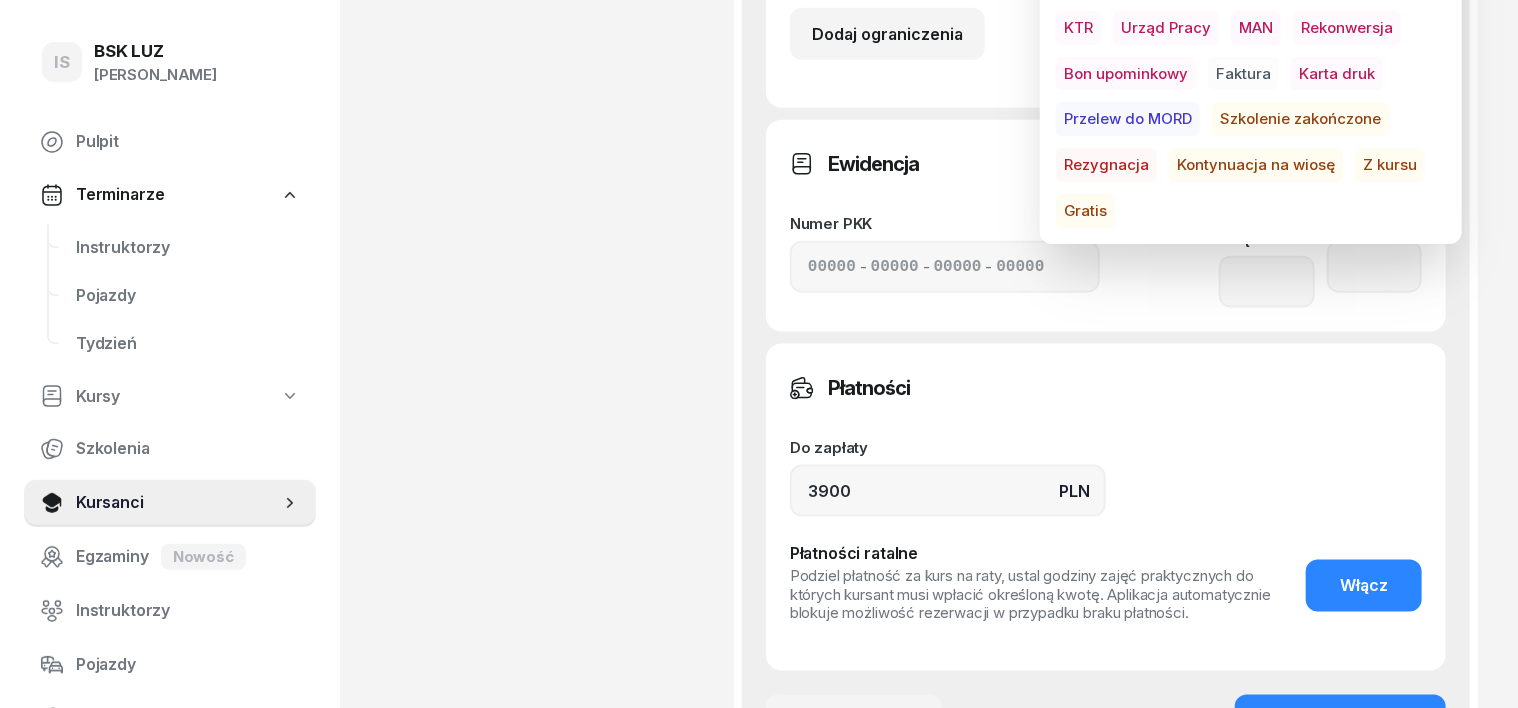 scroll, scrollTop: 1250, scrollLeft: 0, axis: vertical 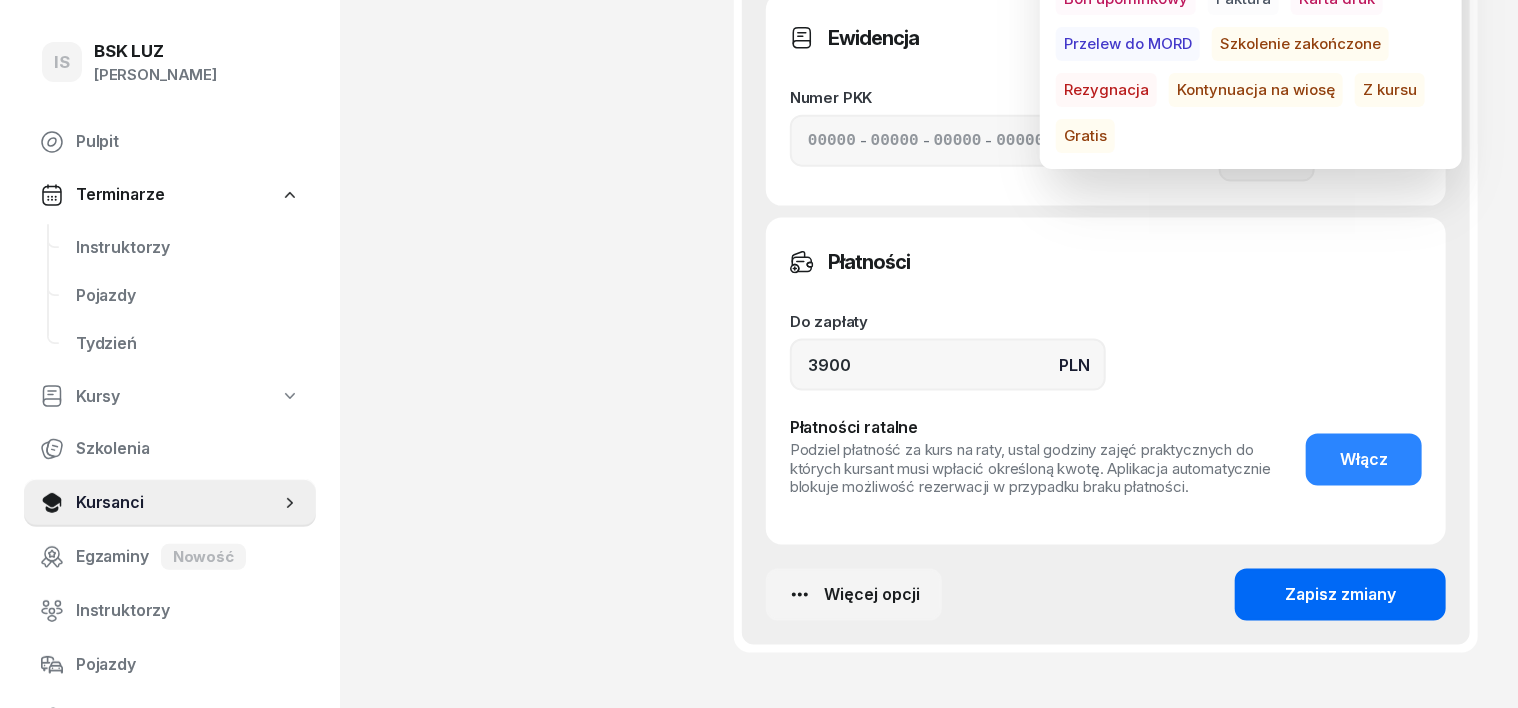 click on "Zapisz zmiany" at bounding box center [1340, 595] 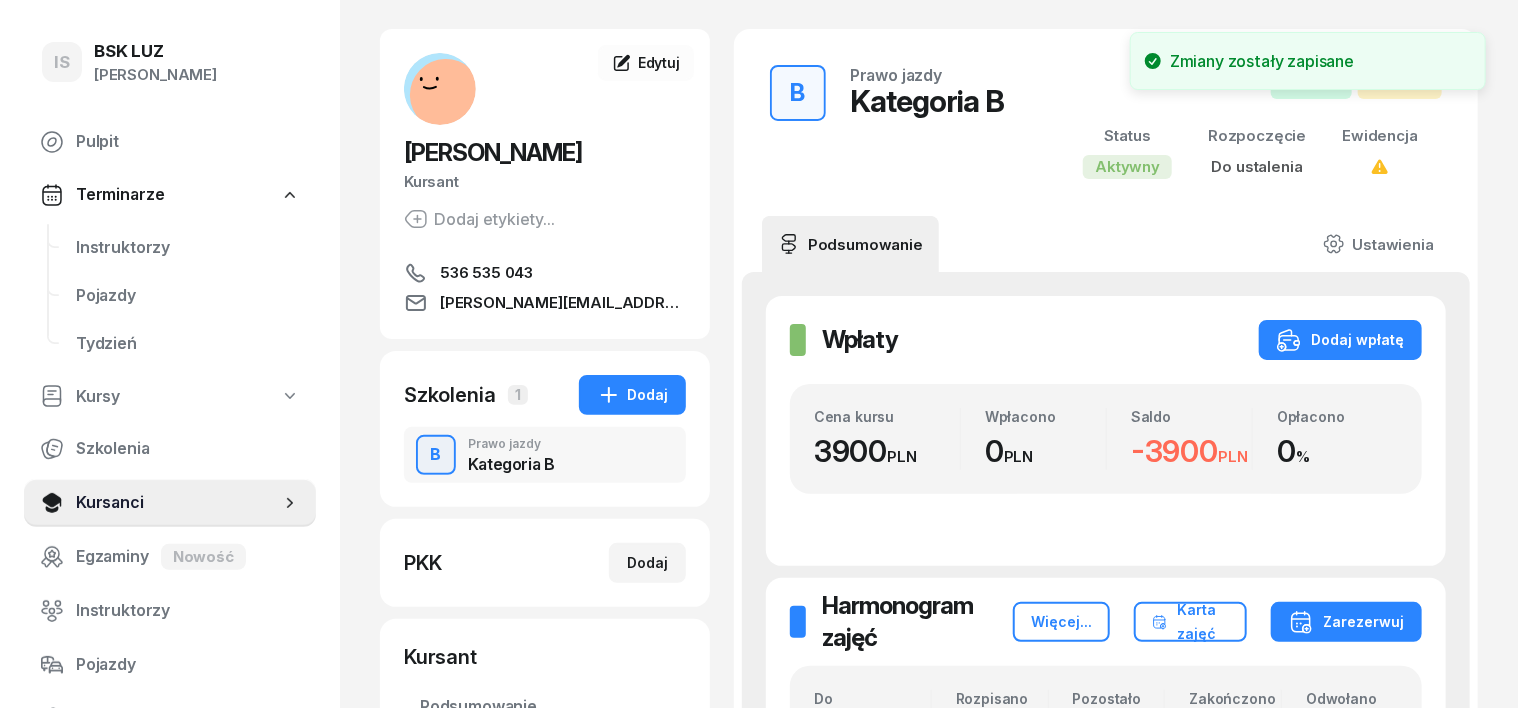 scroll, scrollTop: 39, scrollLeft: 0, axis: vertical 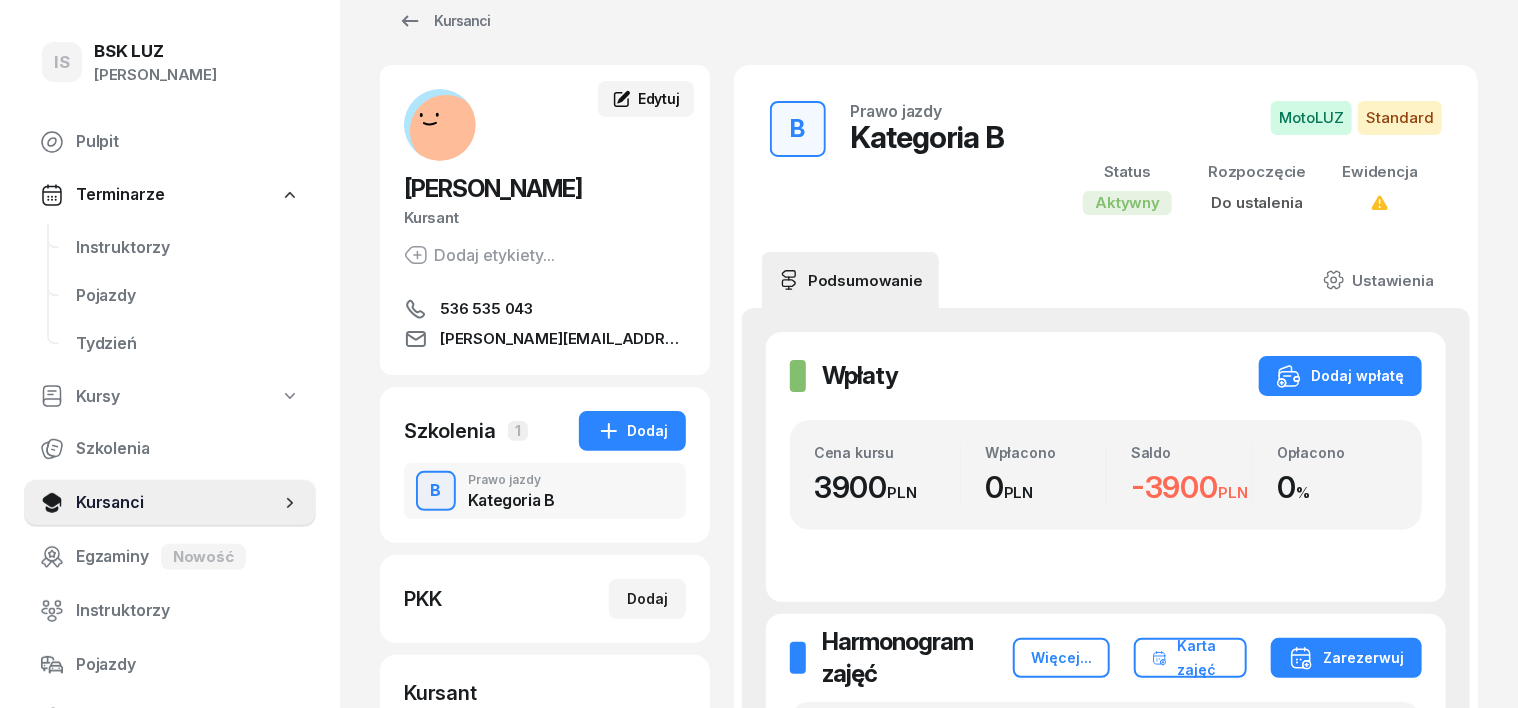 click 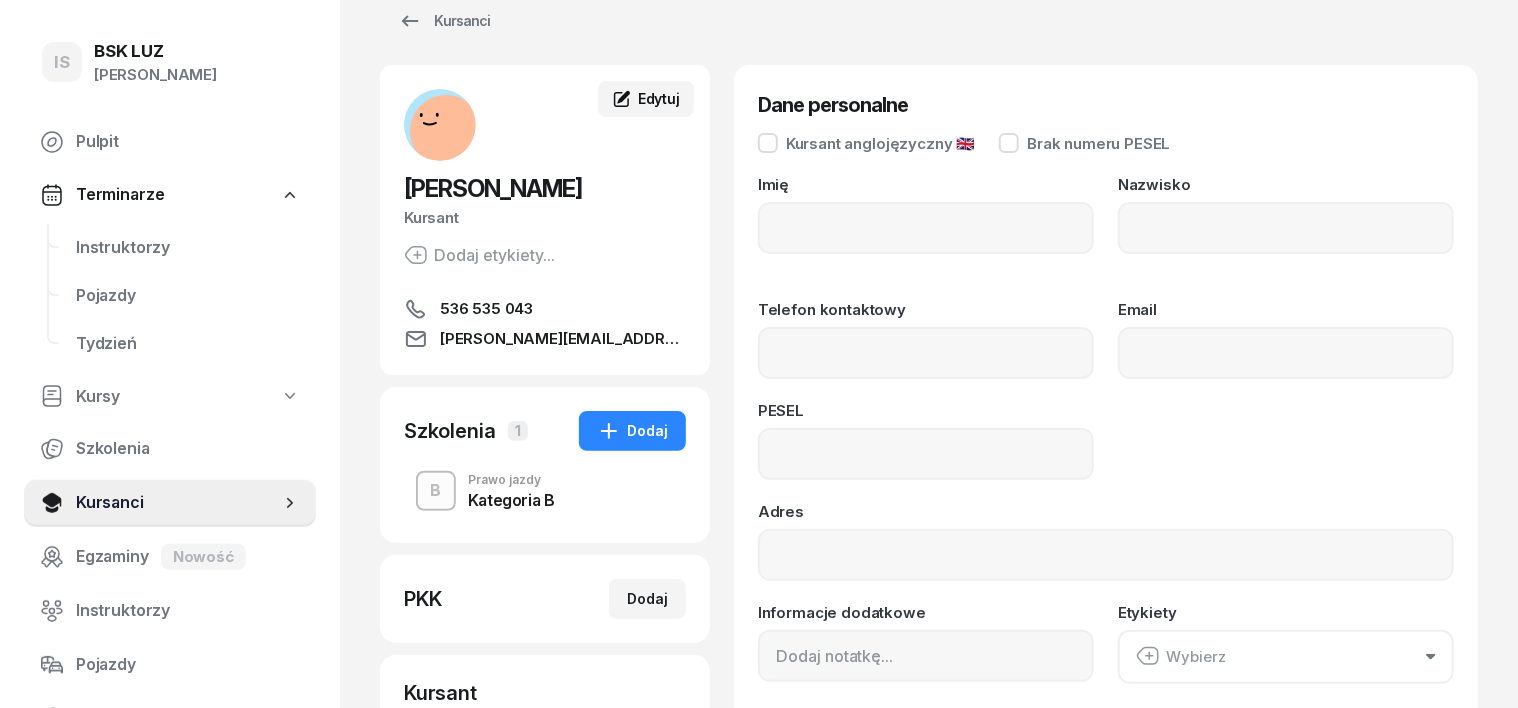 type on "[PERSON_NAME]" 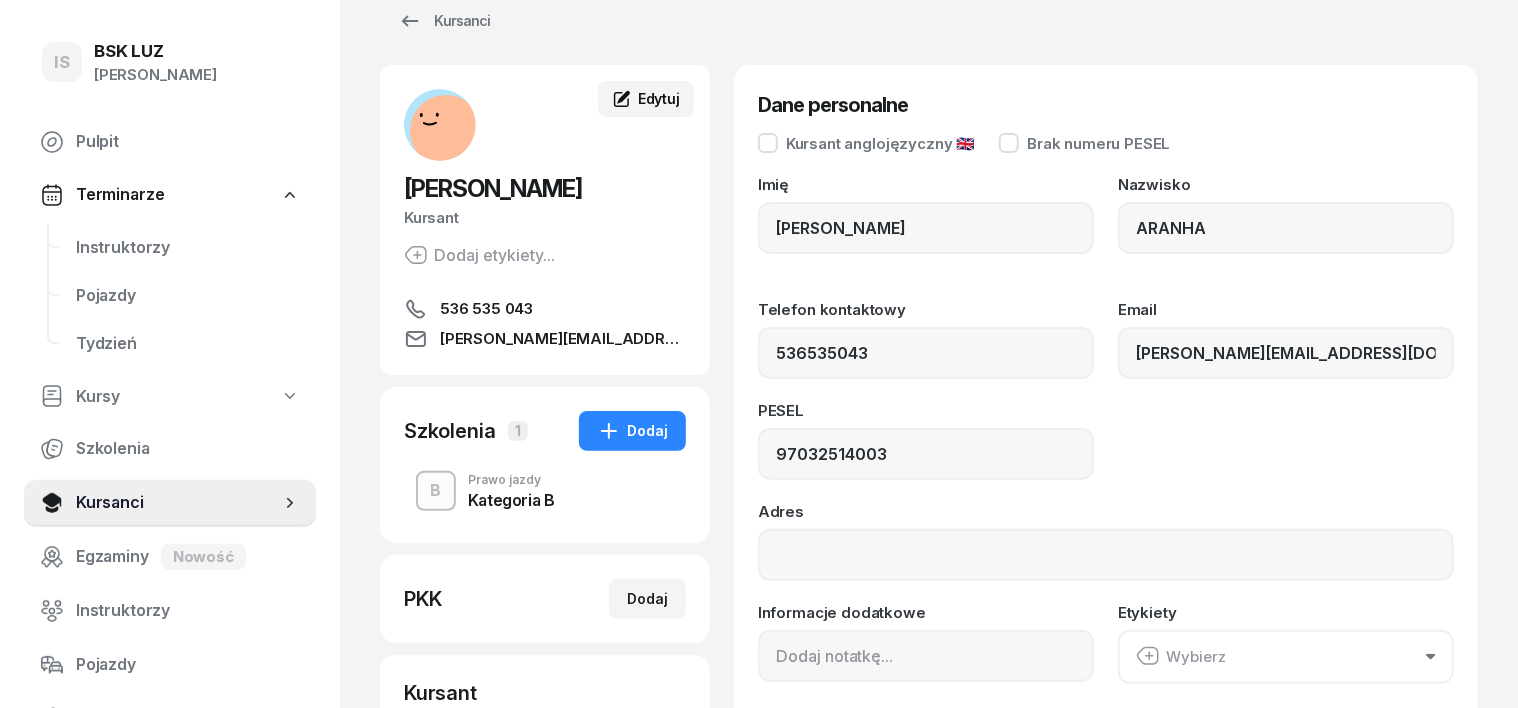 scroll, scrollTop: 0, scrollLeft: 0, axis: both 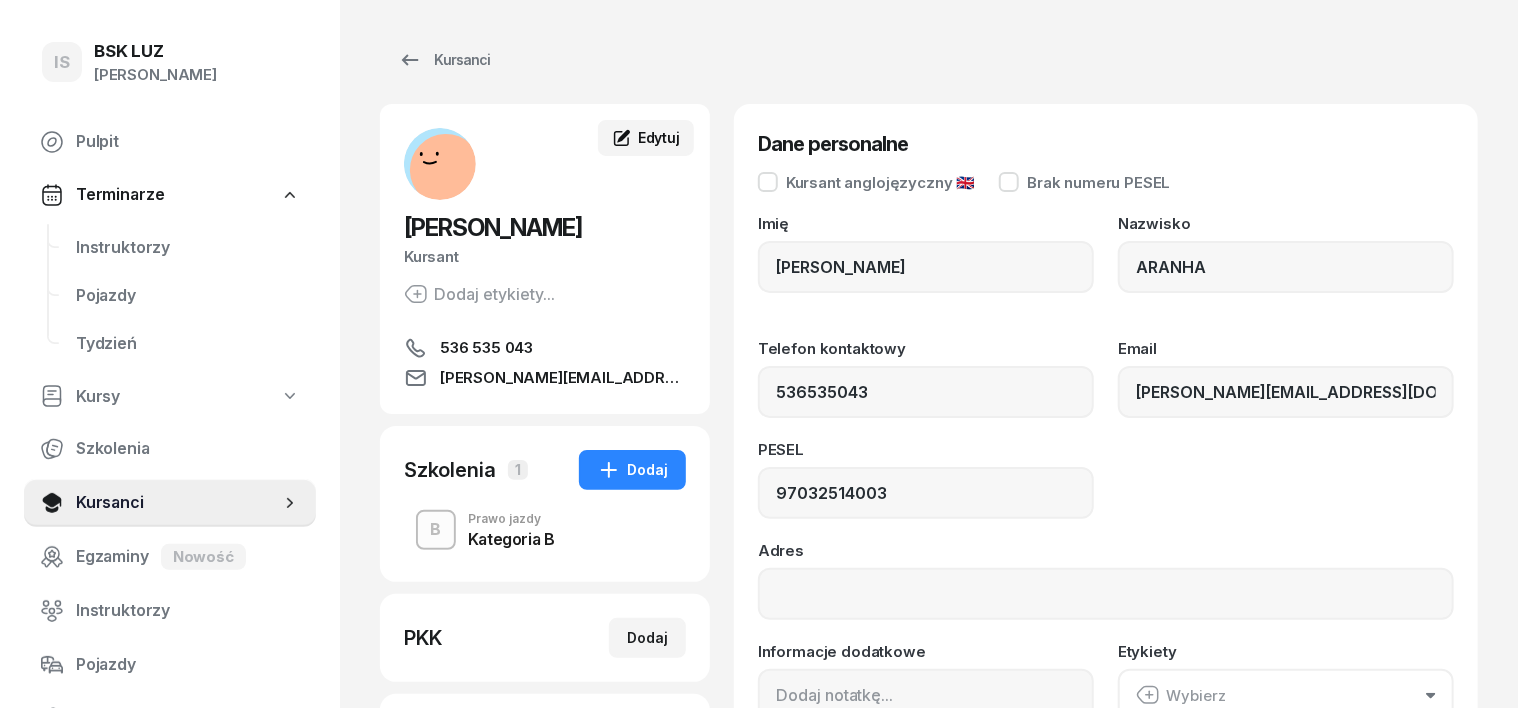 type on "536 535 043" 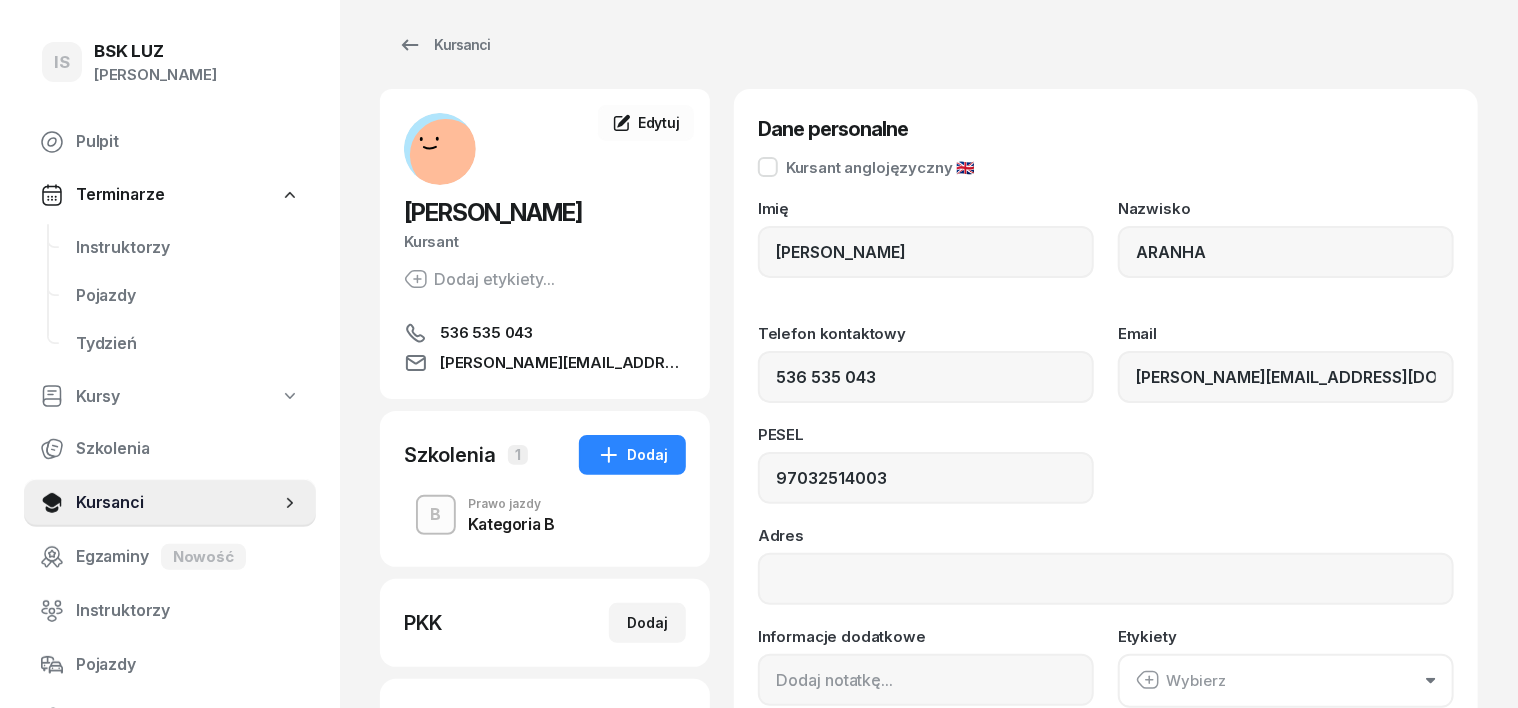 scroll, scrollTop: 0, scrollLeft: 0, axis: both 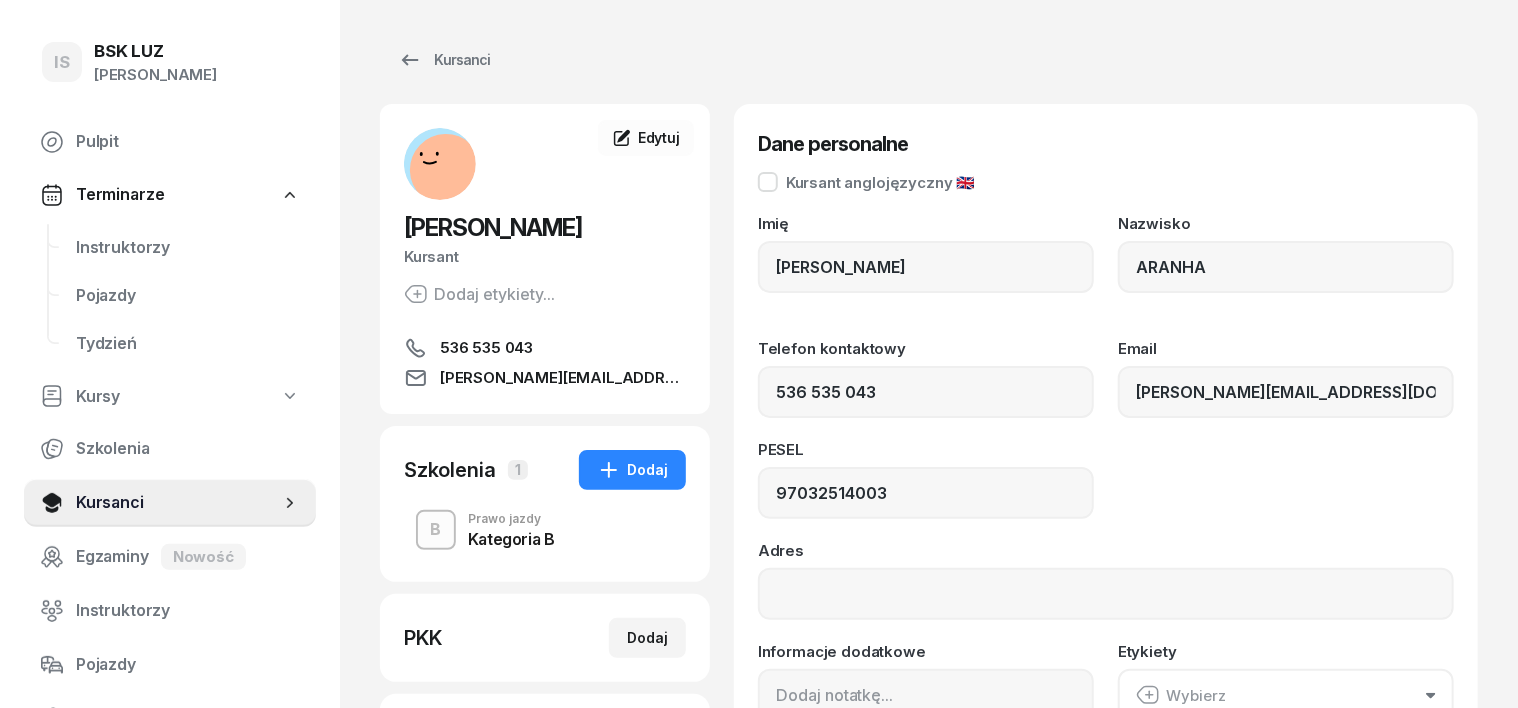 click 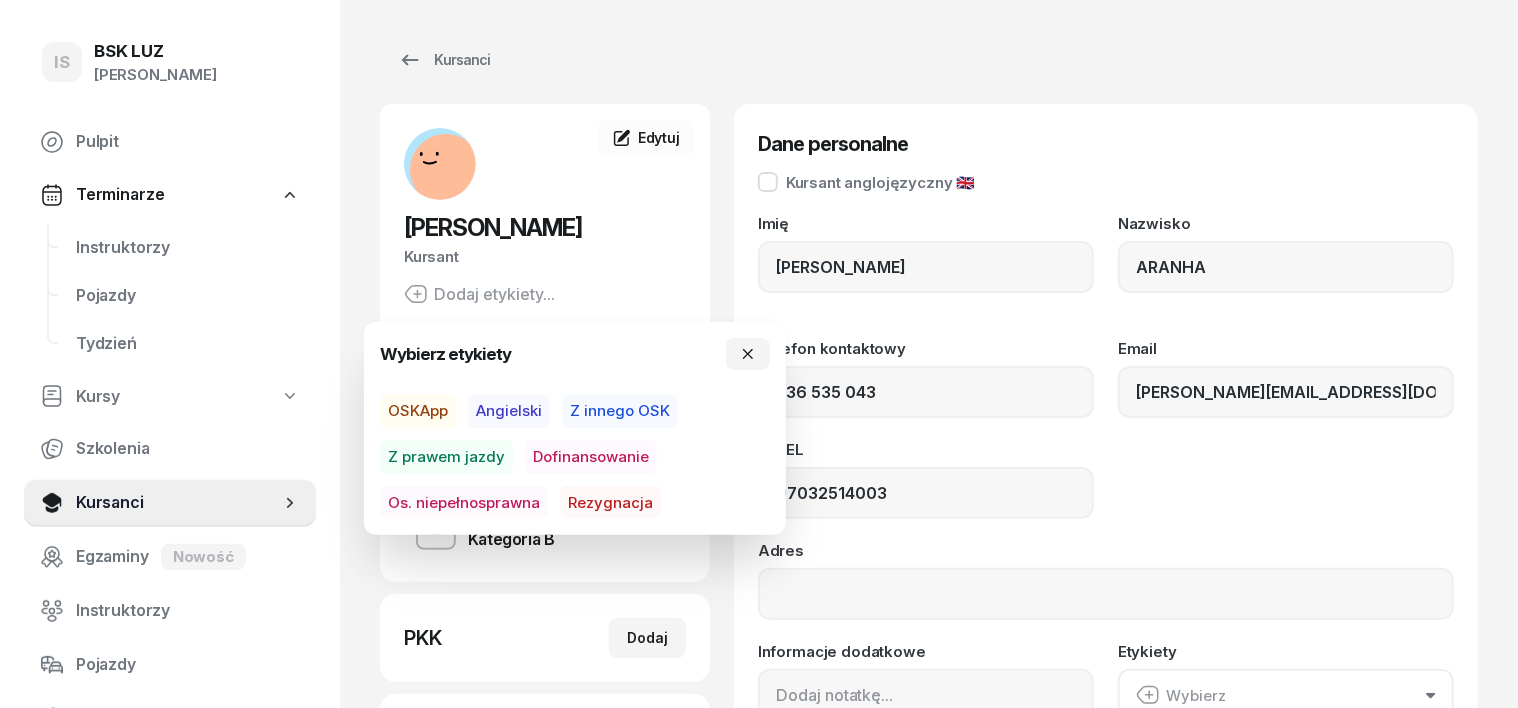 click on "Angielski" at bounding box center [509, 411] 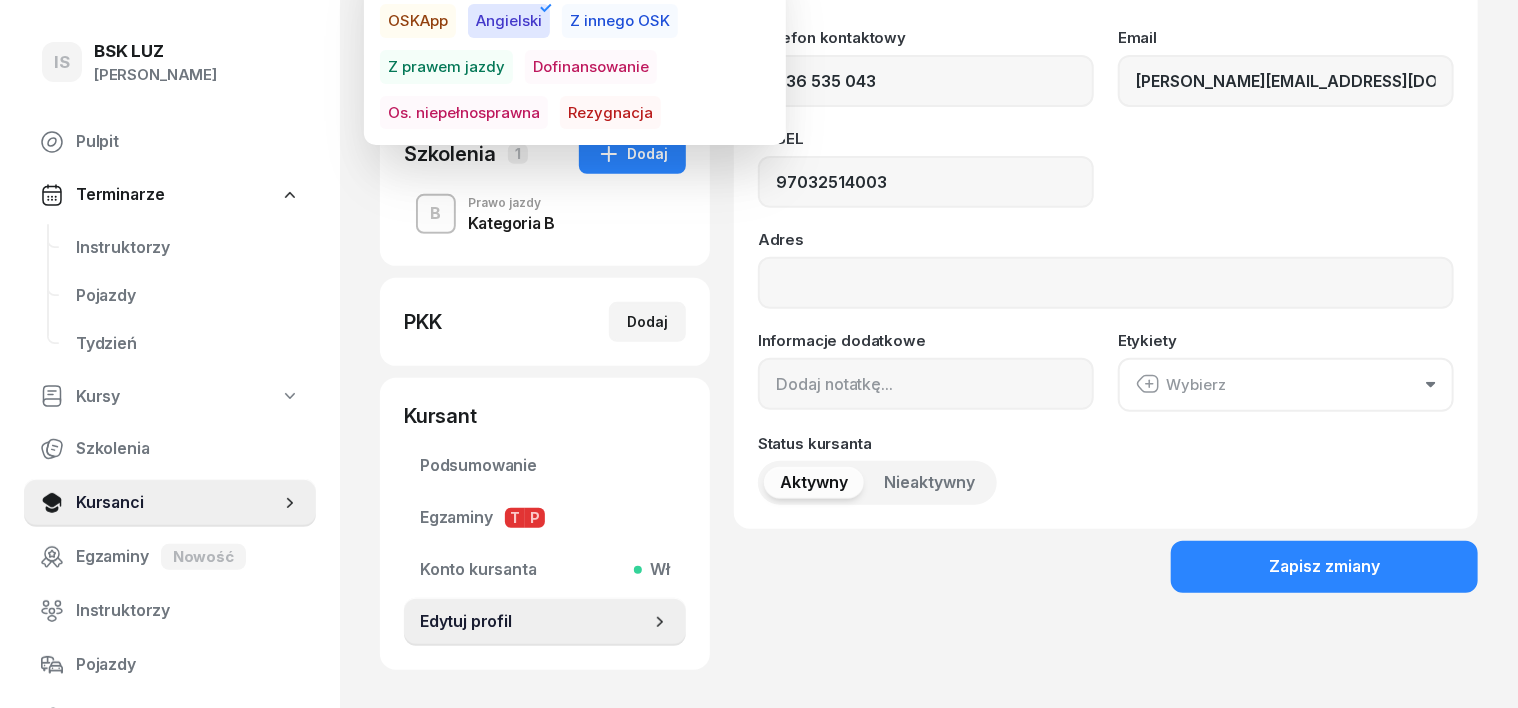 scroll, scrollTop: 408, scrollLeft: 0, axis: vertical 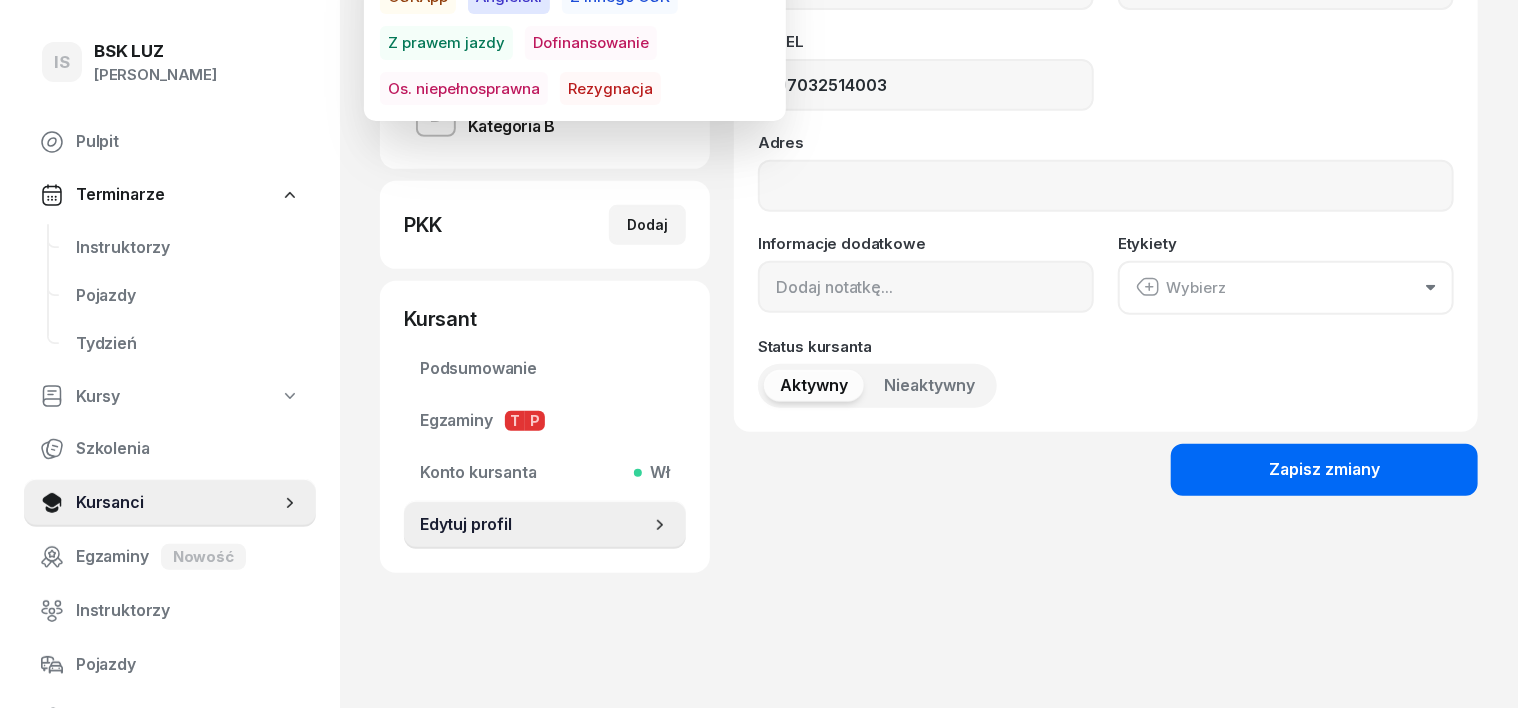 click on "Zapisz zmiany" at bounding box center (1324, 470) 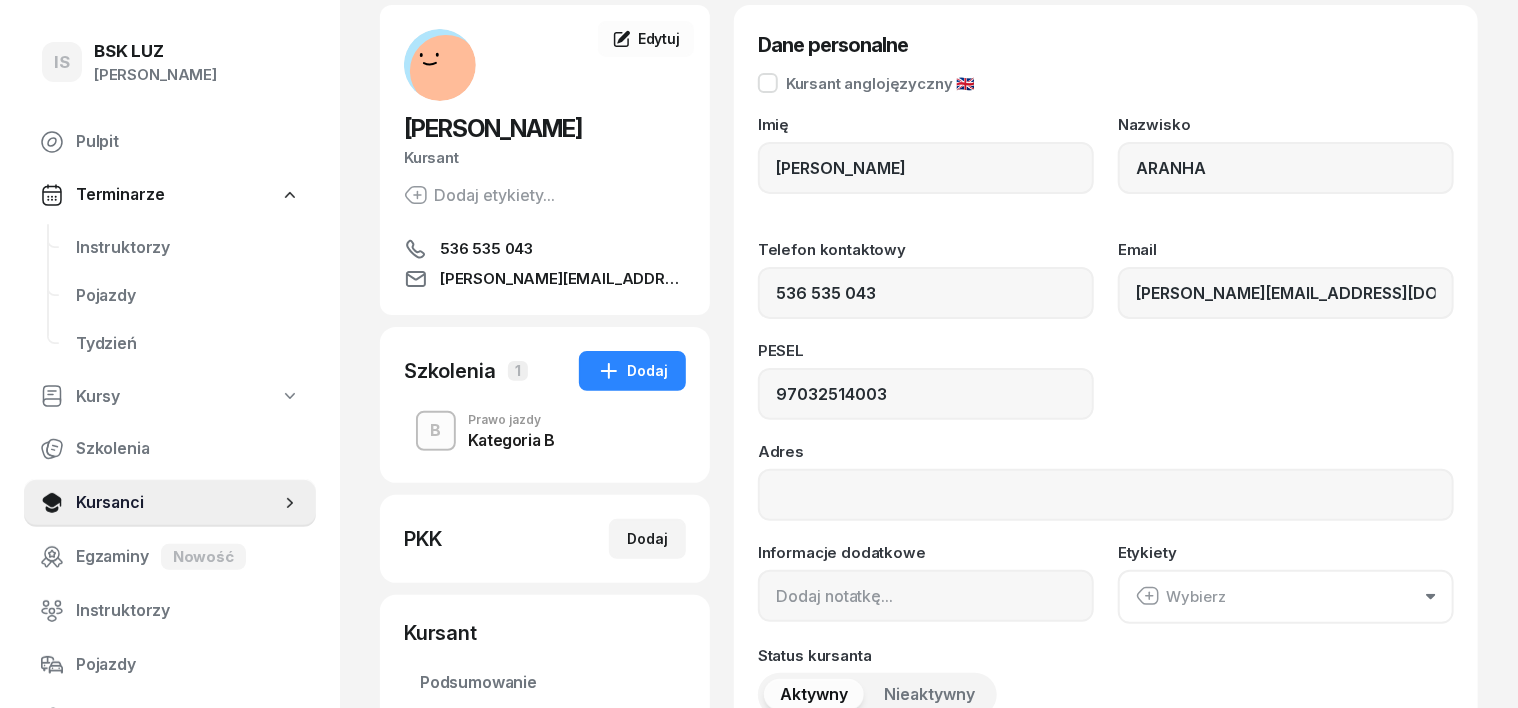 scroll, scrollTop: 0, scrollLeft: 0, axis: both 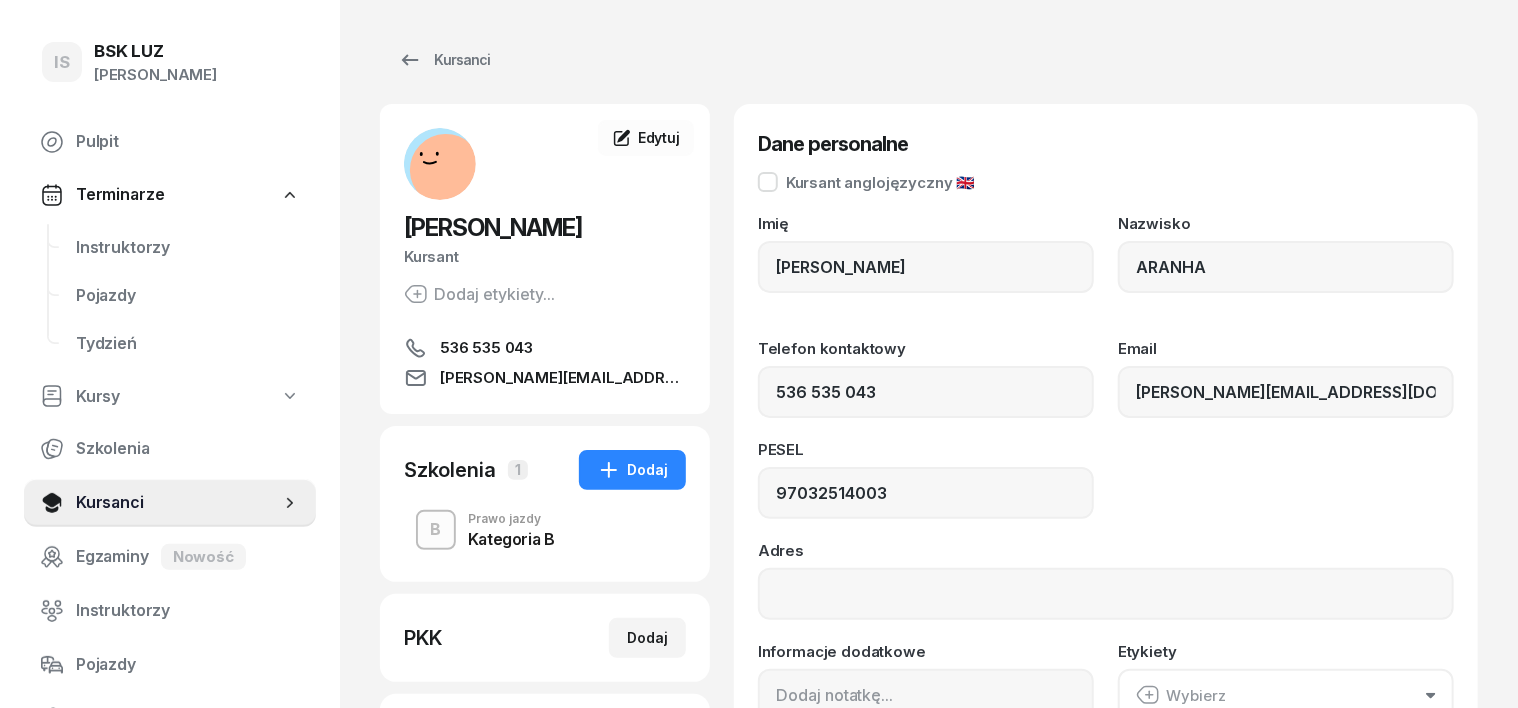 click 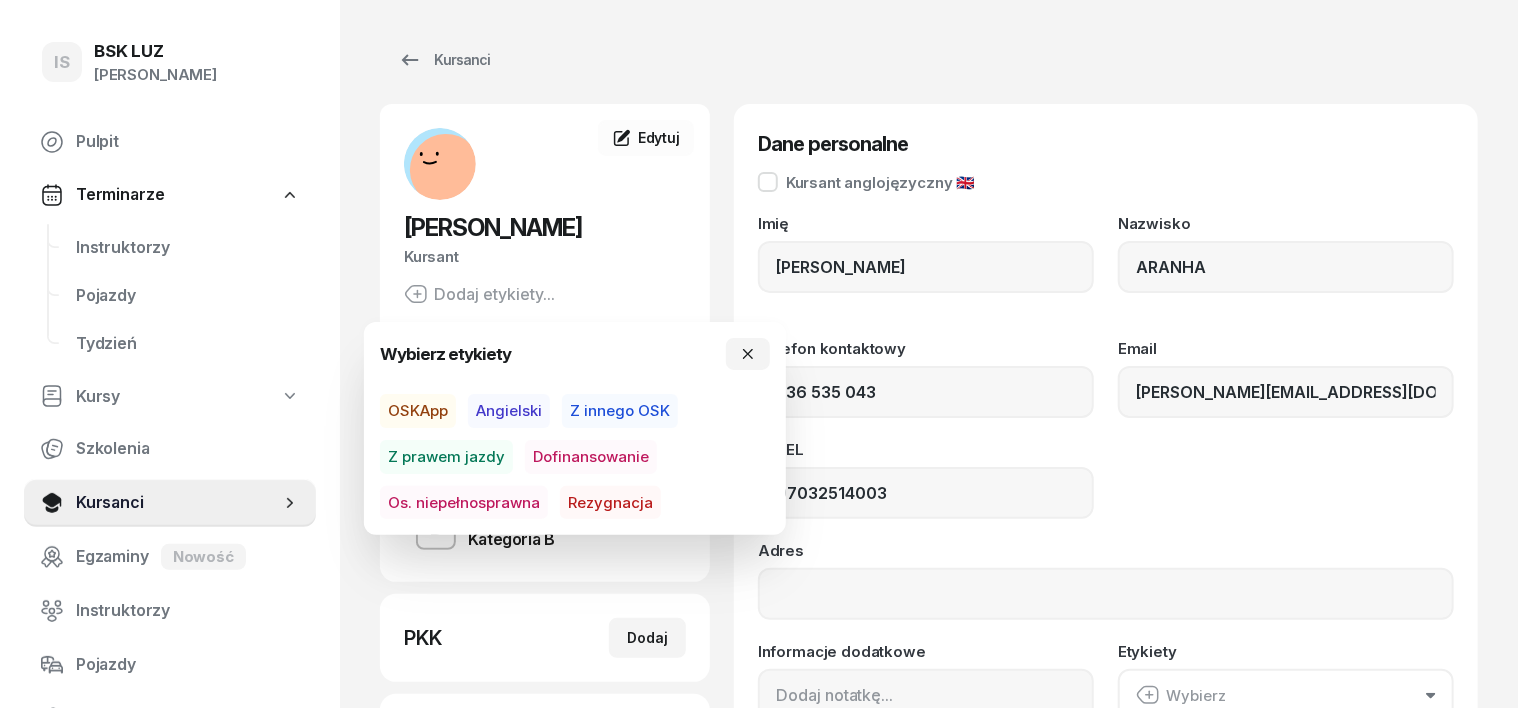 click on "Angielski" at bounding box center (509, 411) 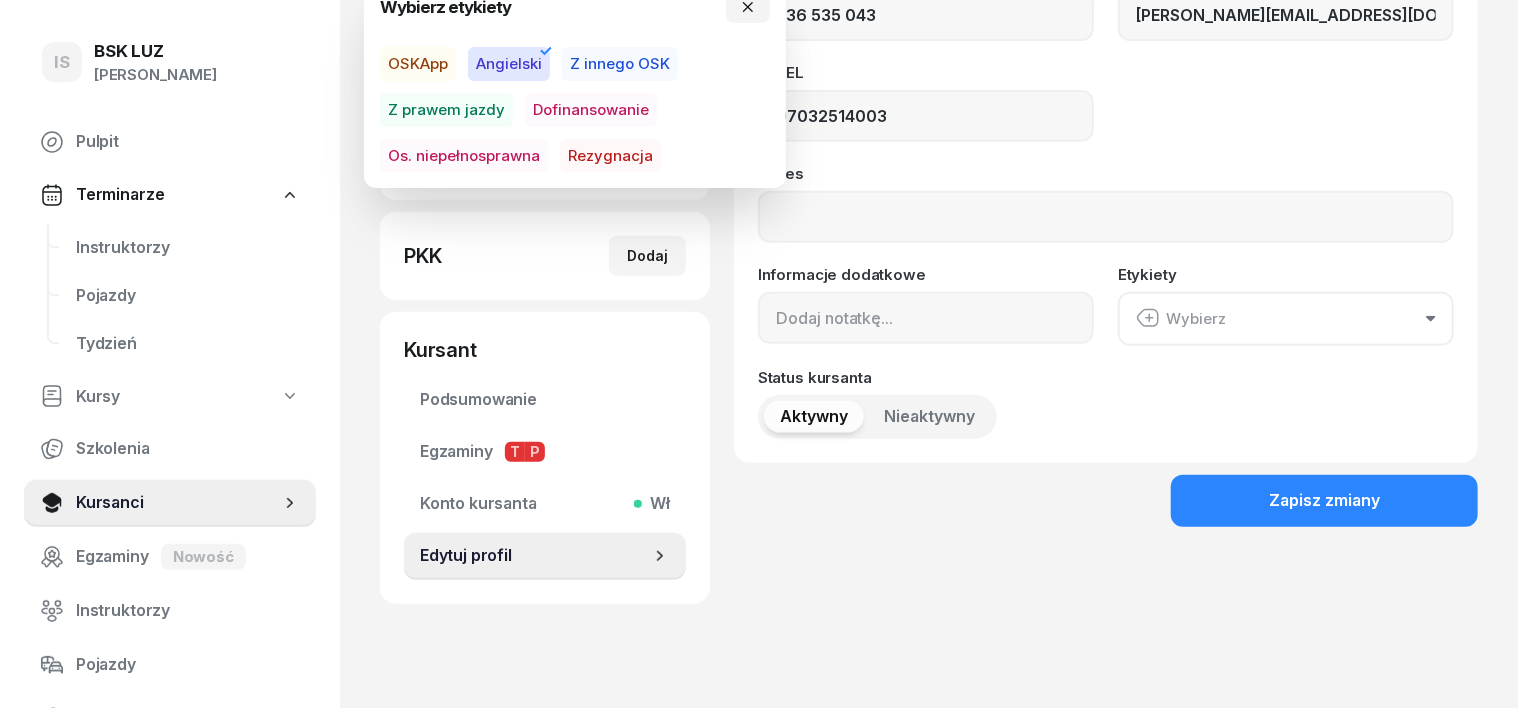 scroll, scrollTop: 408, scrollLeft: 0, axis: vertical 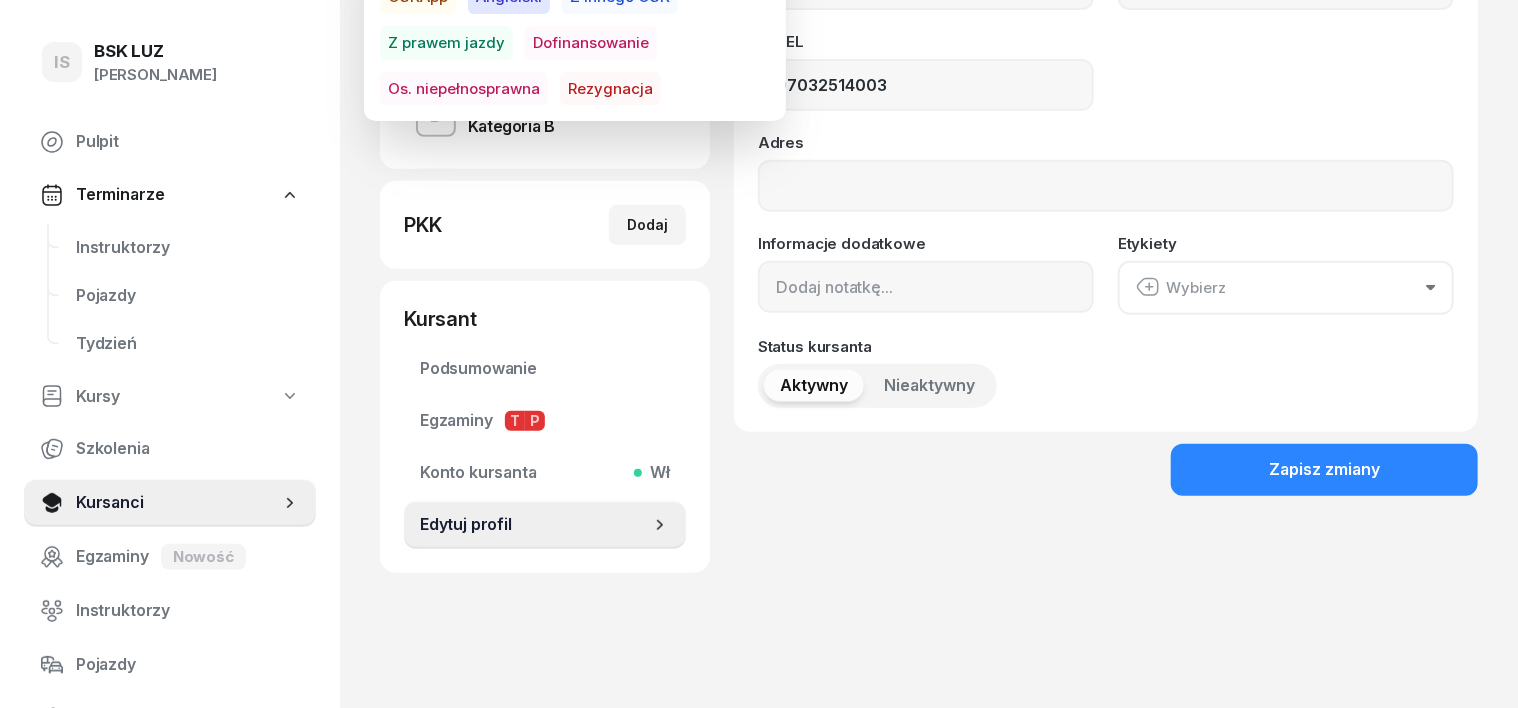 click on "Zapisz zmiany" at bounding box center (1106, 470) 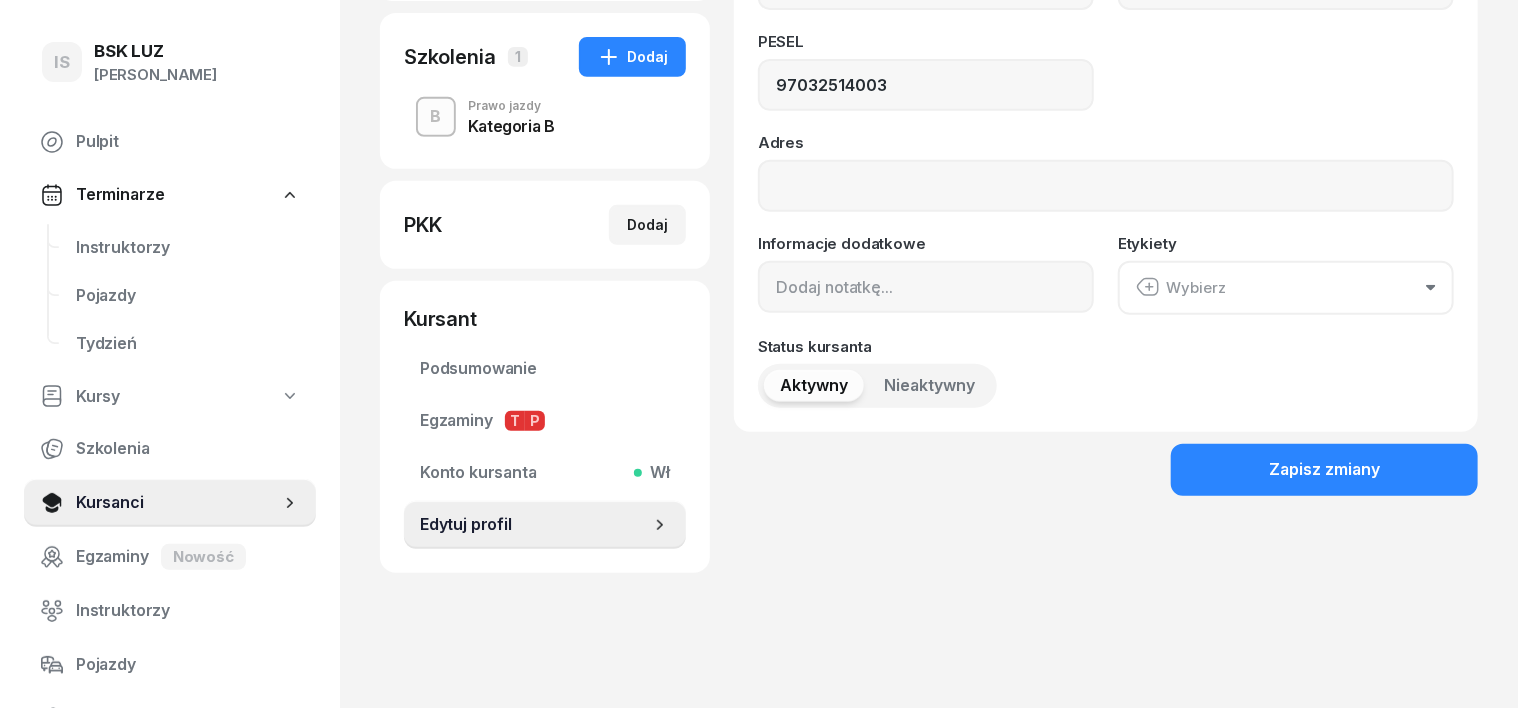 click on "Zapisz zmiany" at bounding box center (1106, 470) 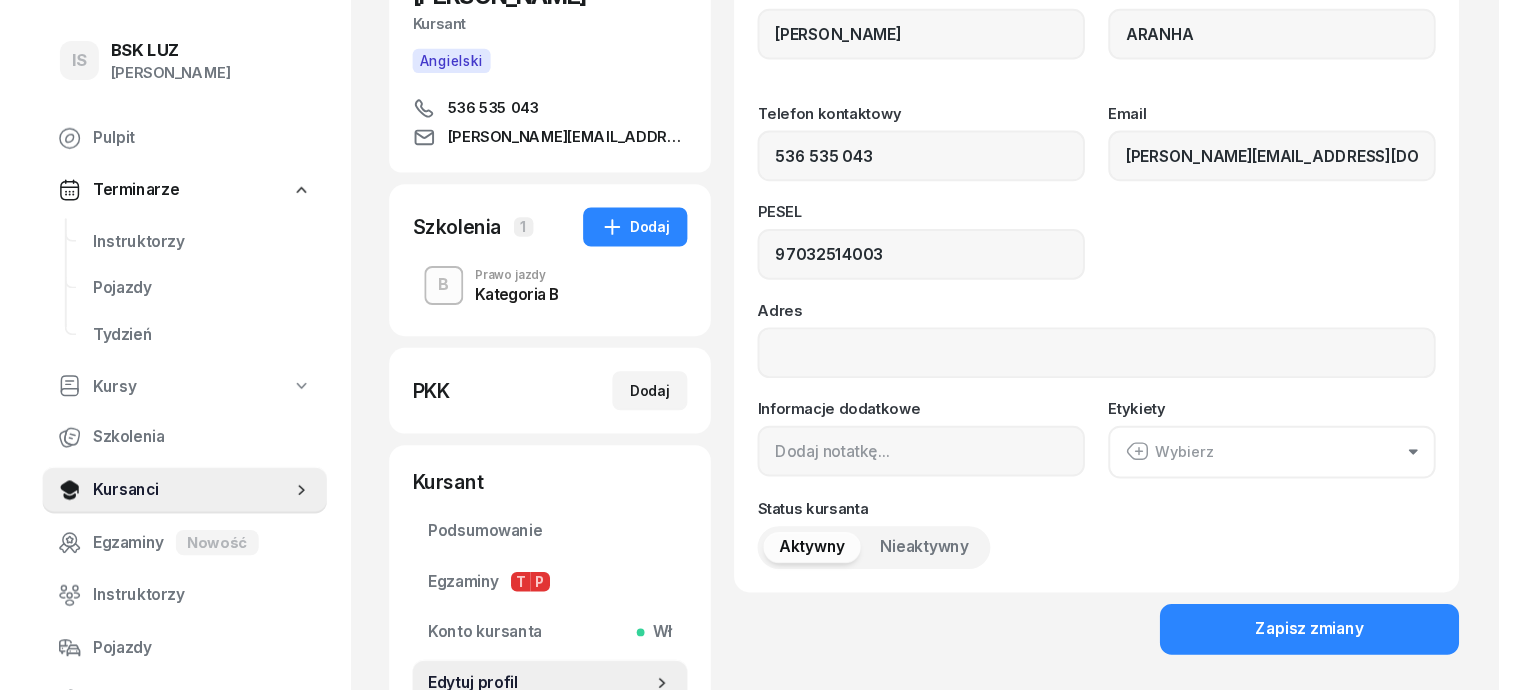 scroll, scrollTop: 0, scrollLeft: 0, axis: both 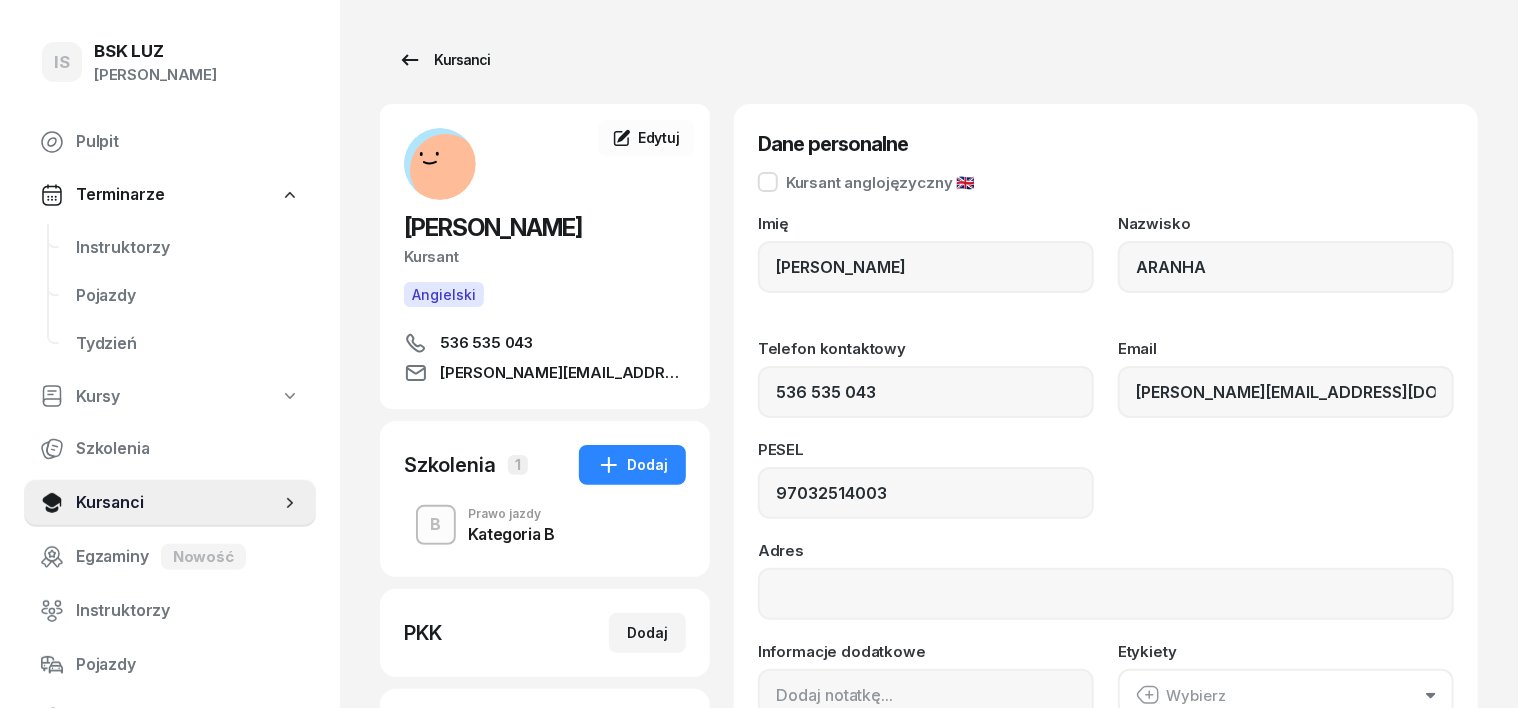 click on "Kursanci" at bounding box center (444, 60) 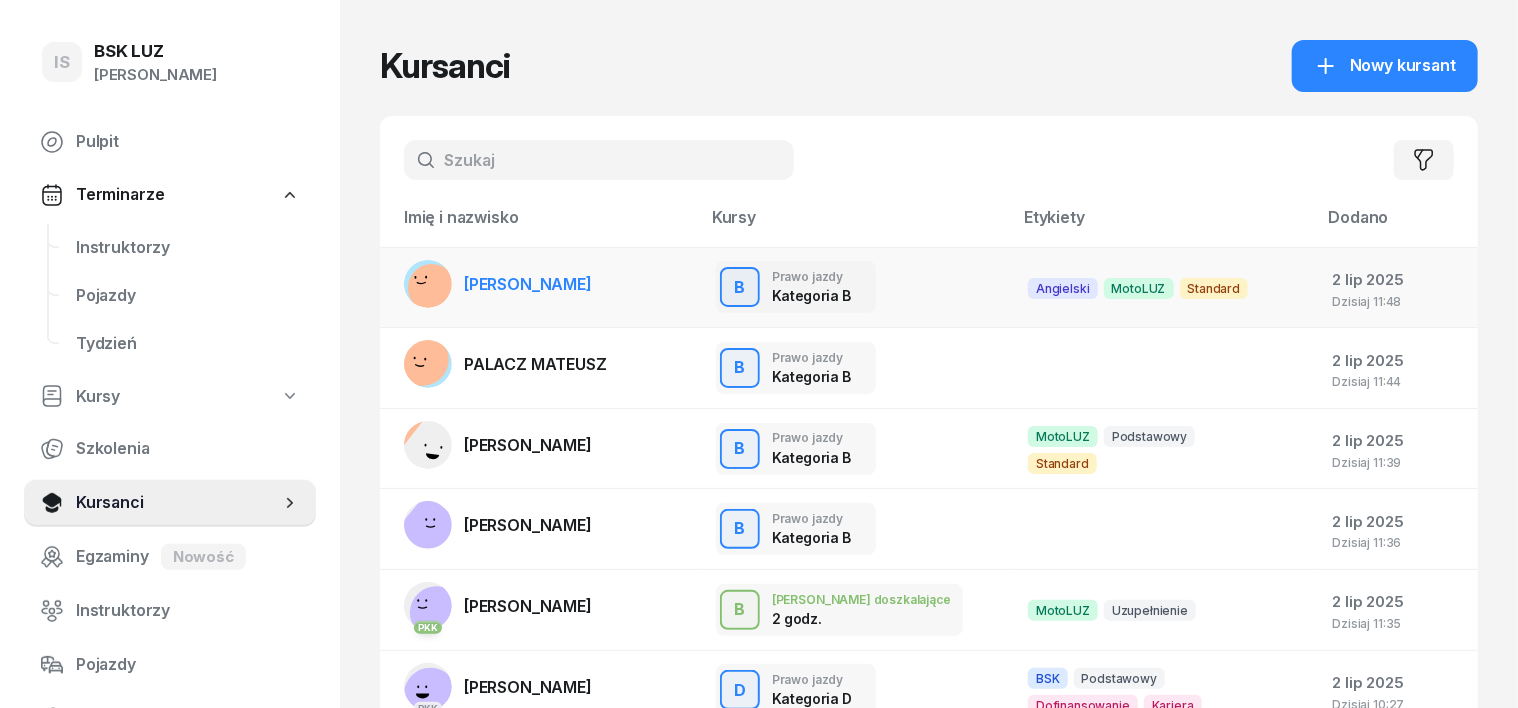 click 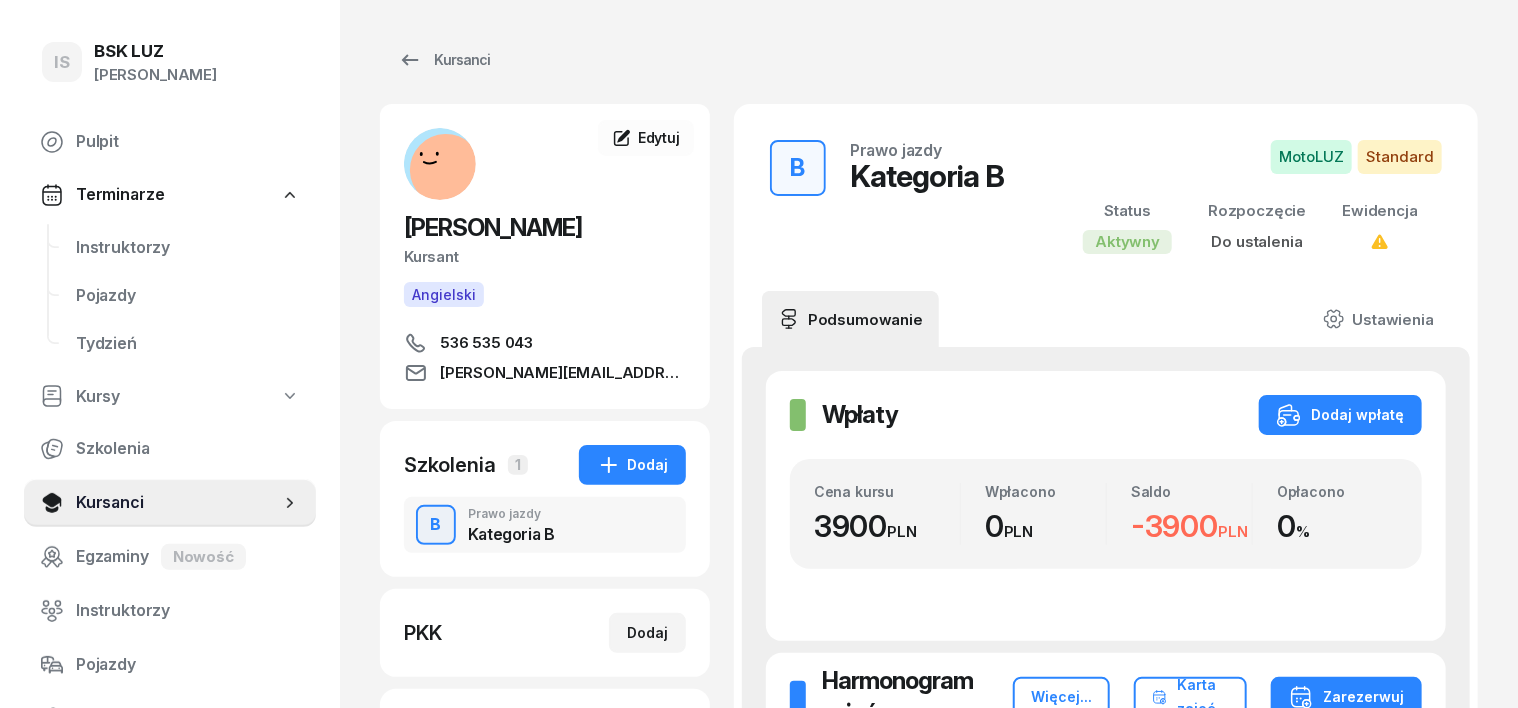 drag, startPoint x: 615, startPoint y: 624, endPoint x: 550, endPoint y: 684, distance: 88.45903 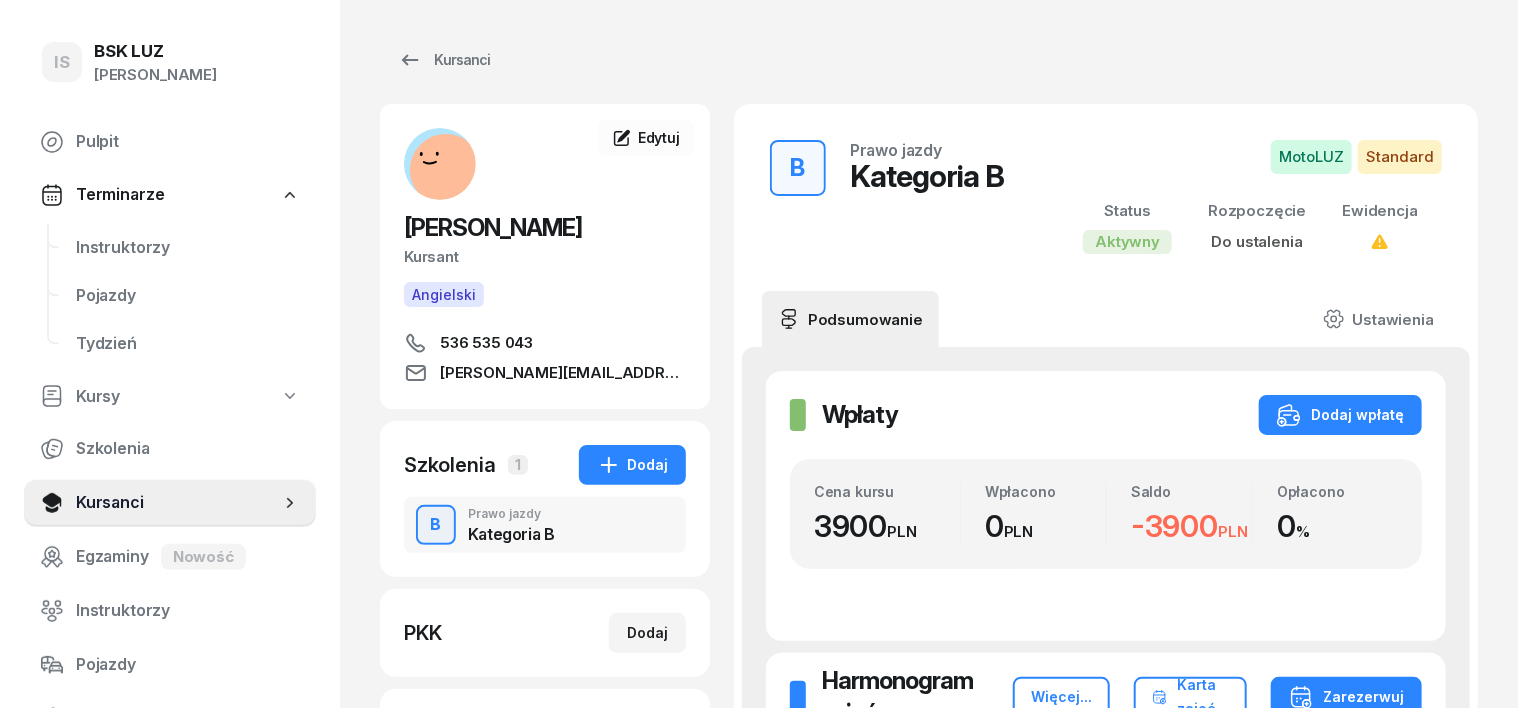type 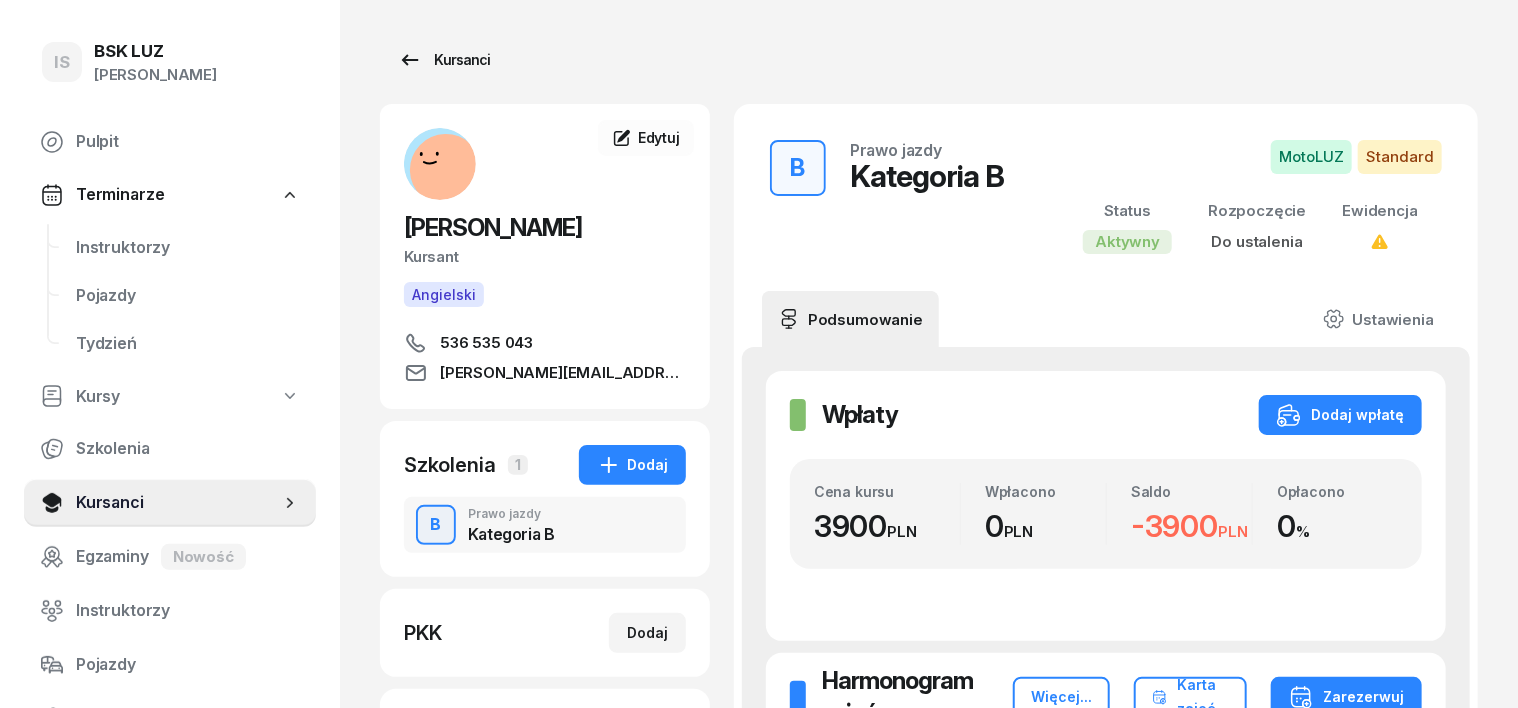 click on "Kursanci" at bounding box center [444, 60] 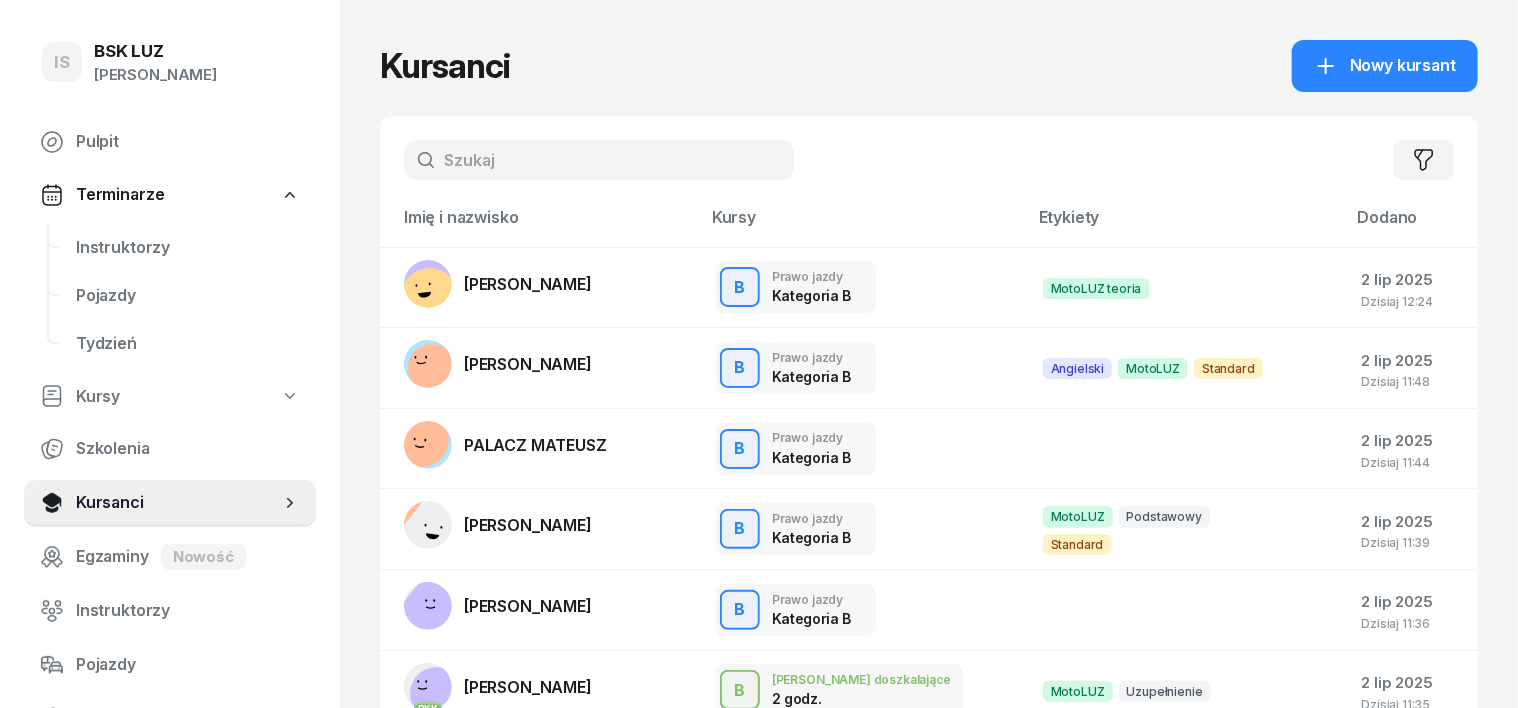 click at bounding box center [599, 160] 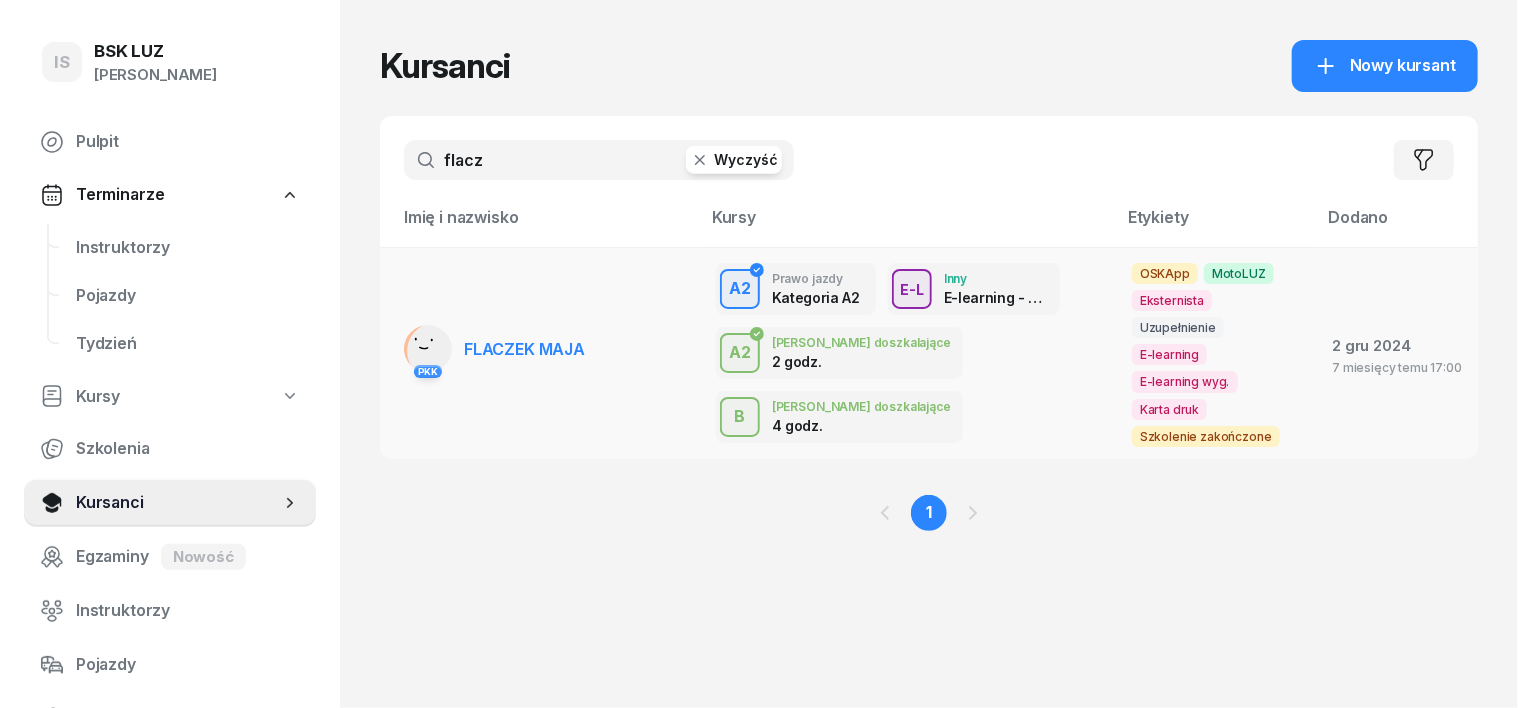 type on "flacz" 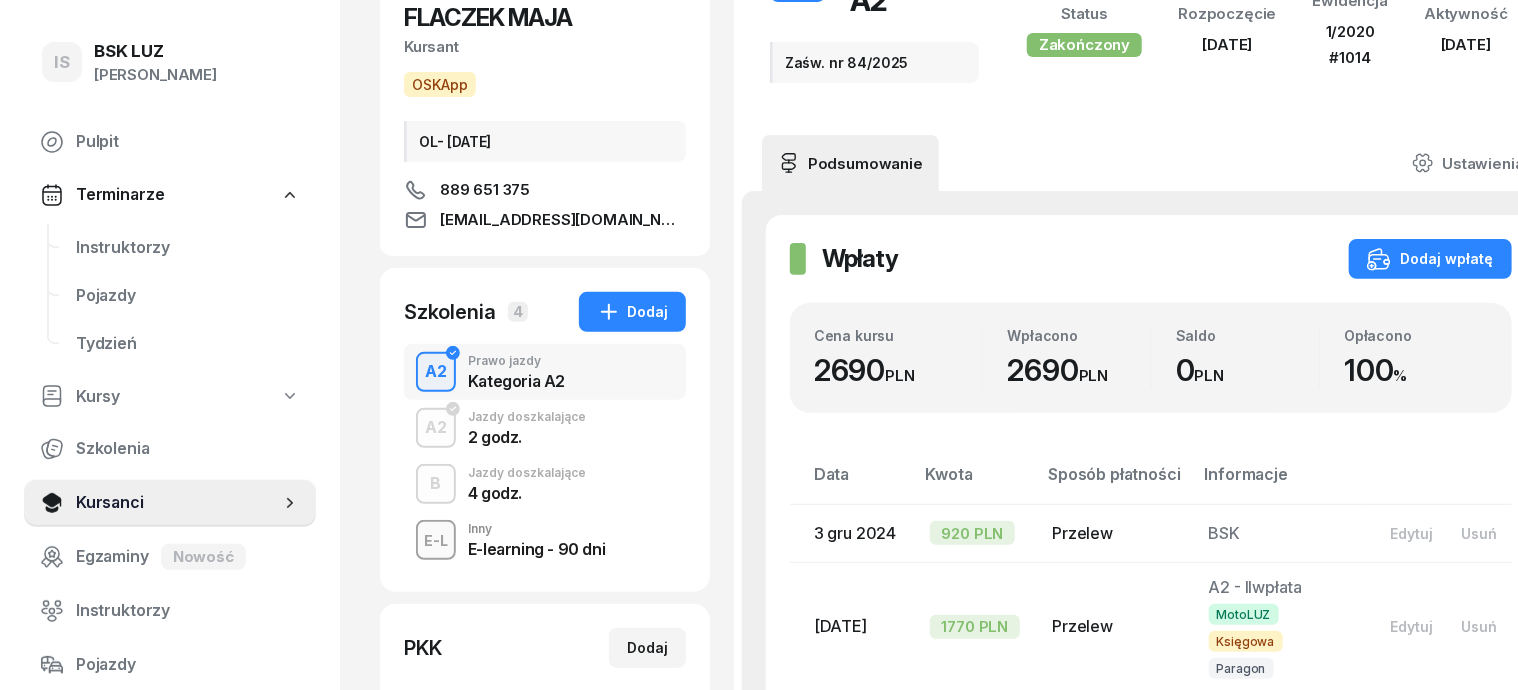 scroll, scrollTop: 250, scrollLeft: 0, axis: vertical 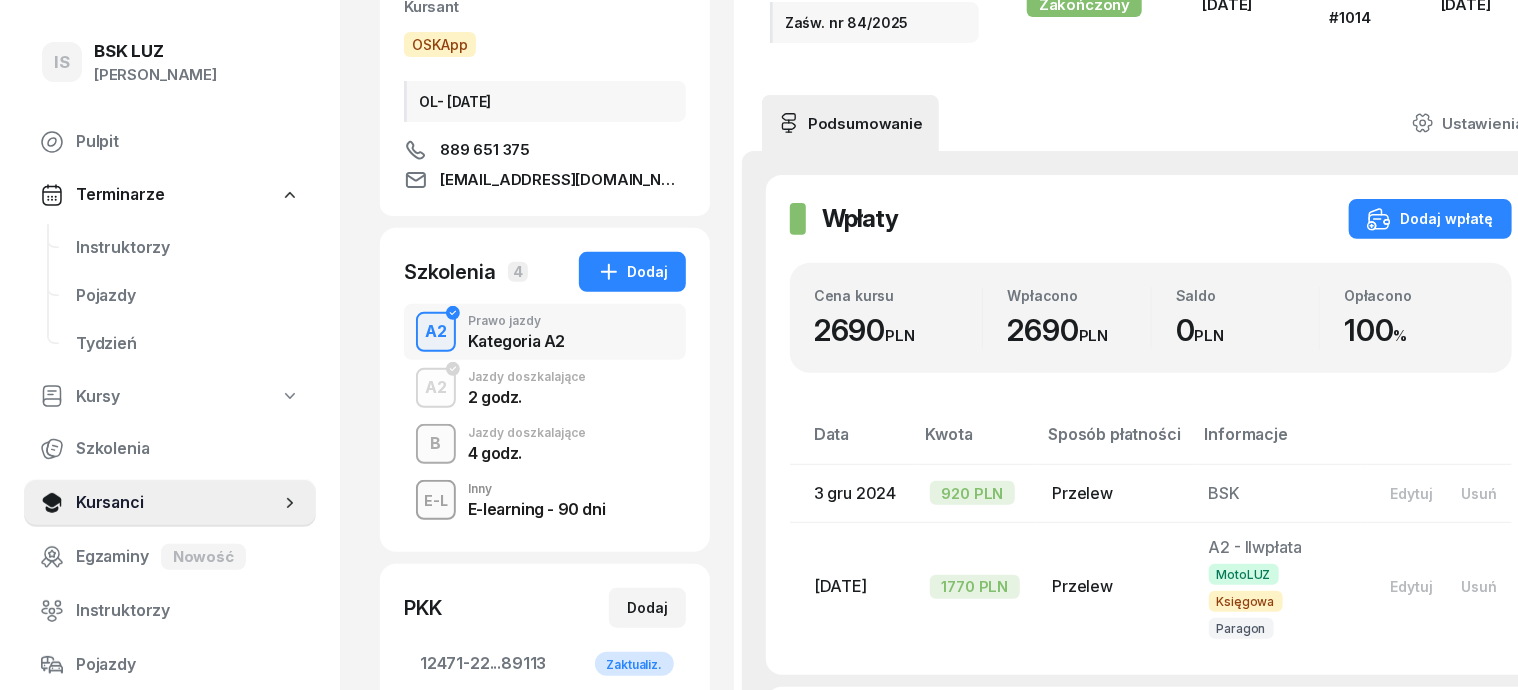 click on "B" at bounding box center (436, 444) 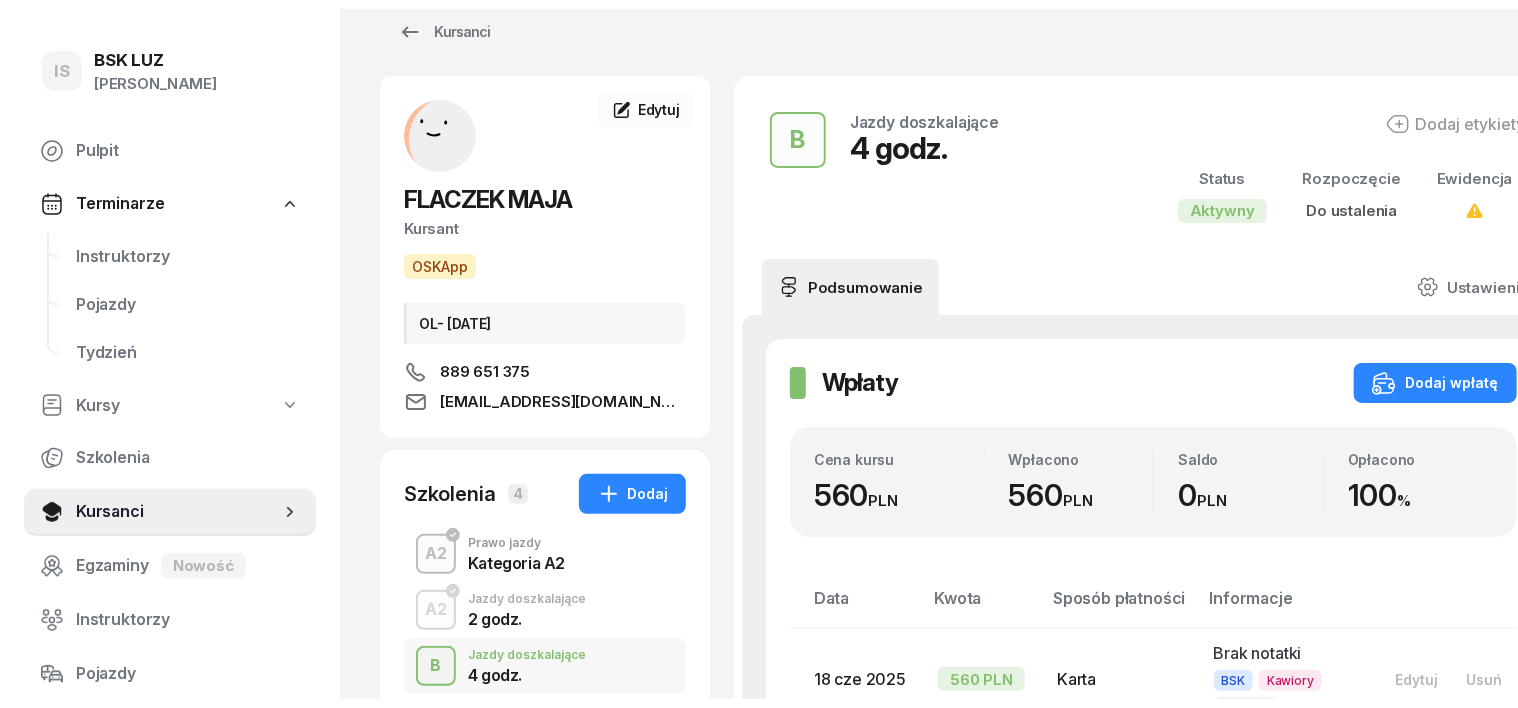 scroll, scrollTop: 0, scrollLeft: 0, axis: both 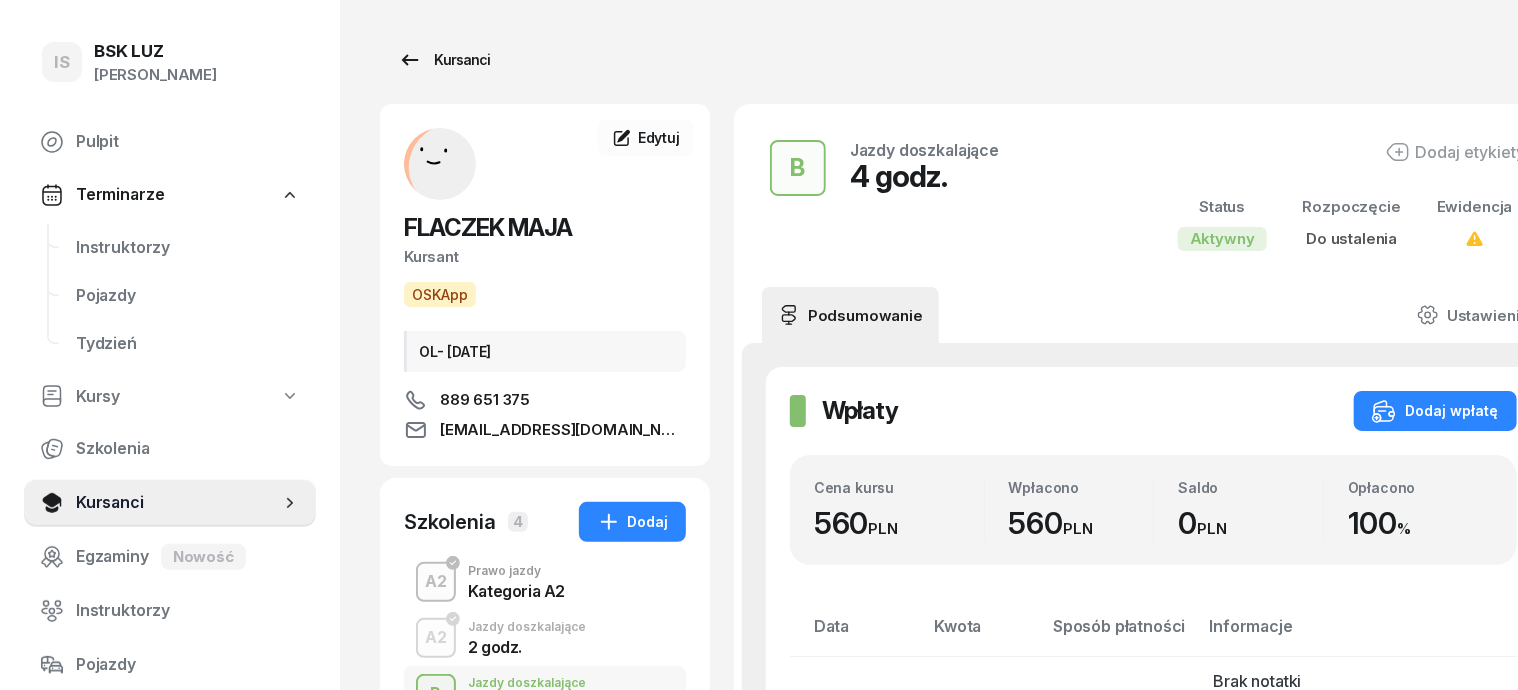 click on "Kursanci" at bounding box center [444, 60] 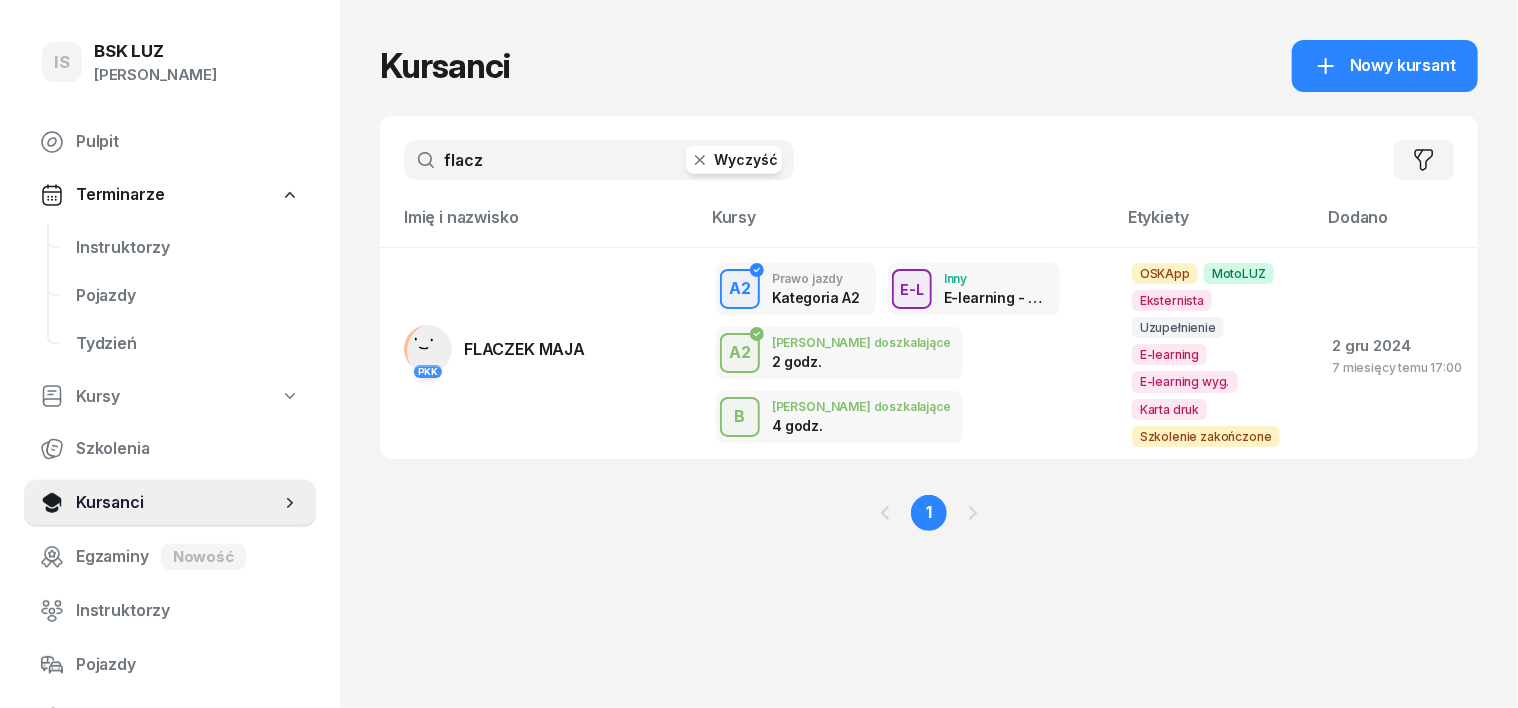 click on "flacz" at bounding box center (599, 160) 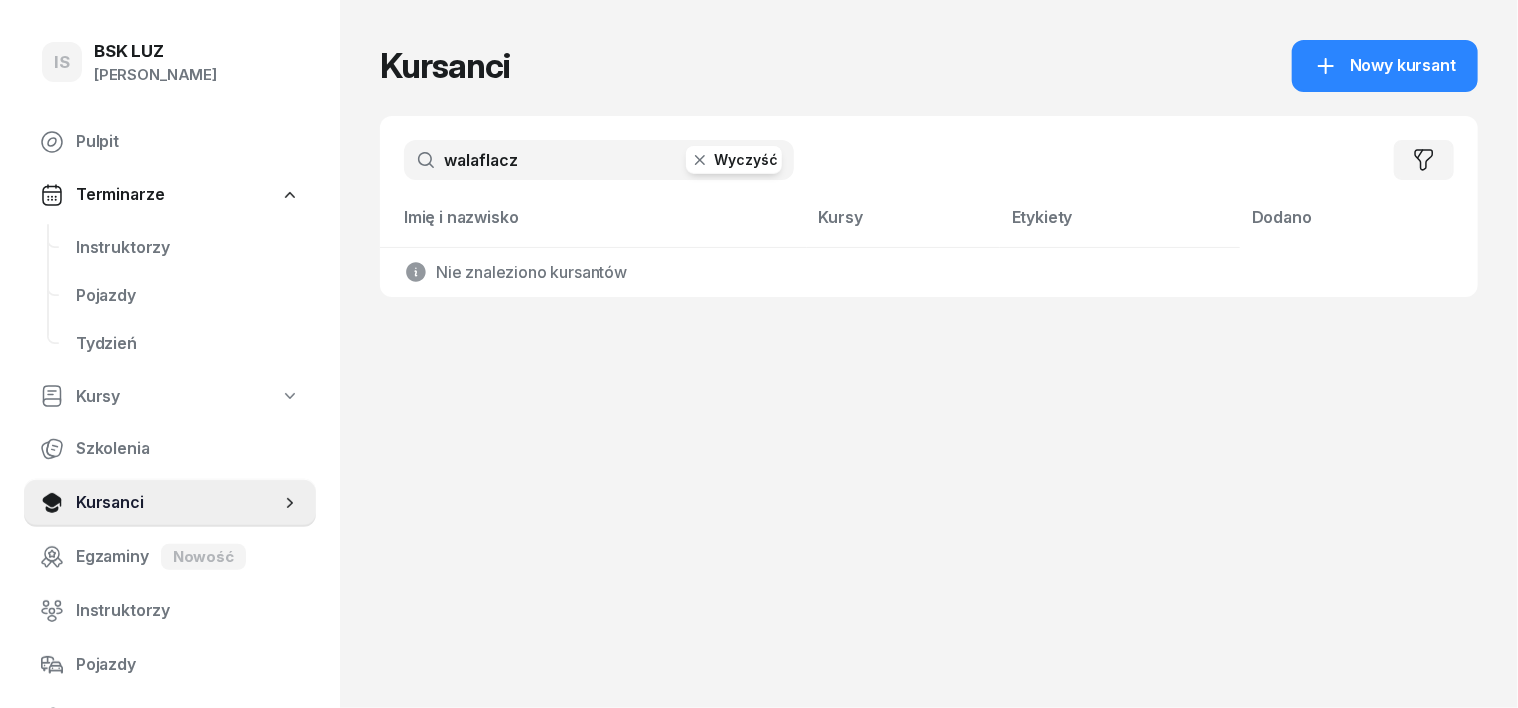 type on "walaflacz" 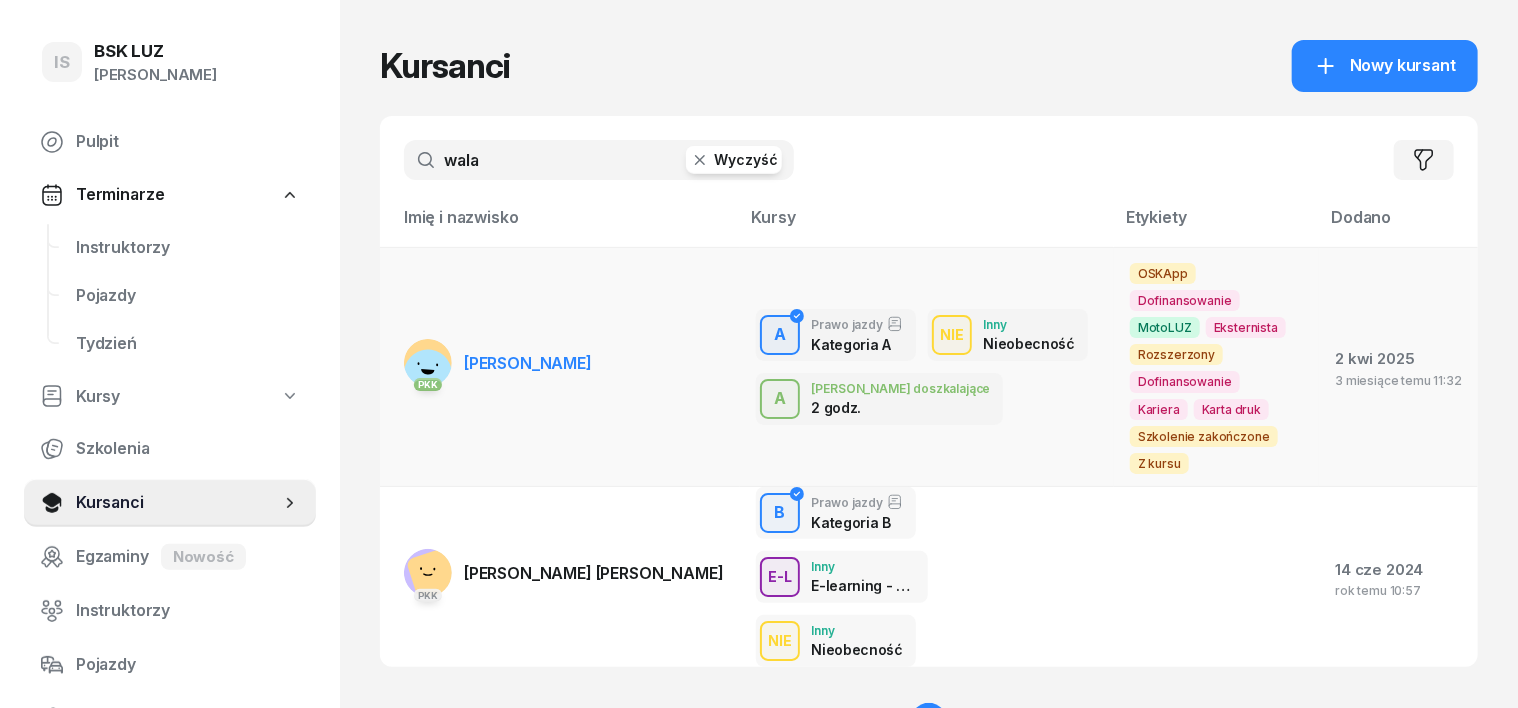 type on "wala" 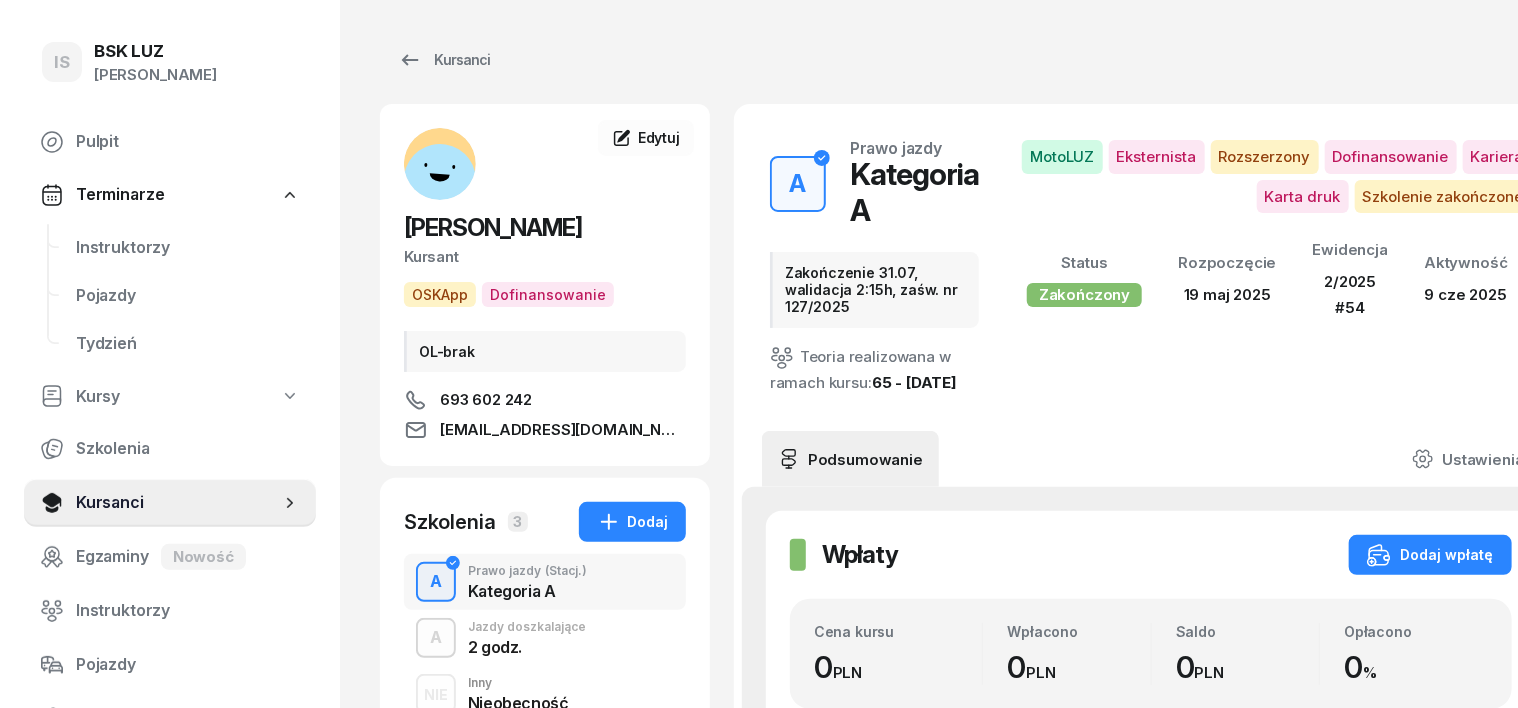 scroll, scrollTop: 124, scrollLeft: 0, axis: vertical 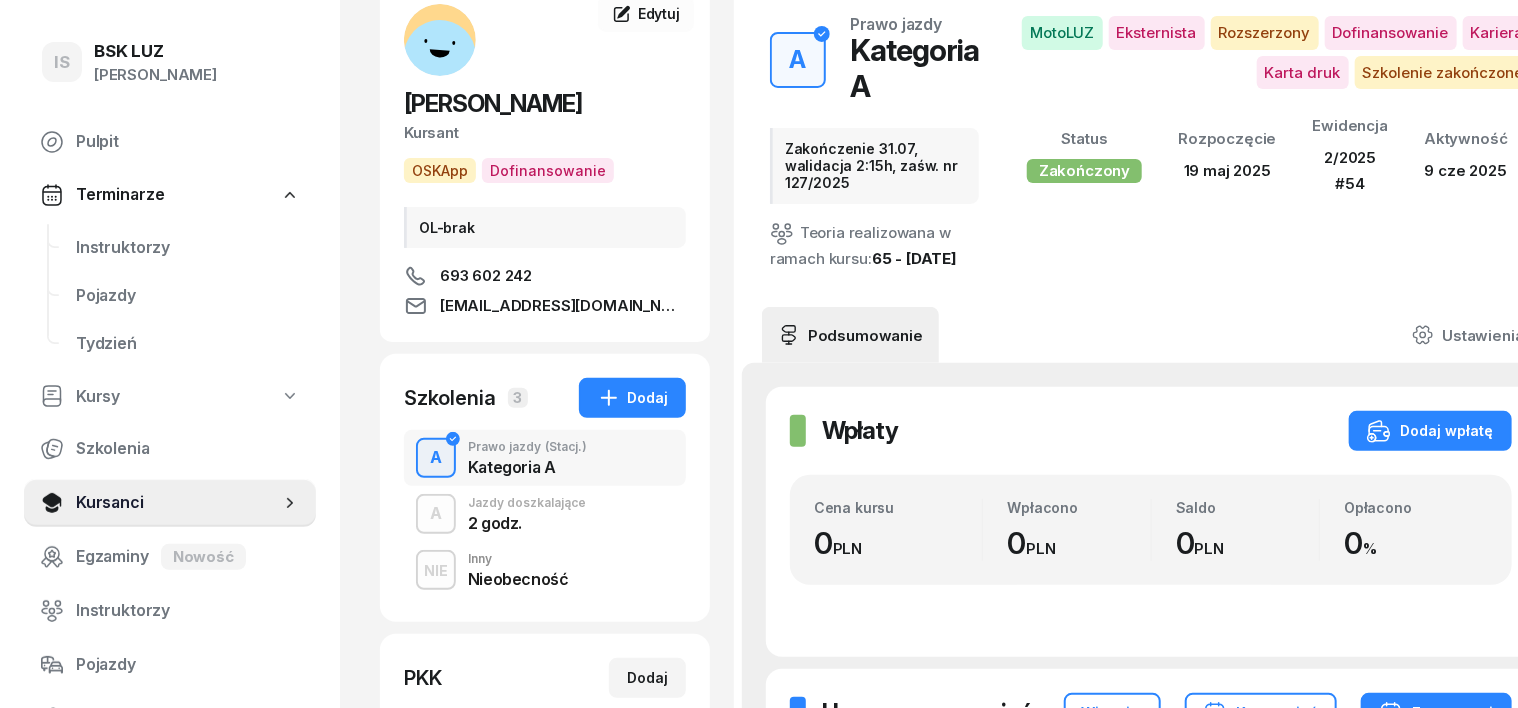 click on "NIE" at bounding box center (436, 570) 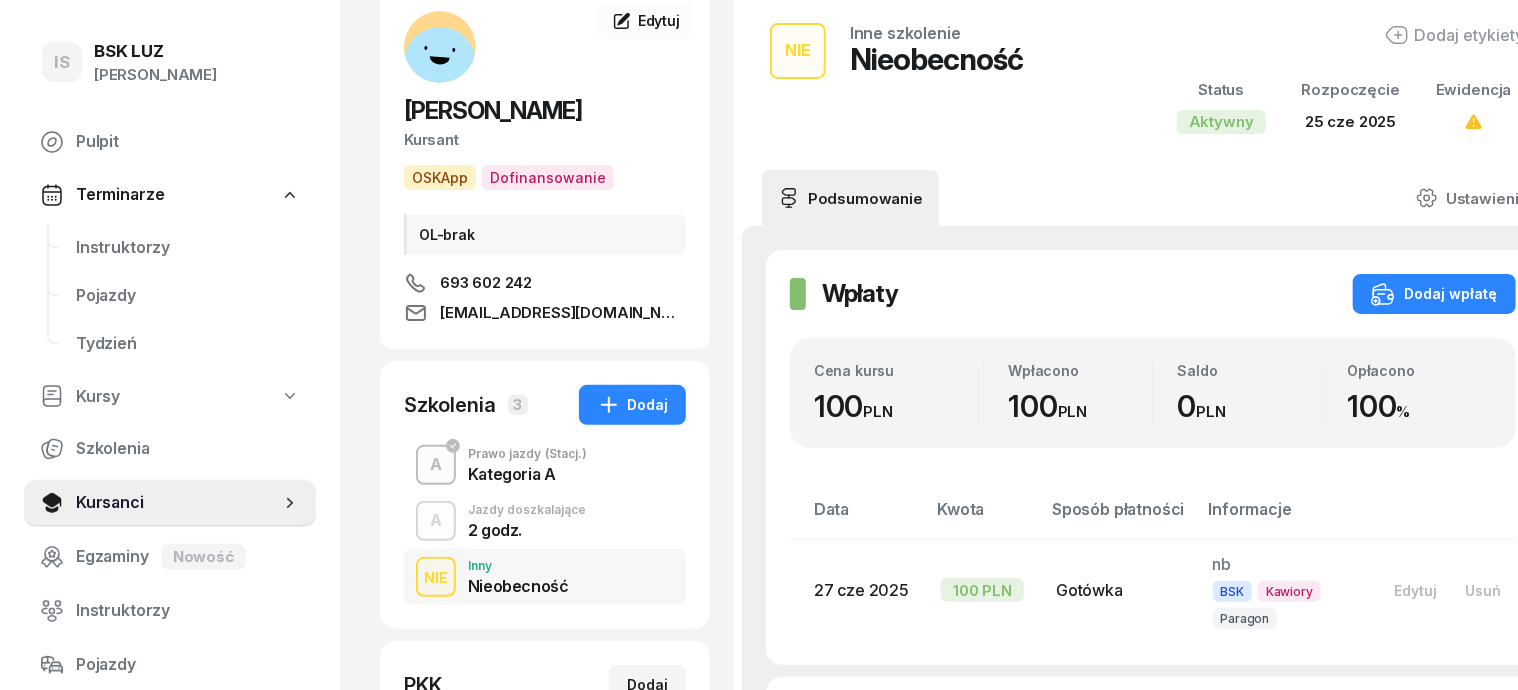 scroll, scrollTop: 0, scrollLeft: 0, axis: both 